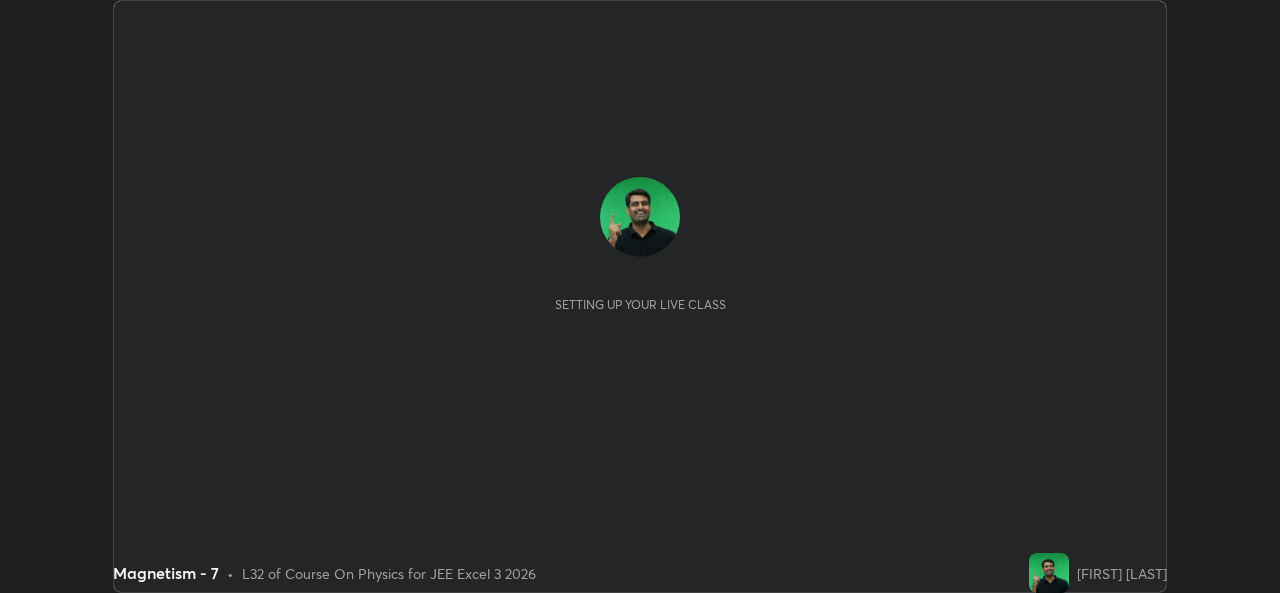 scroll, scrollTop: 0, scrollLeft: 0, axis: both 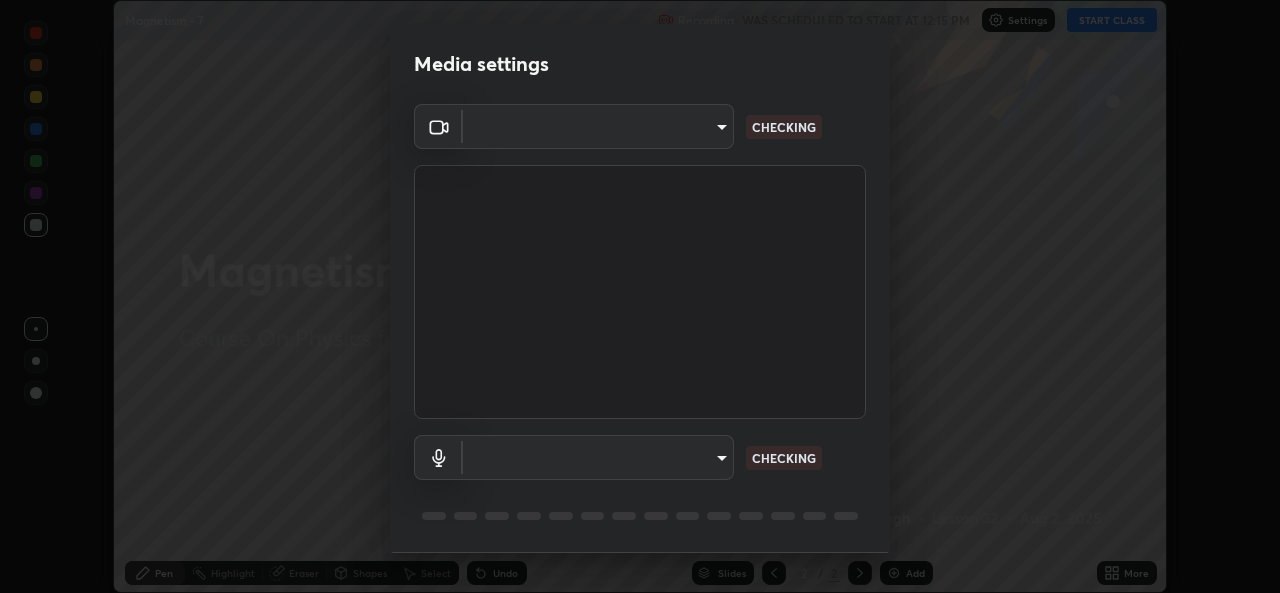 type on "a1b2d07a0d359bdce2feaa2af0cf5b47e3723935fd81a365c9f67d478f2ffc43" 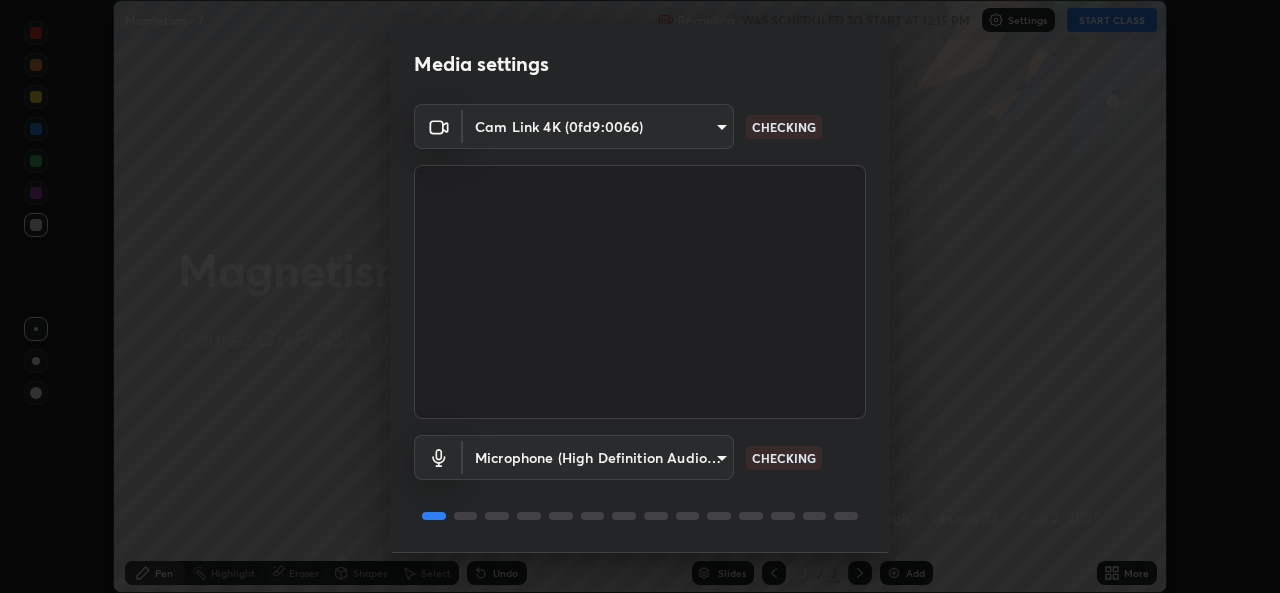 scroll, scrollTop: 63, scrollLeft: 0, axis: vertical 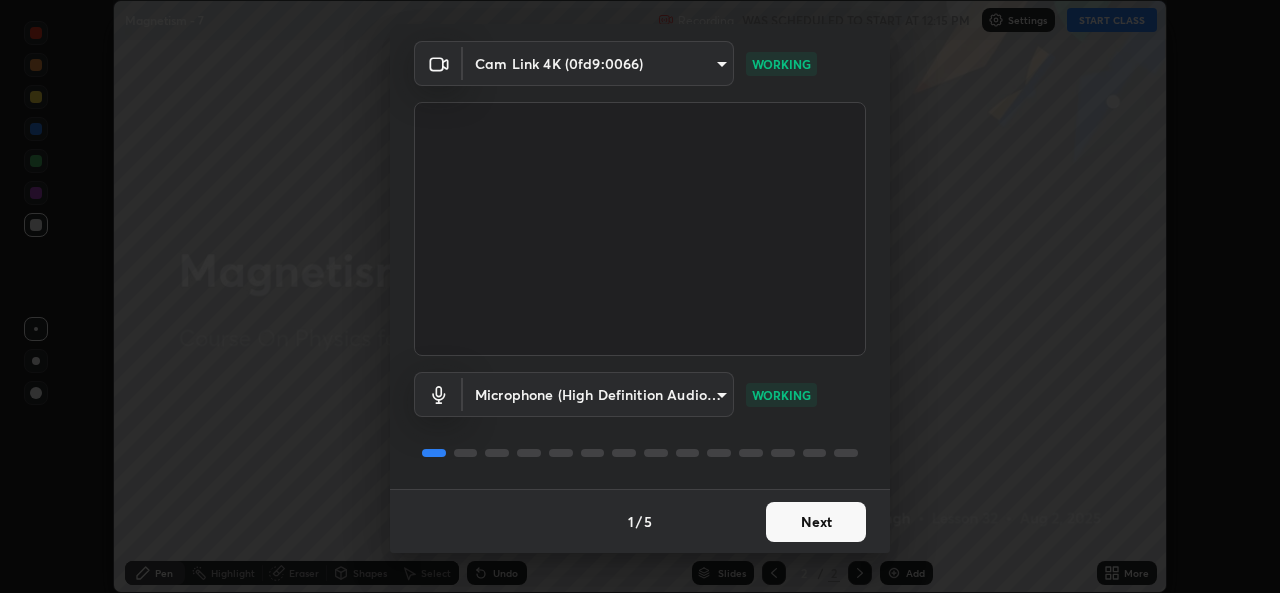 click on "Next" at bounding box center (816, 522) 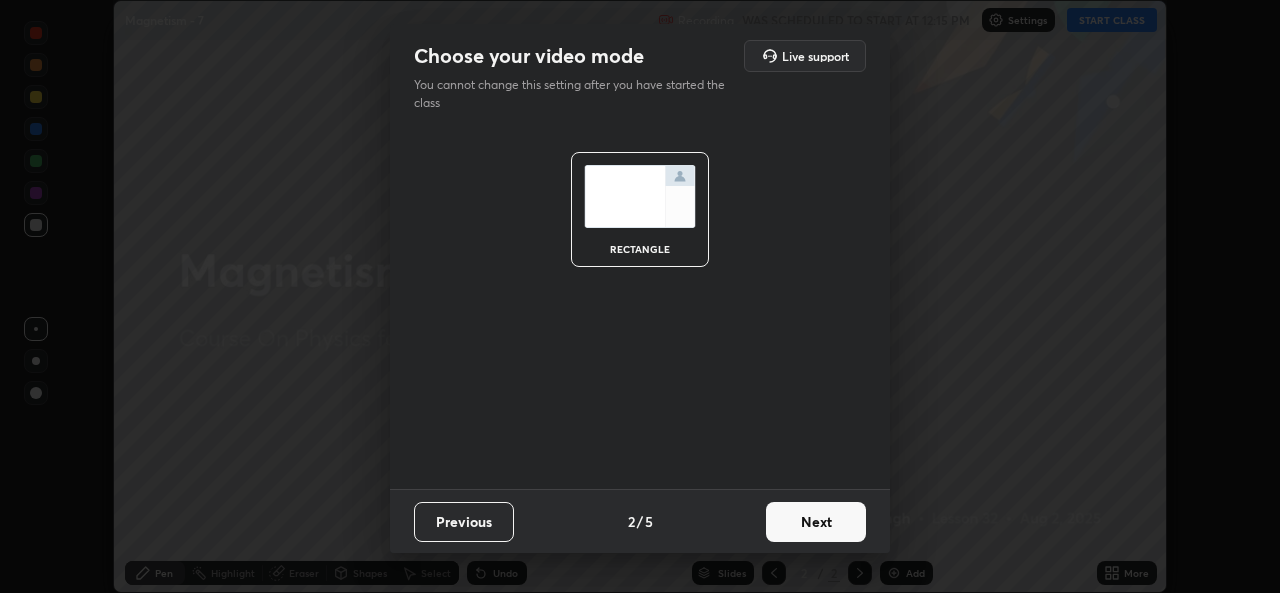 click on "Next" at bounding box center (816, 522) 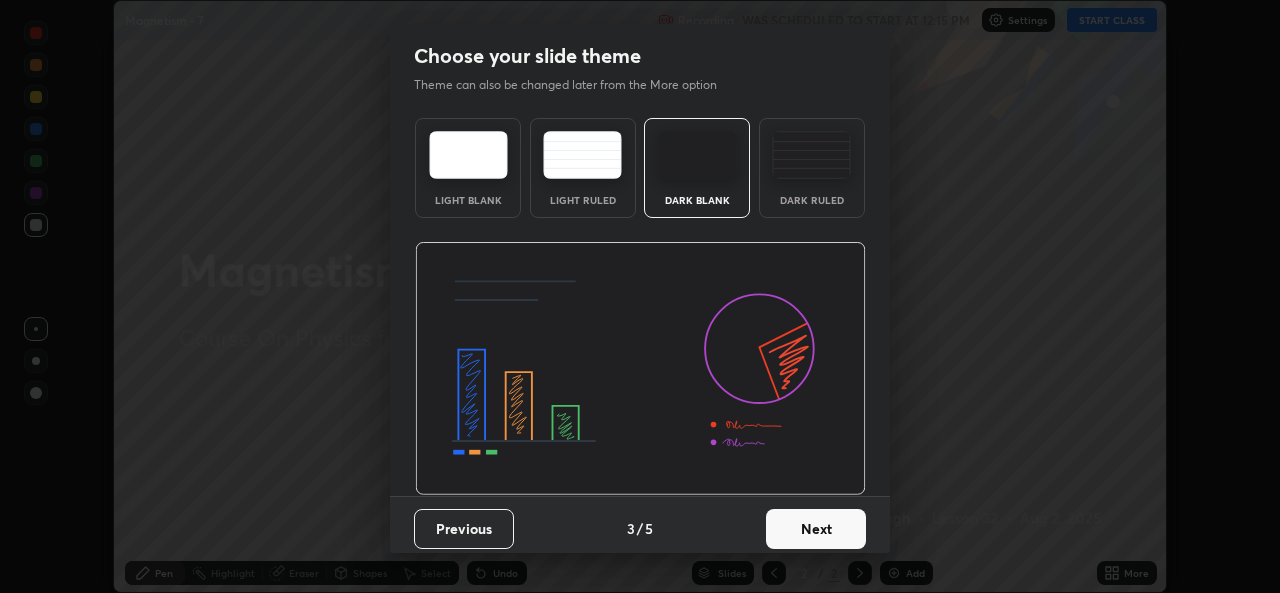 click on "Next" at bounding box center [816, 529] 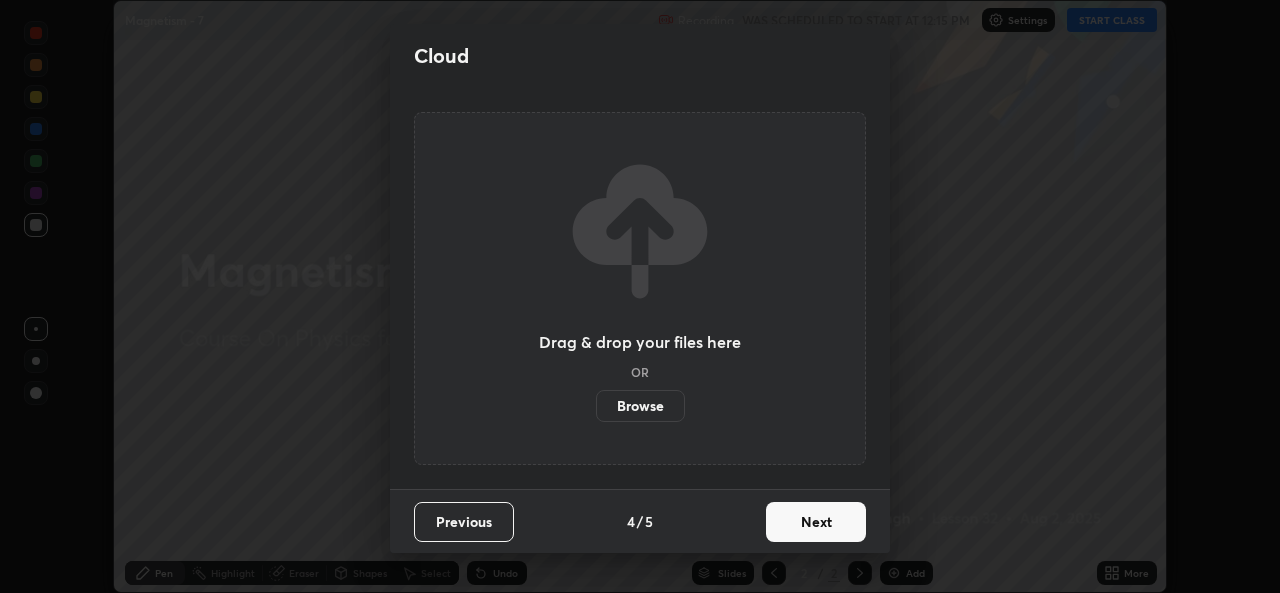 click on "Next" at bounding box center [816, 522] 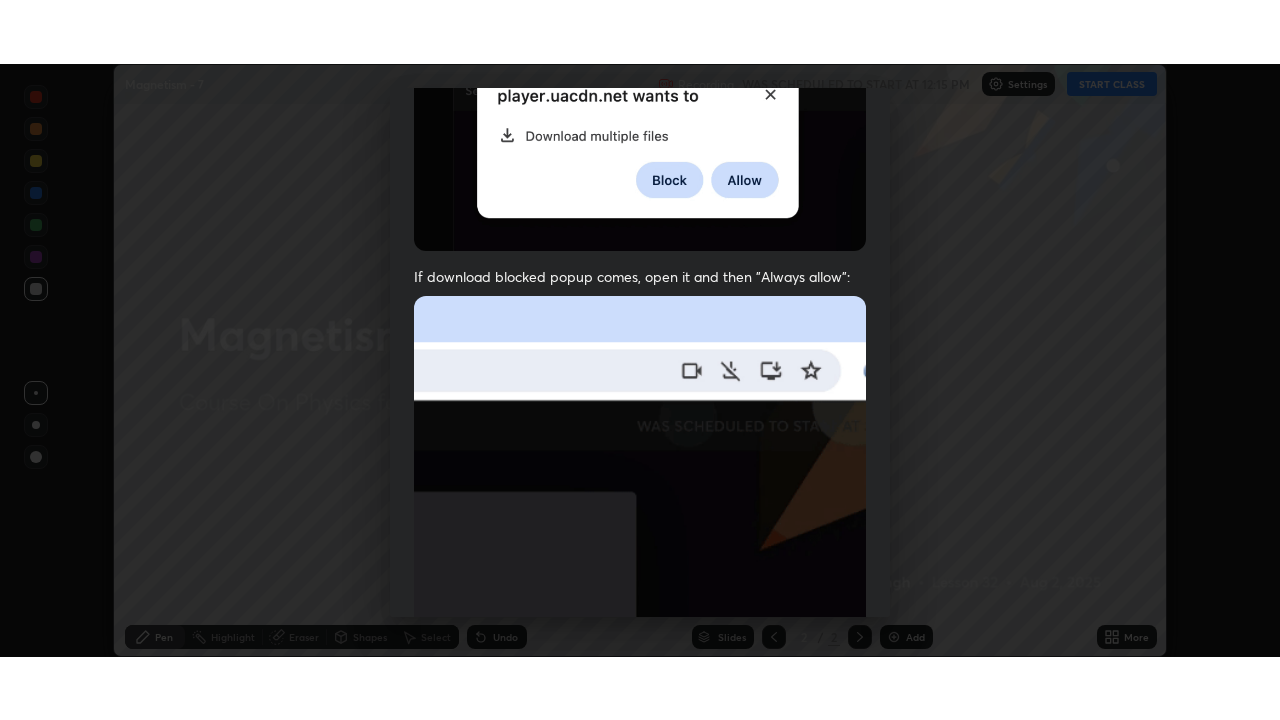 scroll, scrollTop: 471, scrollLeft: 0, axis: vertical 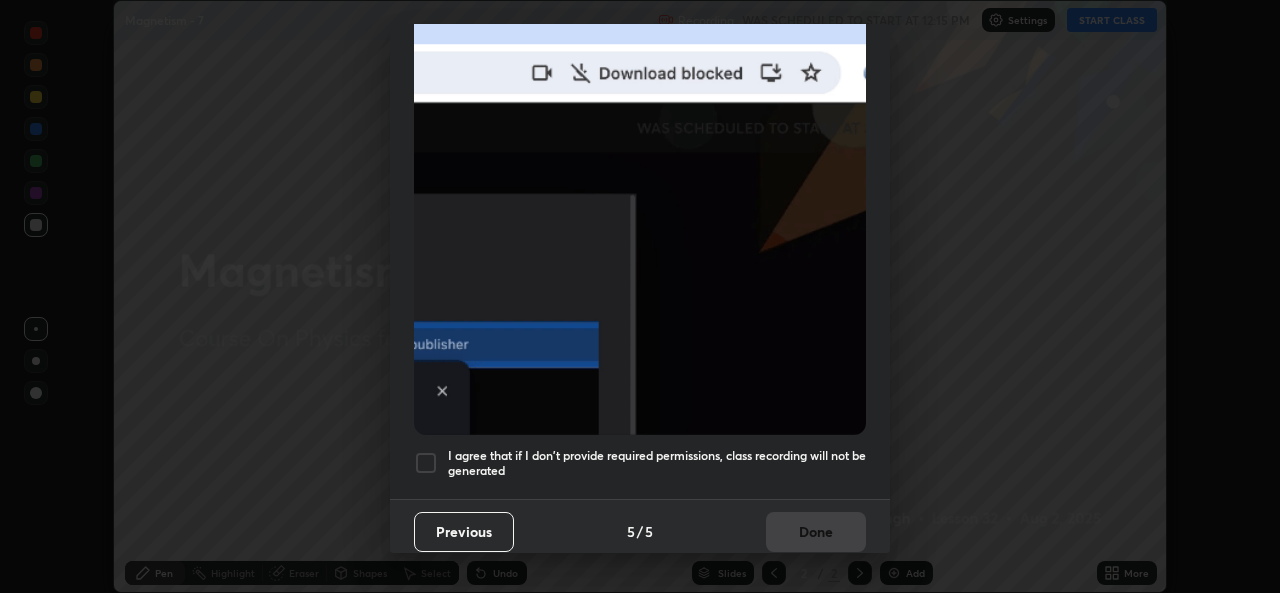 click at bounding box center [426, 463] 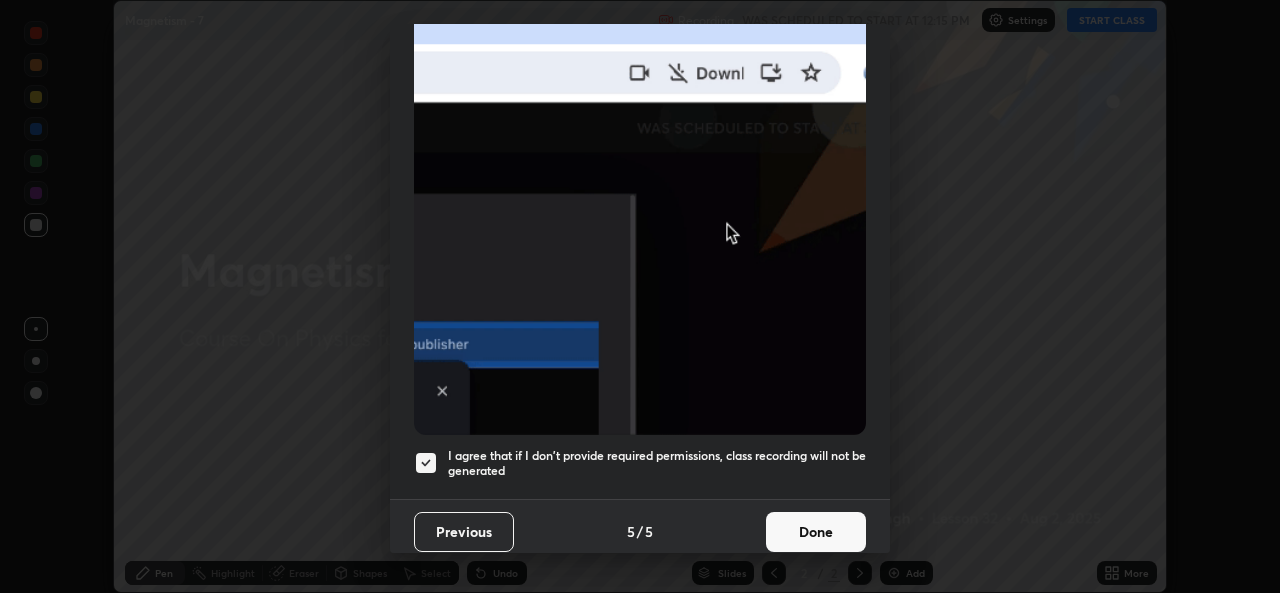 click on "Done" at bounding box center [816, 532] 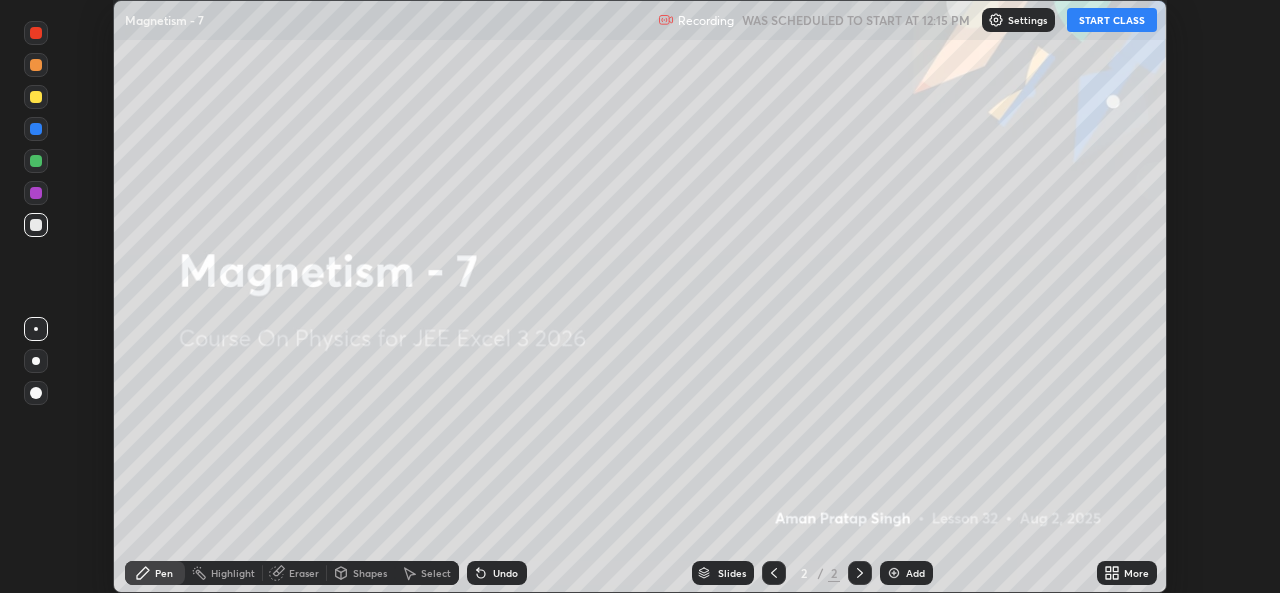 click on "START CLASS" at bounding box center [1112, 20] 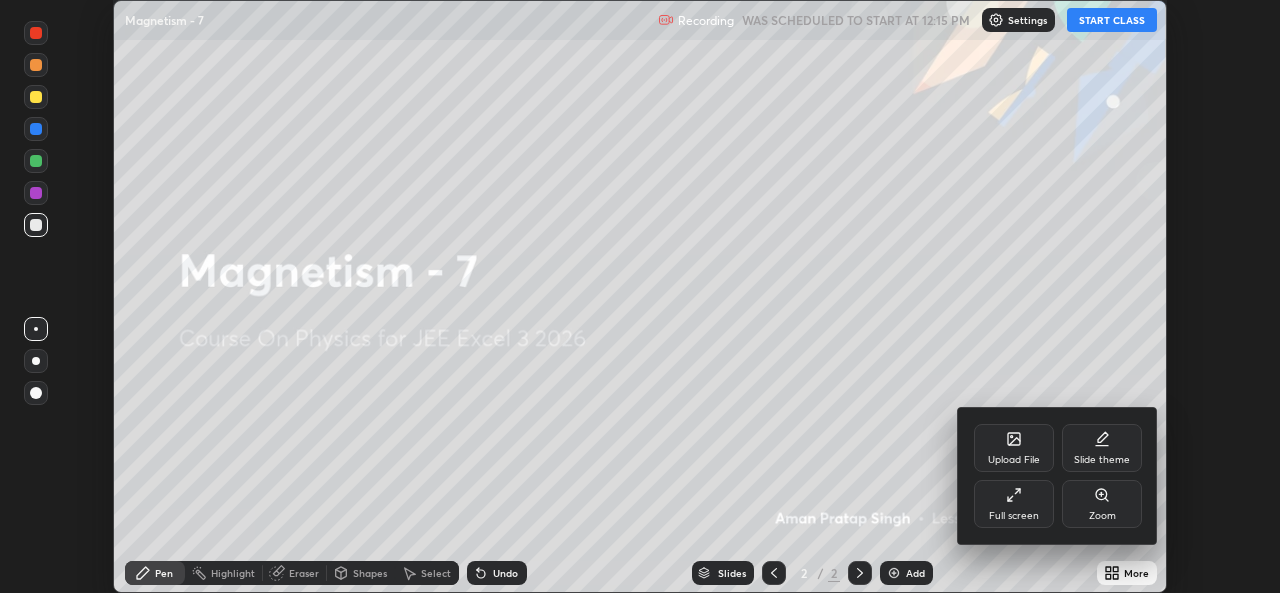 click on "Full screen" at bounding box center [1014, 516] 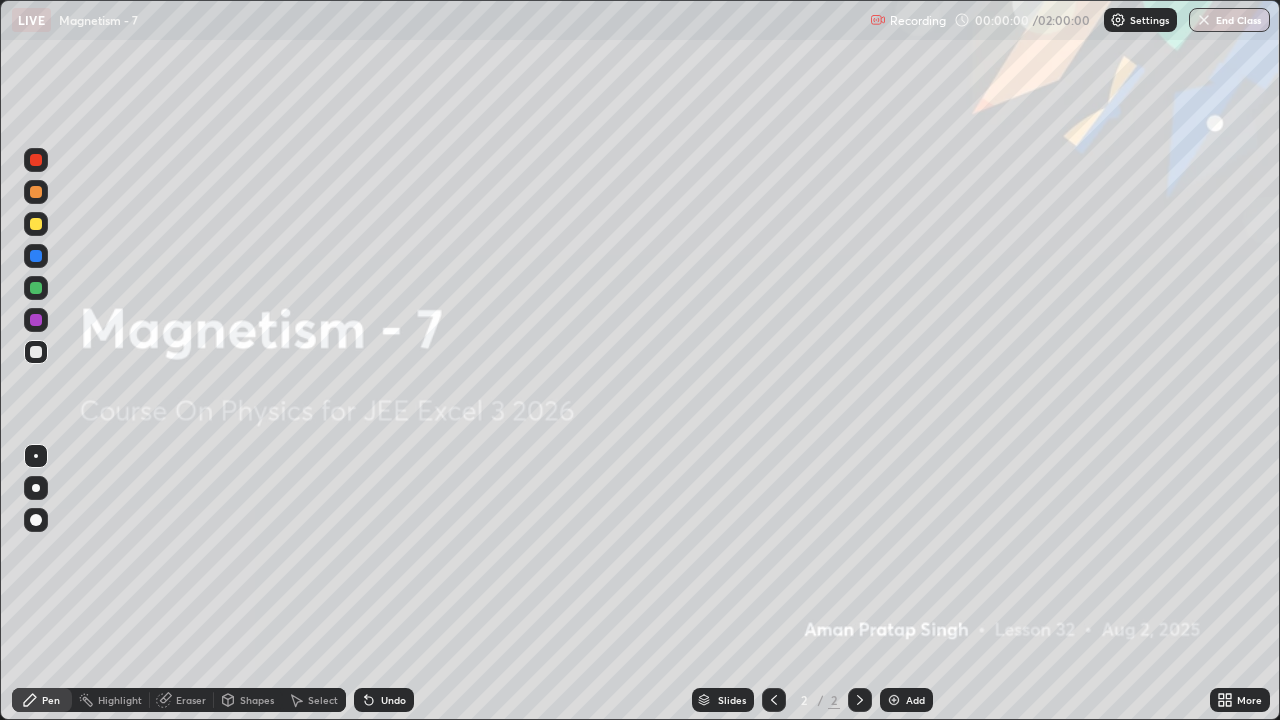 scroll, scrollTop: 99280, scrollLeft: 98720, axis: both 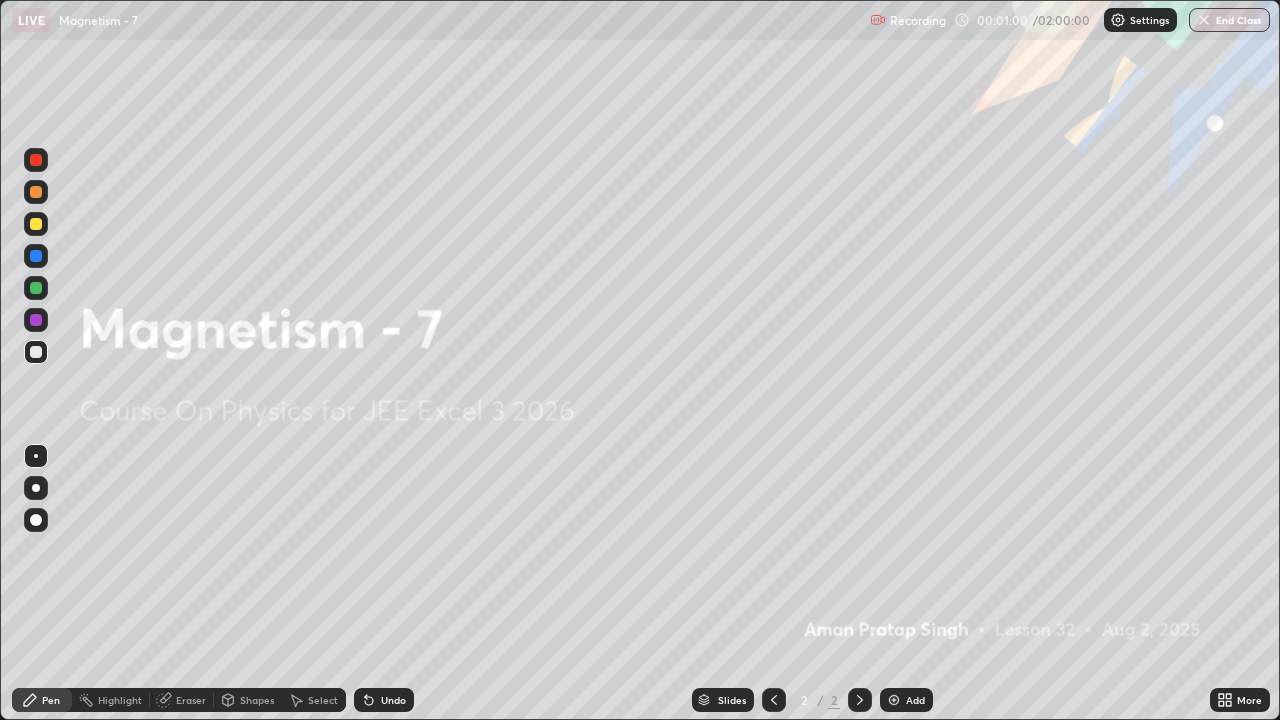 click on "Add" at bounding box center [906, 700] 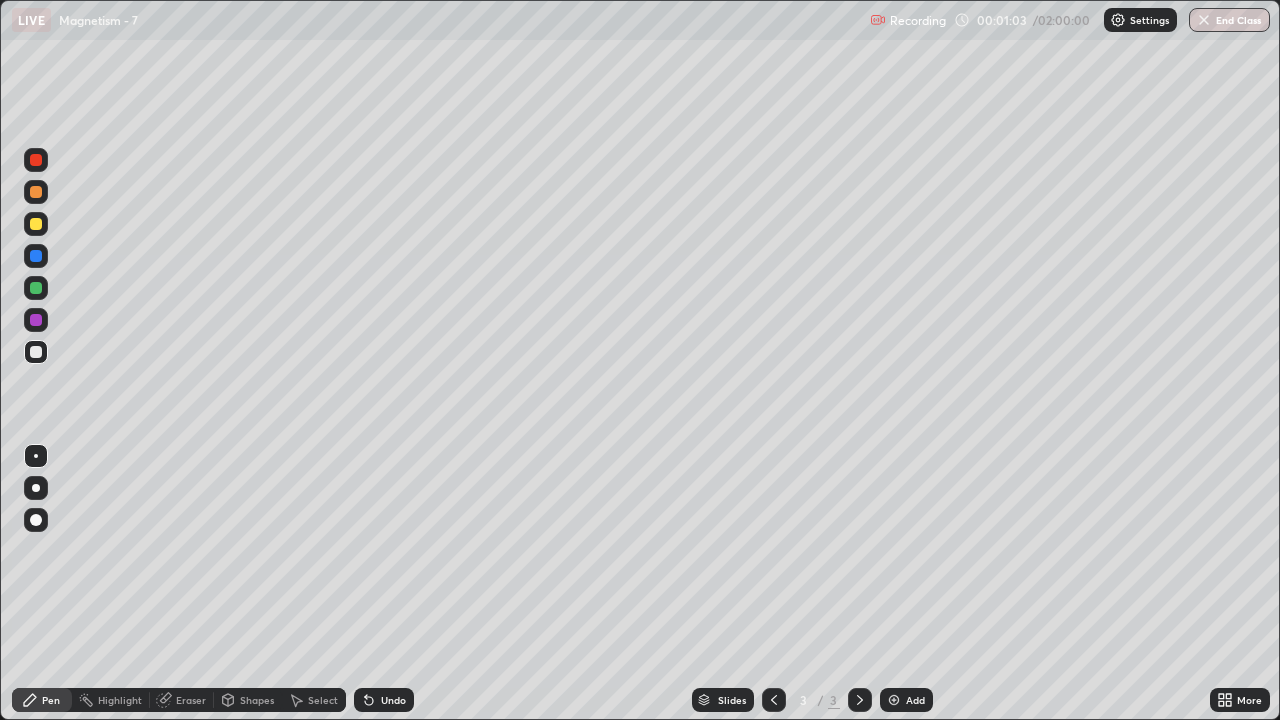 click at bounding box center [36, 352] 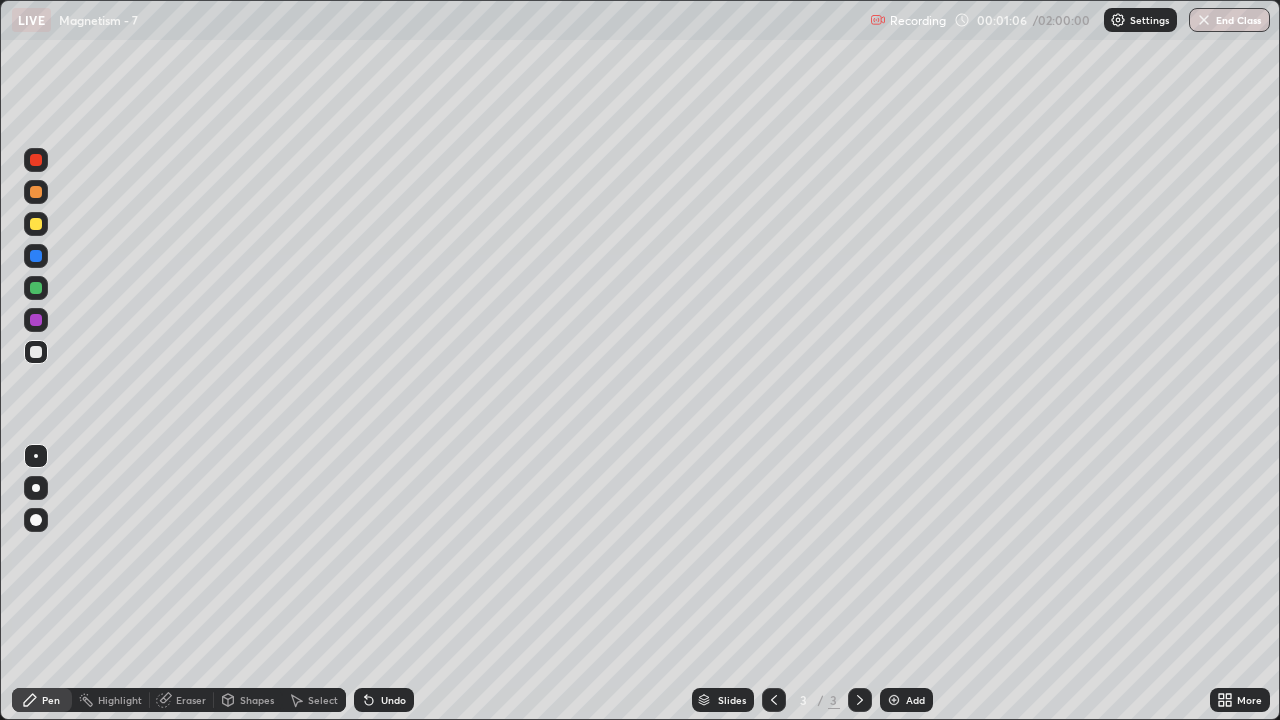 click at bounding box center (36, 488) 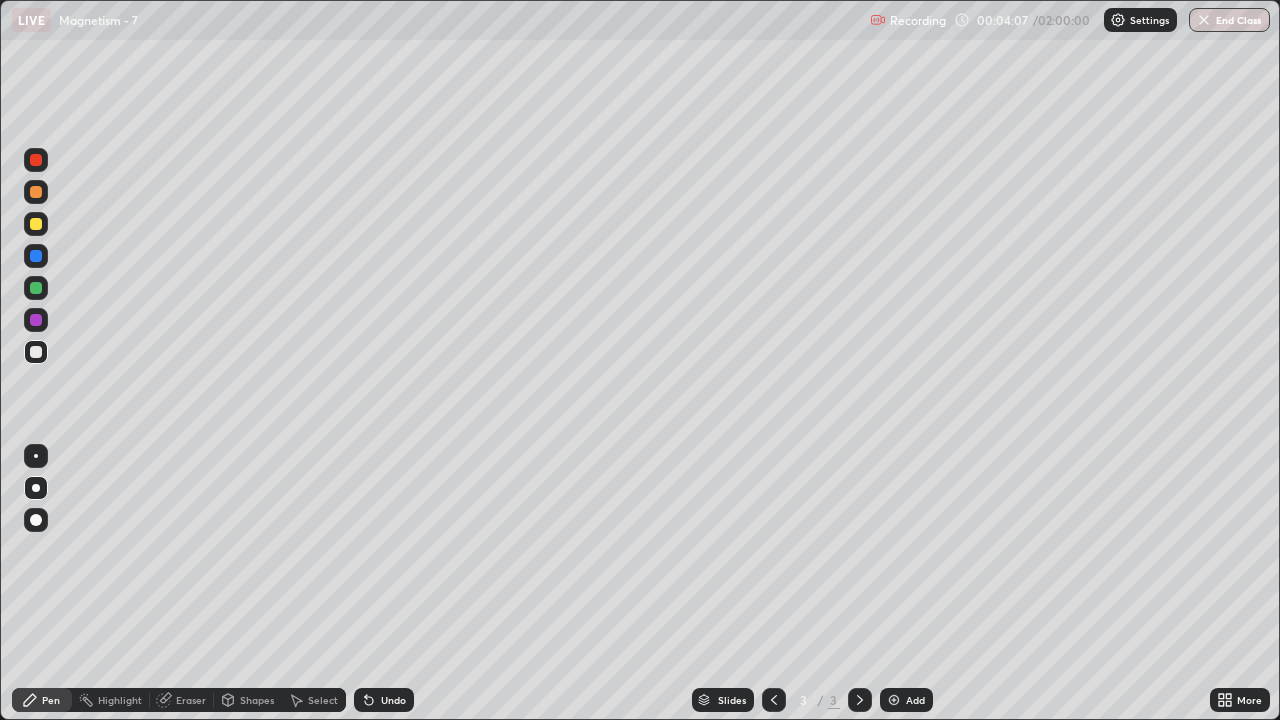 click at bounding box center [36, 224] 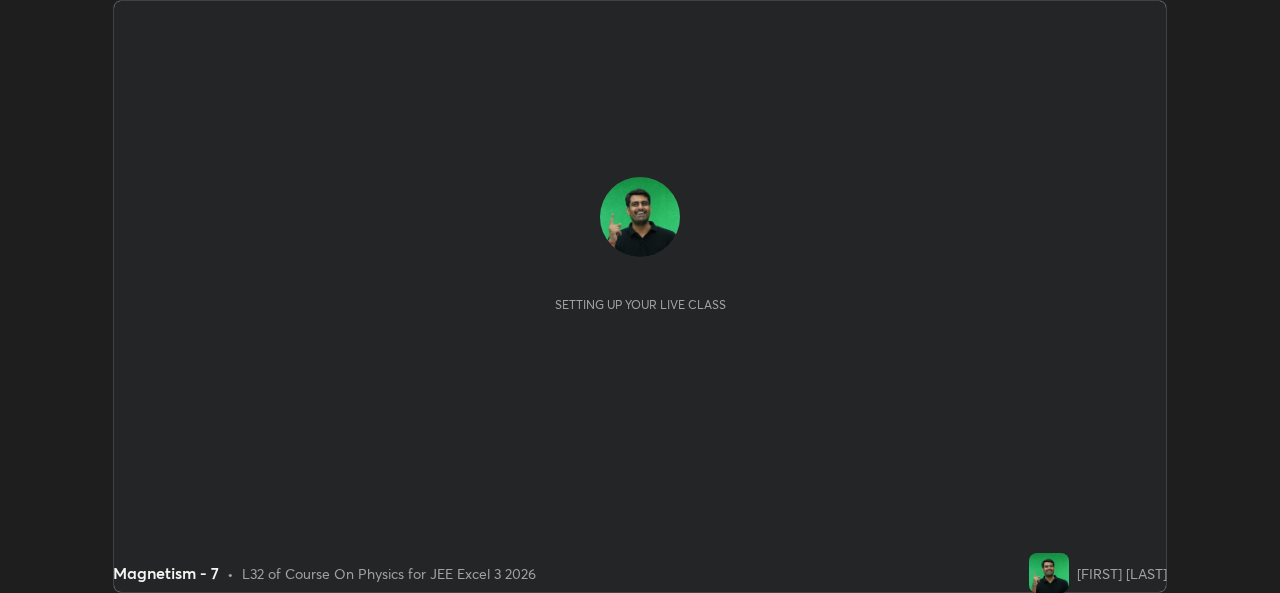 scroll, scrollTop: 0, scrollLeft: 0, axis: both 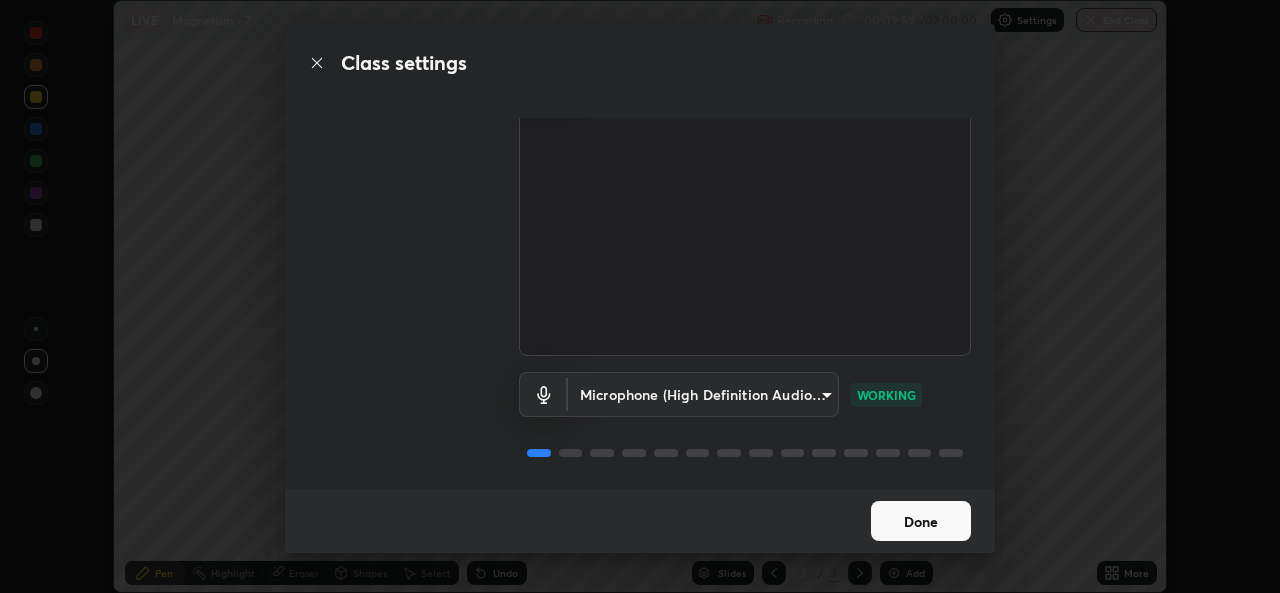 click on "Done" at bounding box center (921, 521) 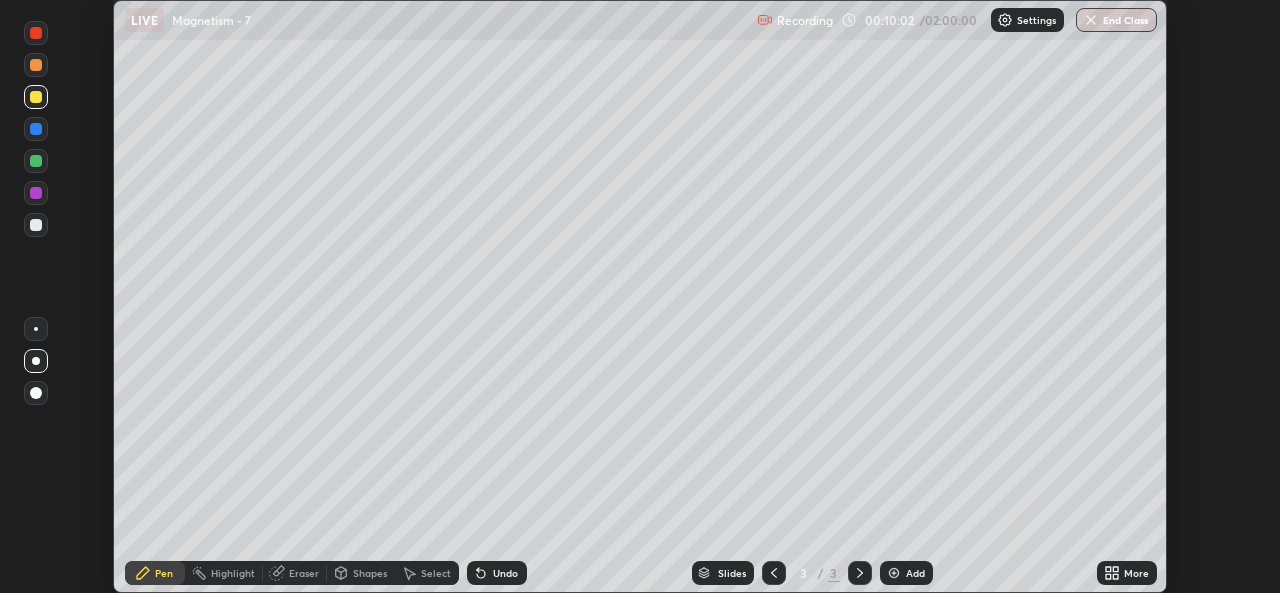 click 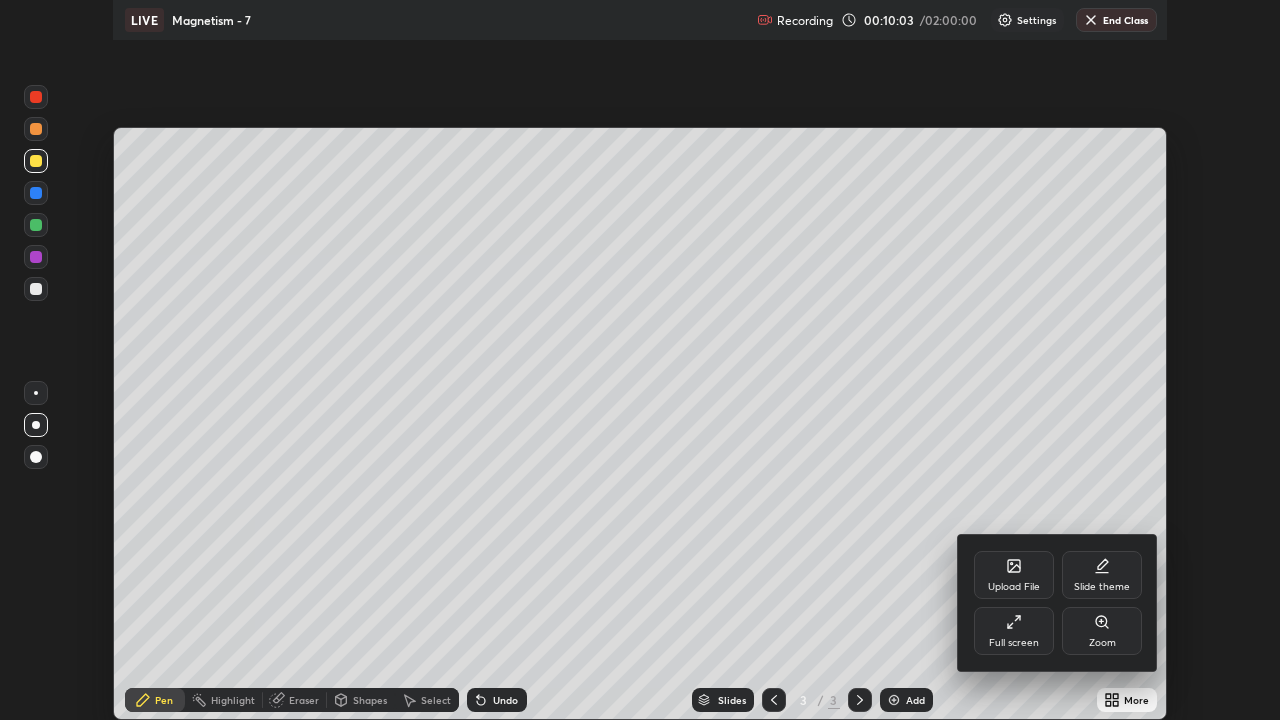 click on "Upload File" at bounding box center [1014, 587] 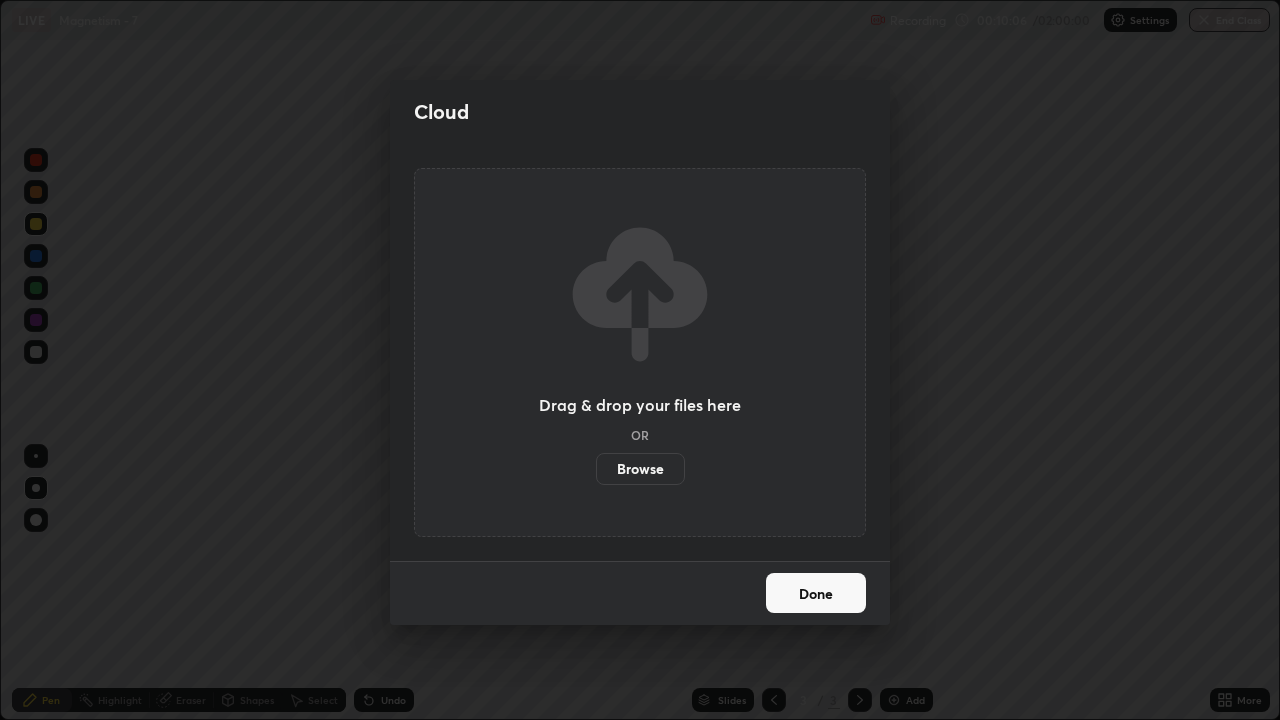 click on "Done" at bounding box center (816, 593) 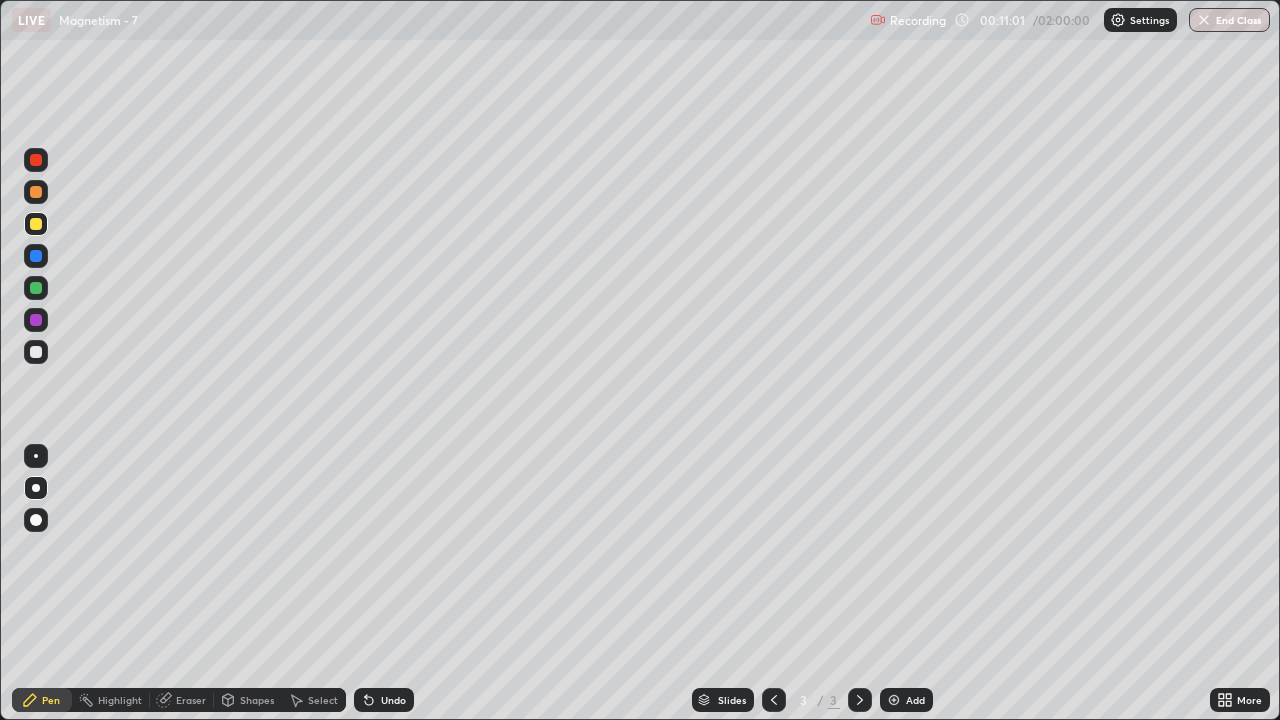 click on "Add" at bounding box center (915, 700) 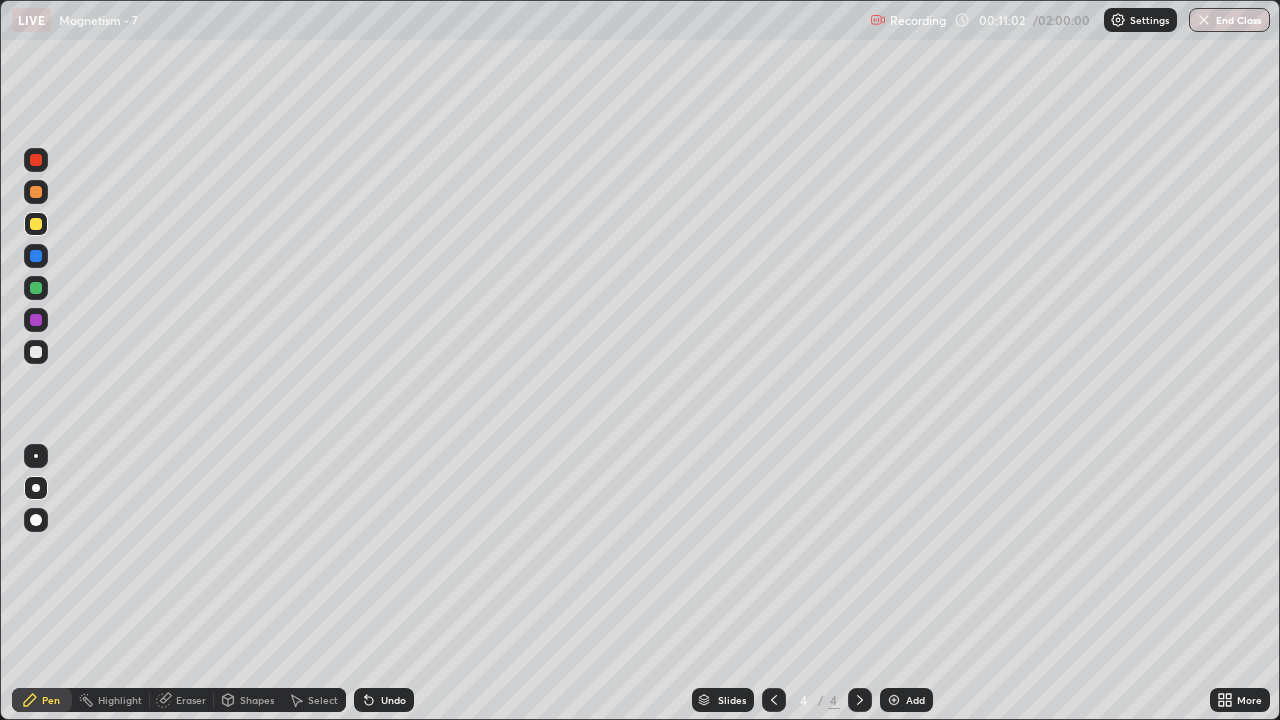 click at bounding box center (36, 352) 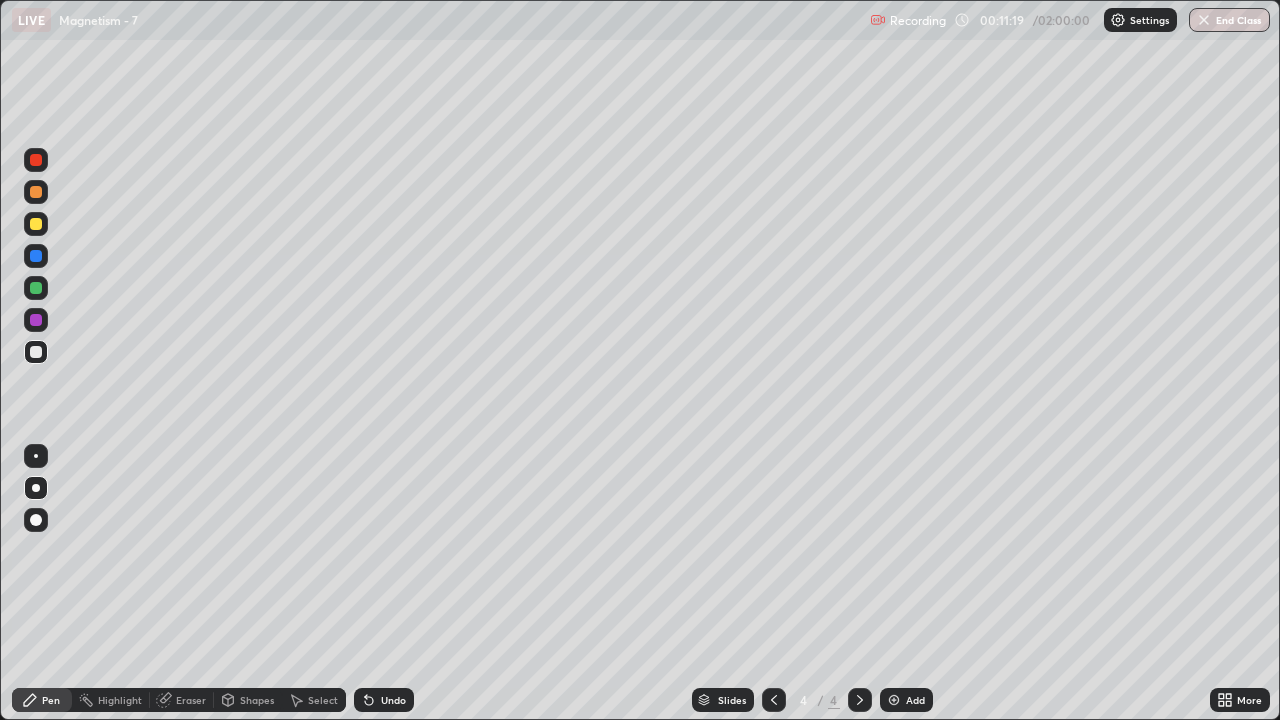 click on "Eraser" at bounding box center (191, 700) 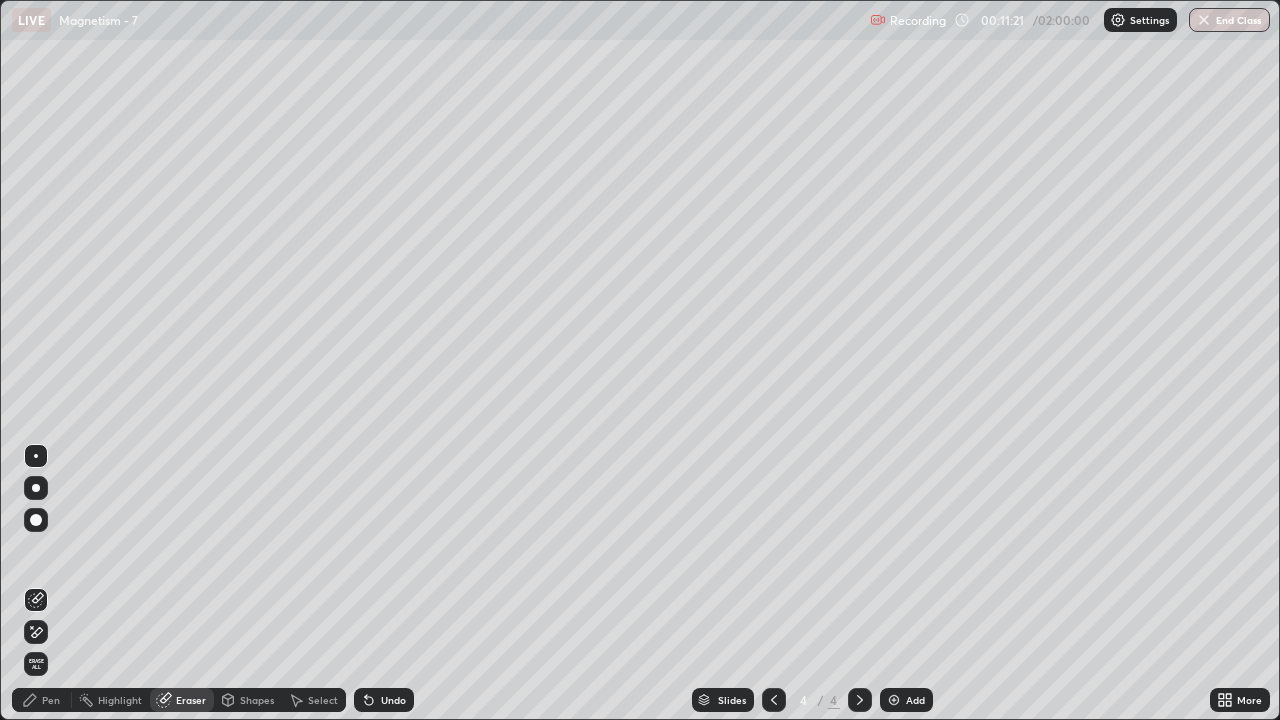 click on "Pen" at bounding box center [51, 700] 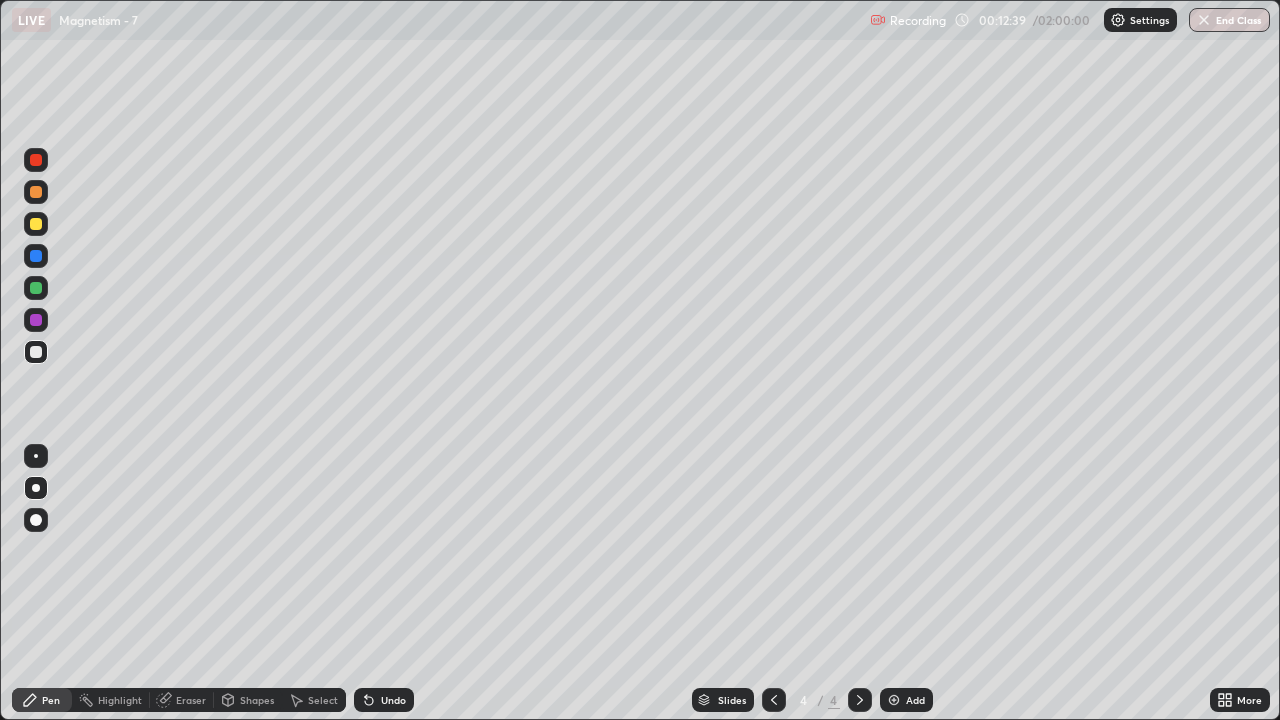 click at bounding box center (36, 224) 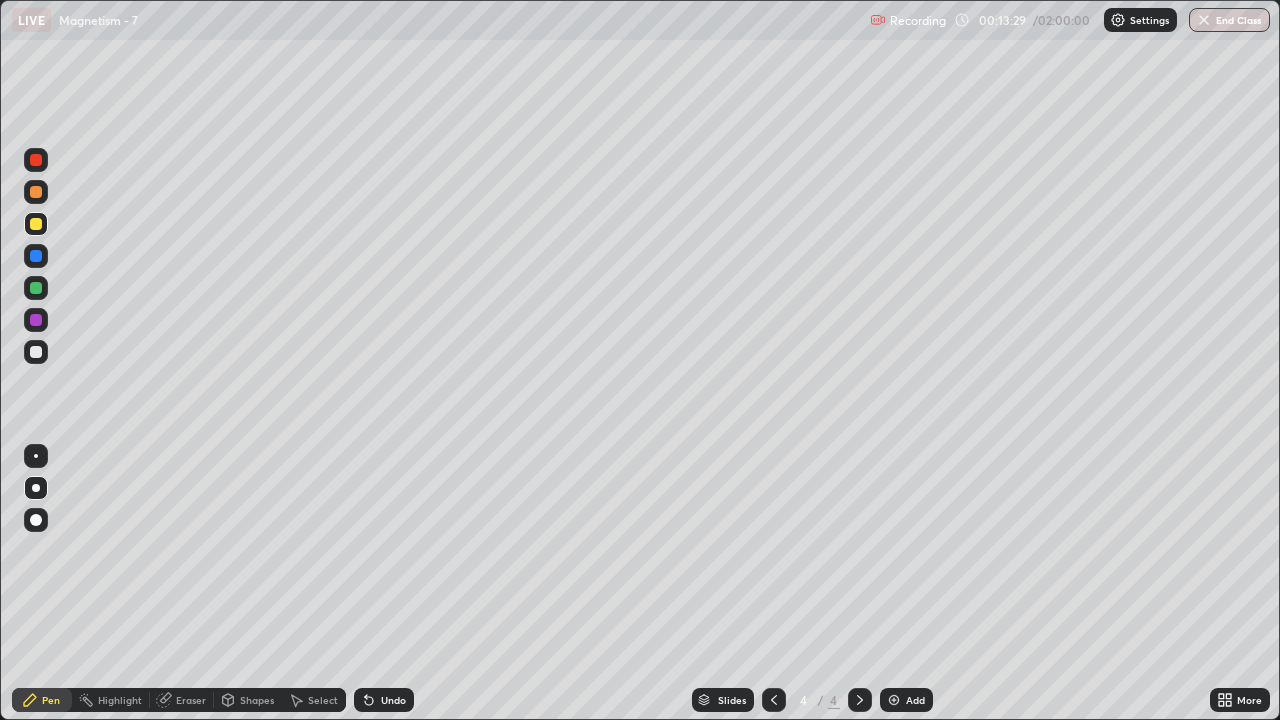 click on "Add" at bounding box center [906, 700] 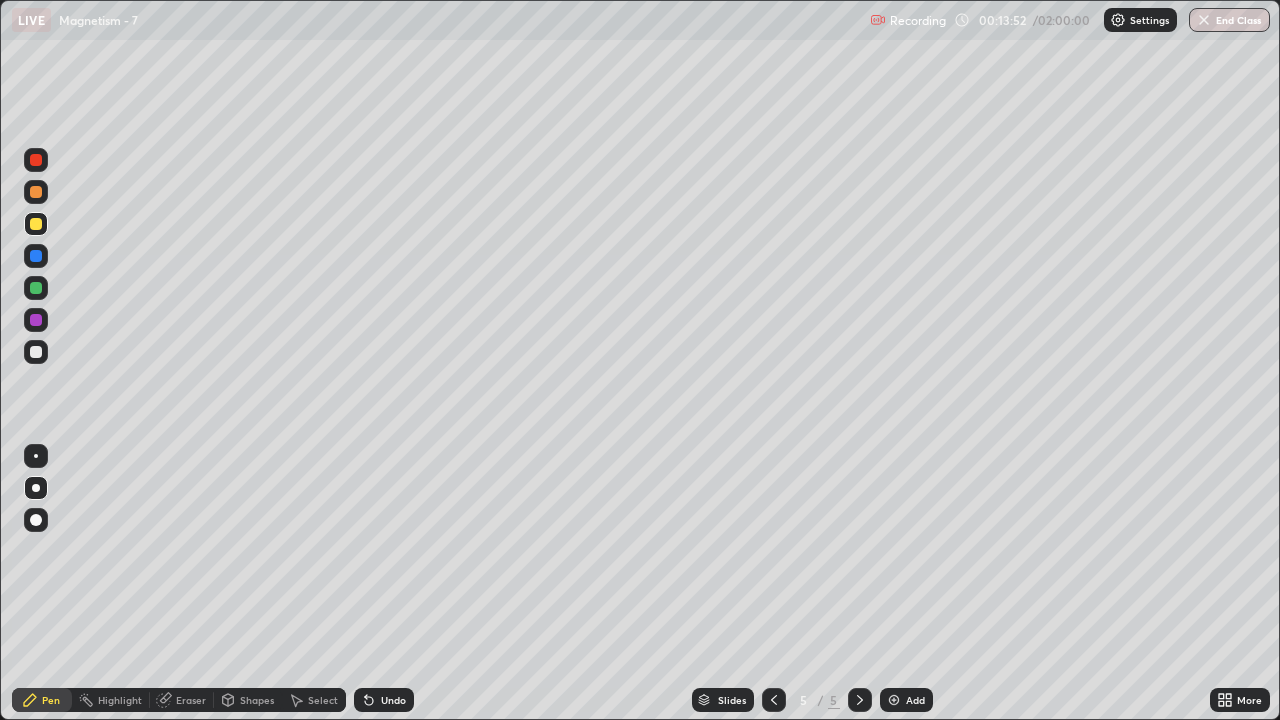 click at bounding box center [36, 352] 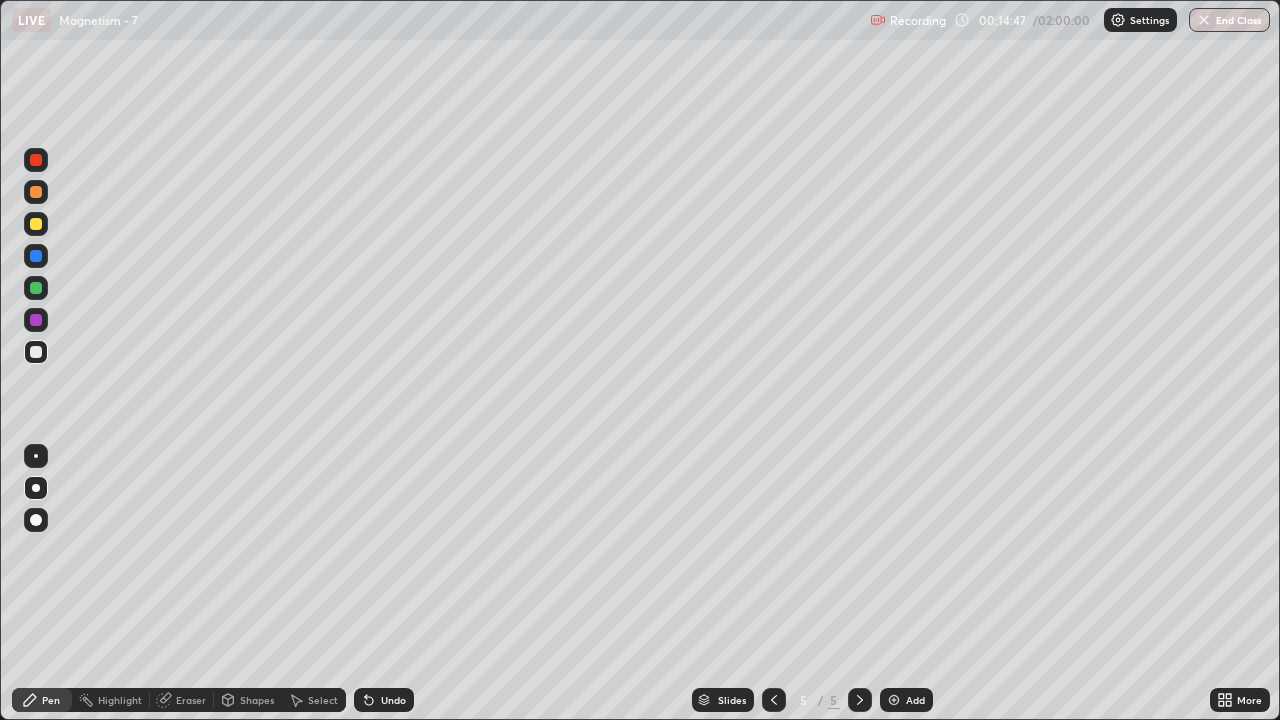 click at bounding box center (36, 224) 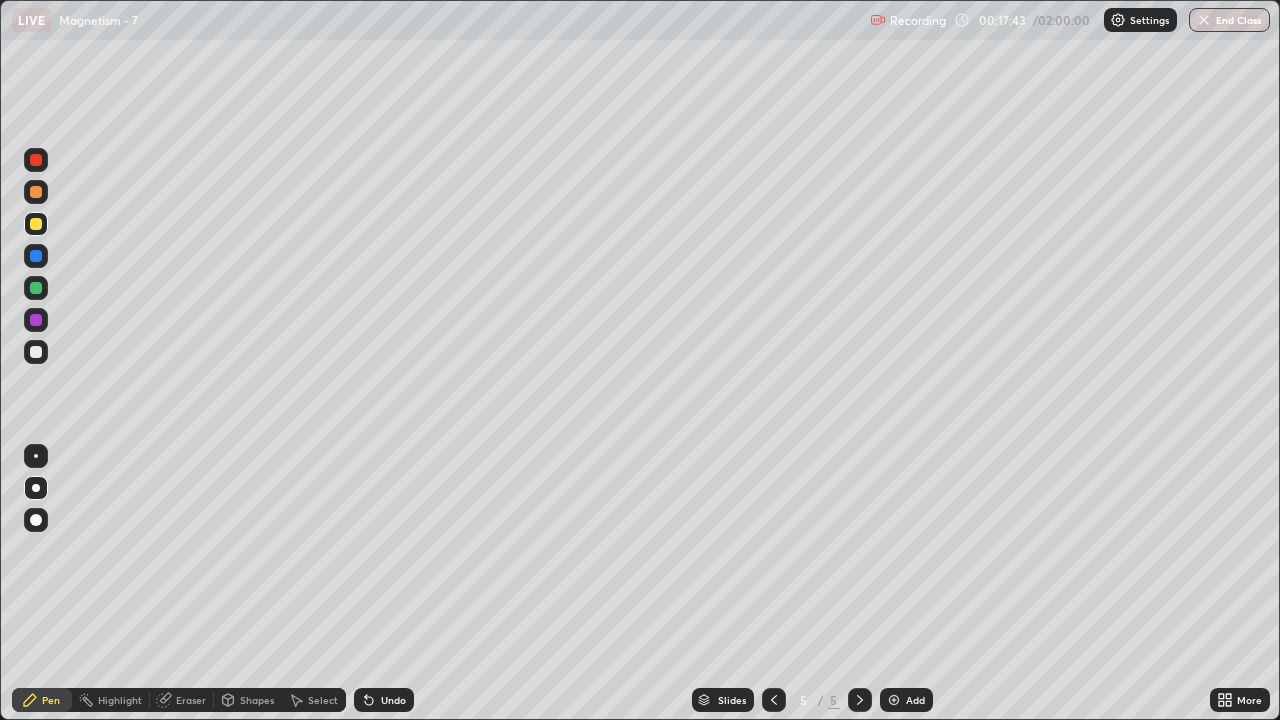 click 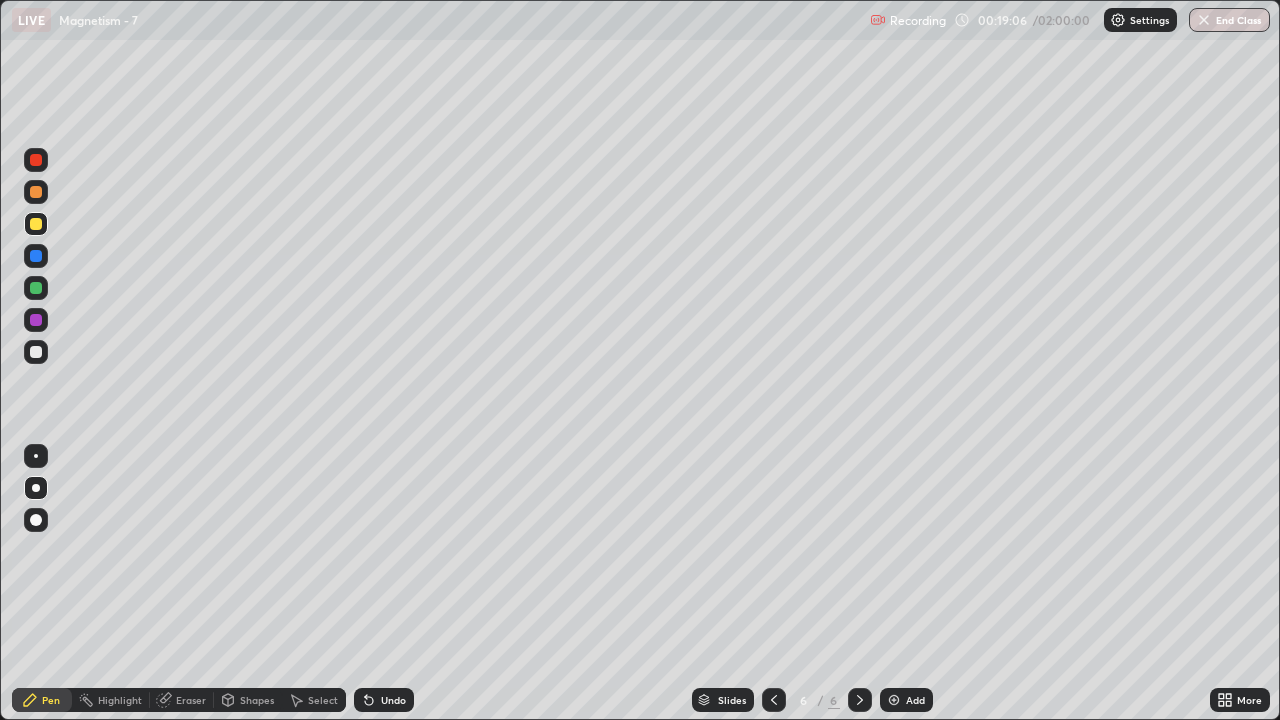 click at bounding box center (36, 352) 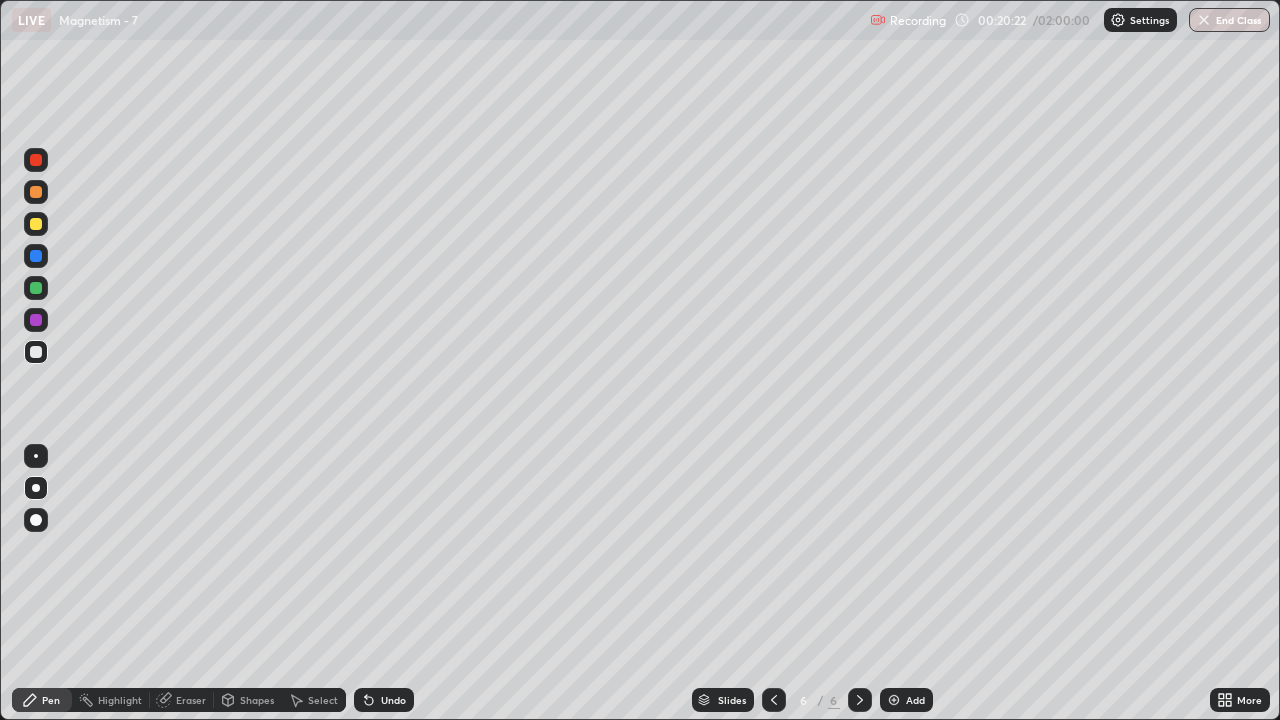 click on "Eraser" at bounding box center [191, 700] 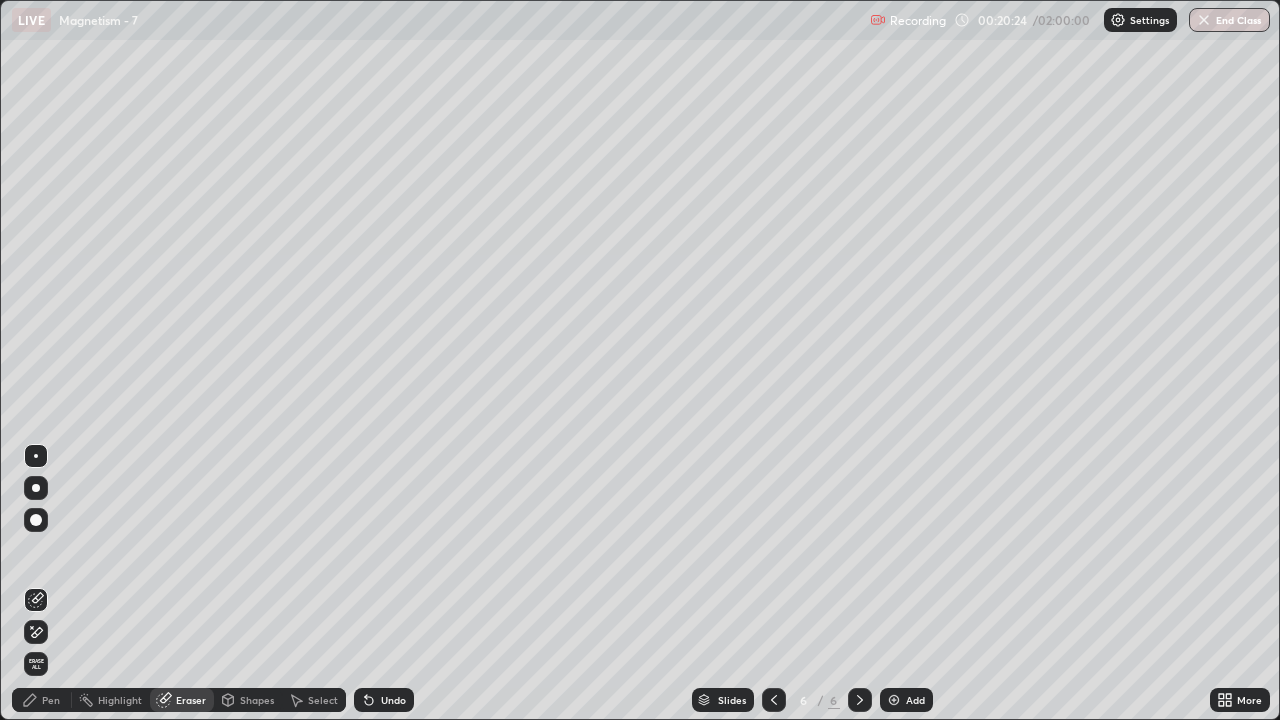 click on "Pen" at bounding box center (51, 700) 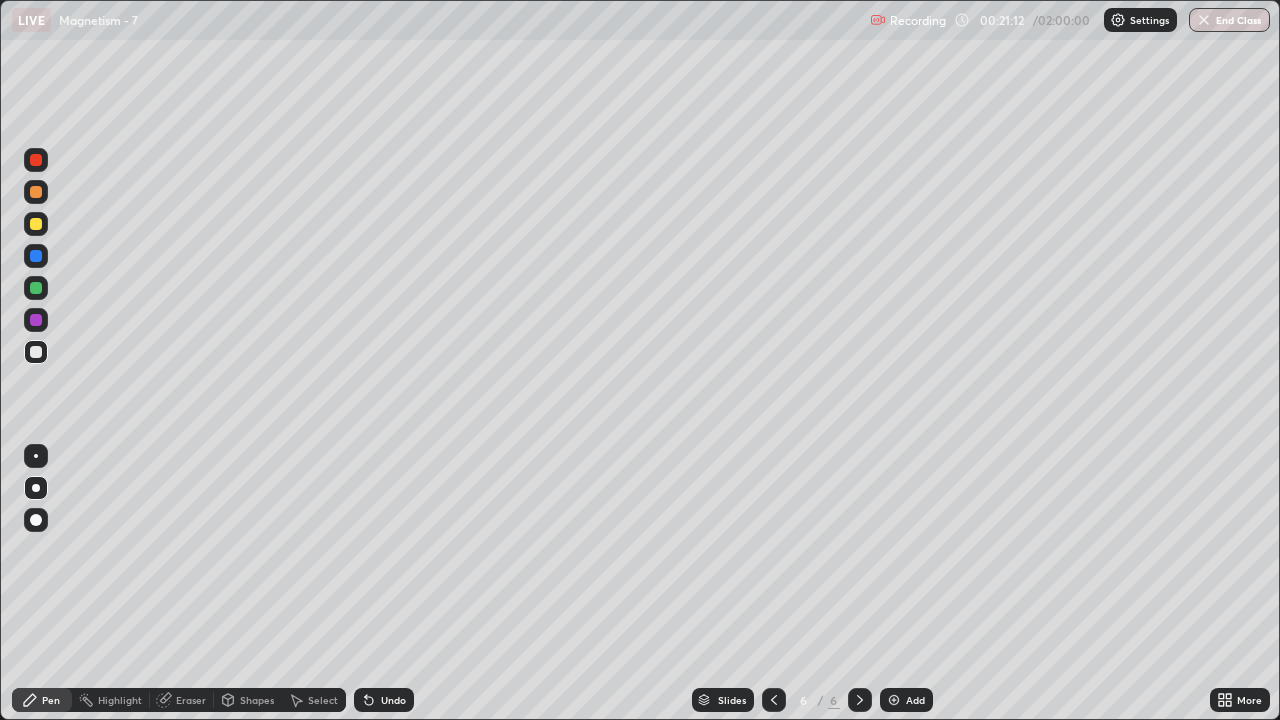 click 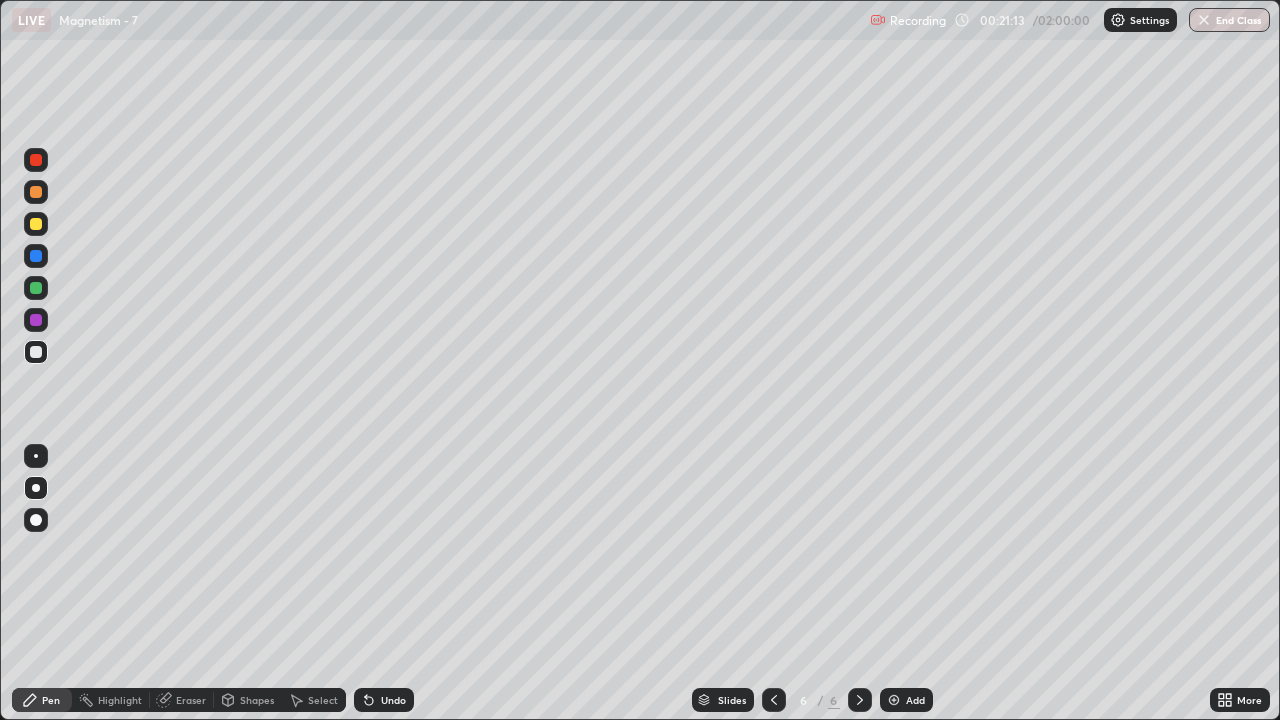 click on "Undo" at bounding box center (384, 700) 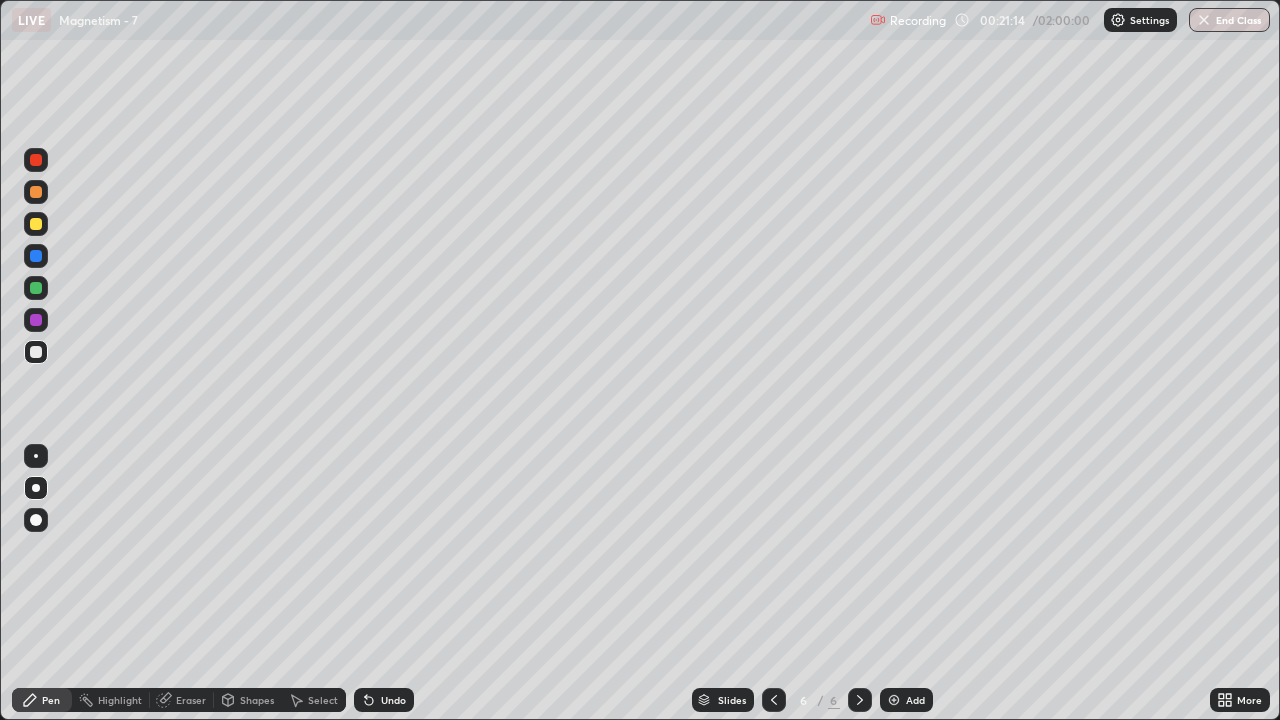 click at bounding box center (36, 288) 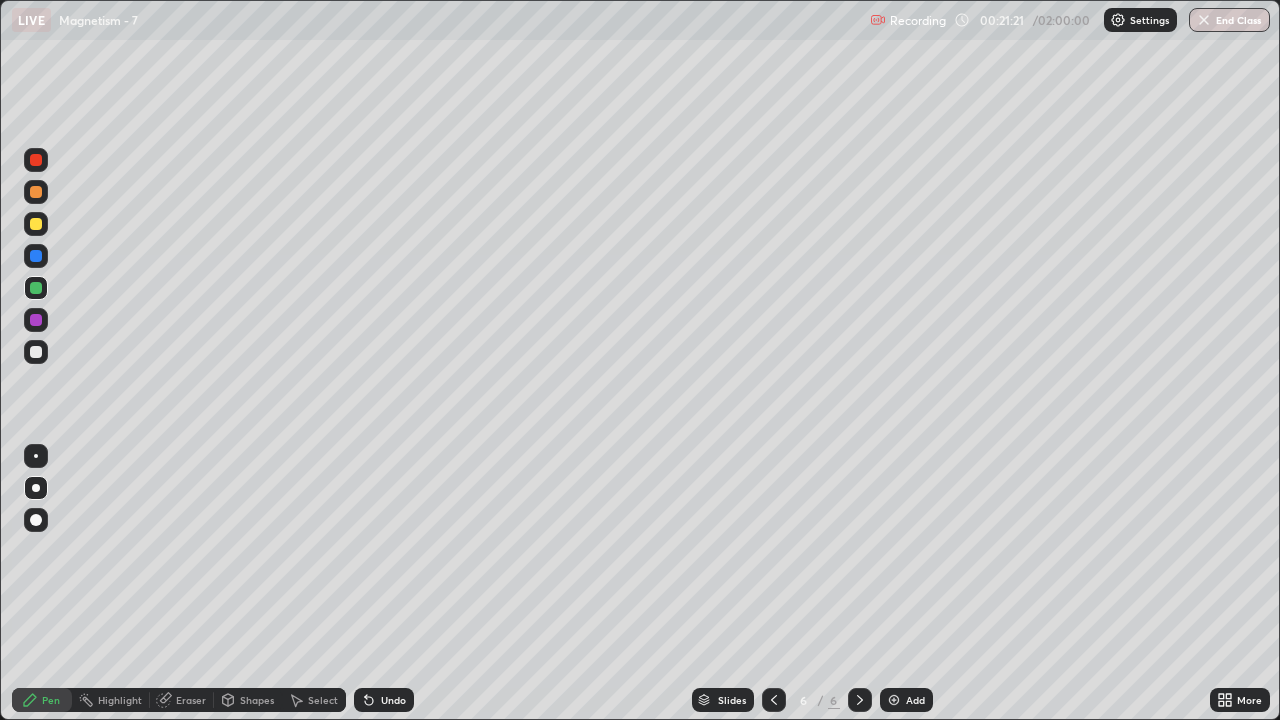 click on "Undo" at bounding box center (393, 700) 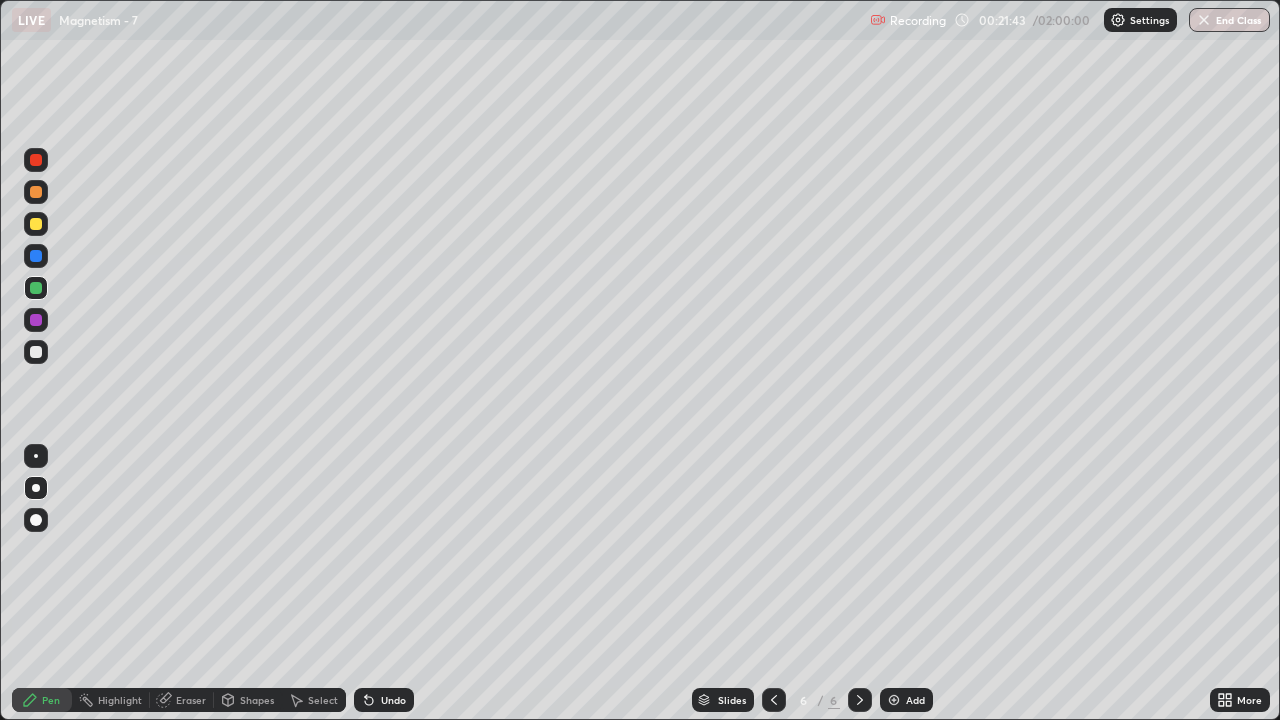 click at bounding box center [36, 352] 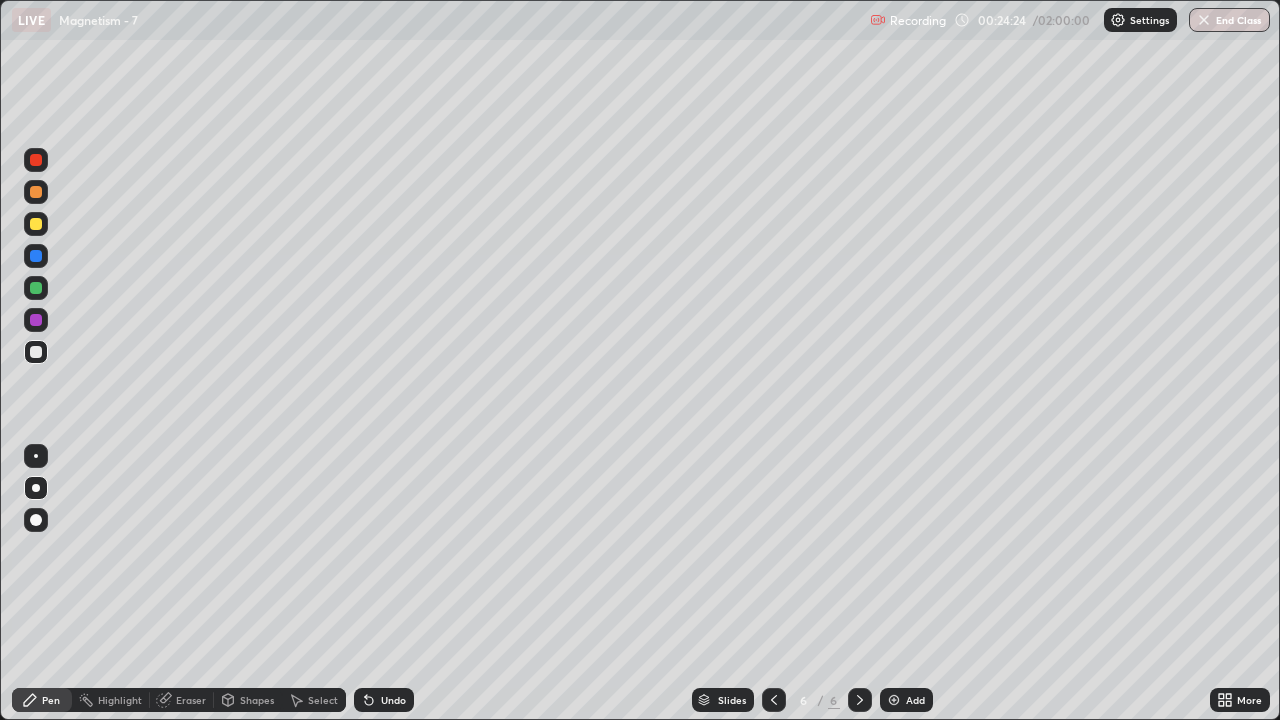 click on "Add" at bounding box center (915, 700) 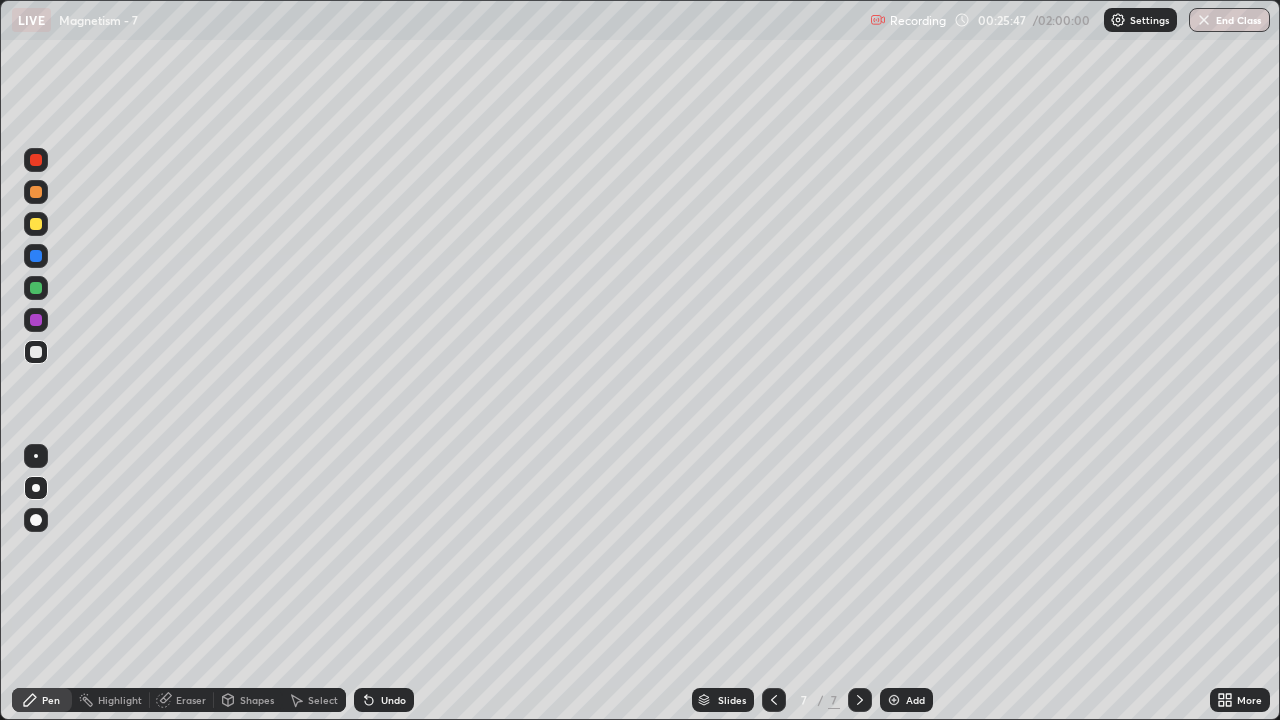 click on "Add" at bounding box center (906, 700) 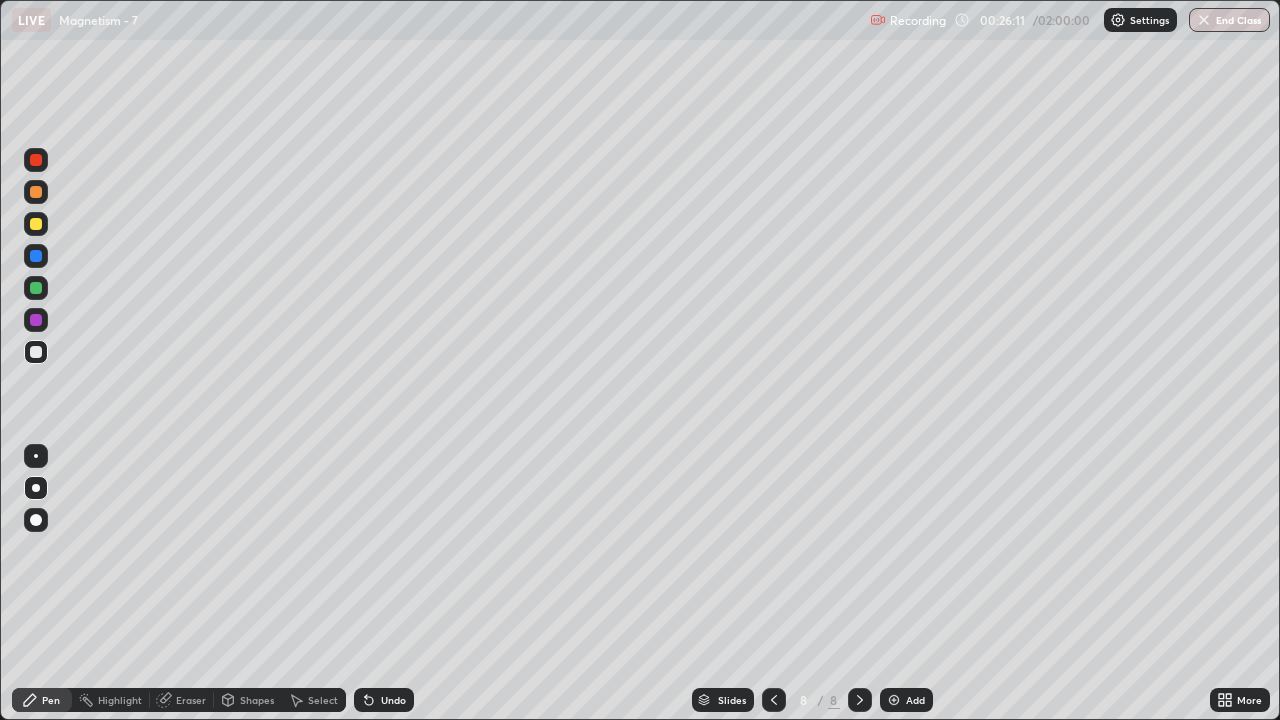 click on "Undo" at bounding box center [384, 700] 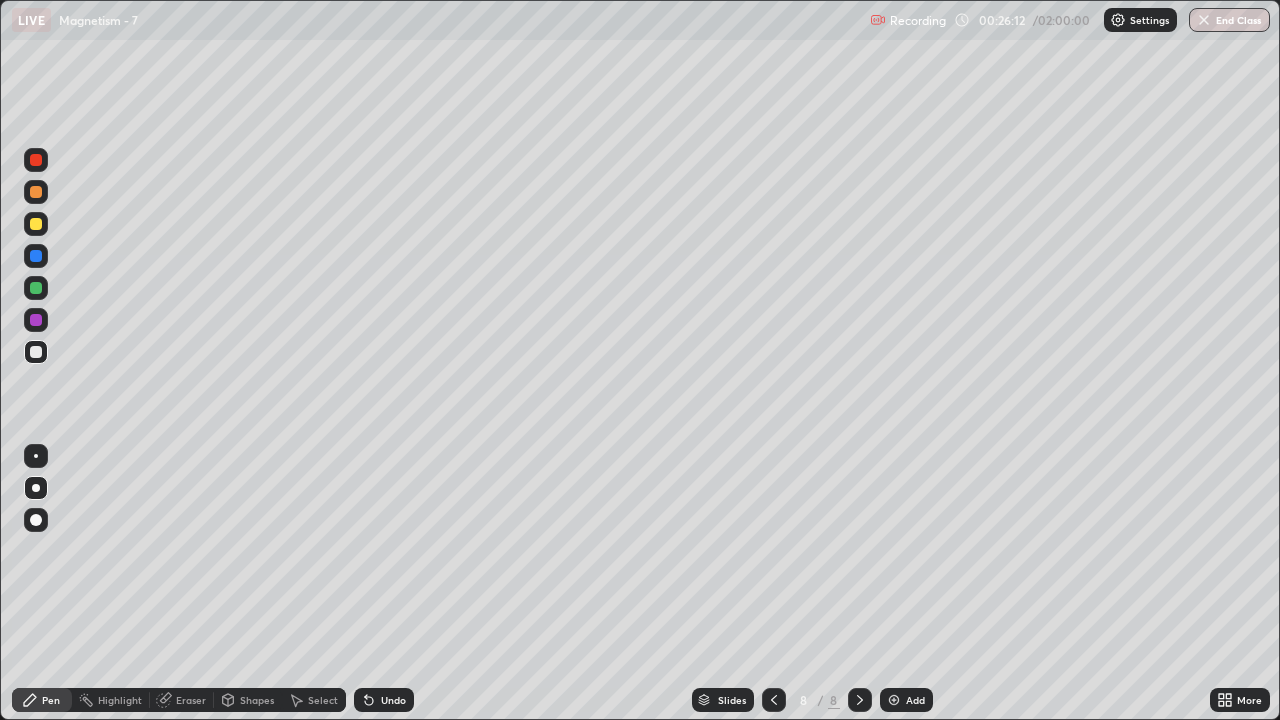 click on "Undo" at bounding box center [393, 700] 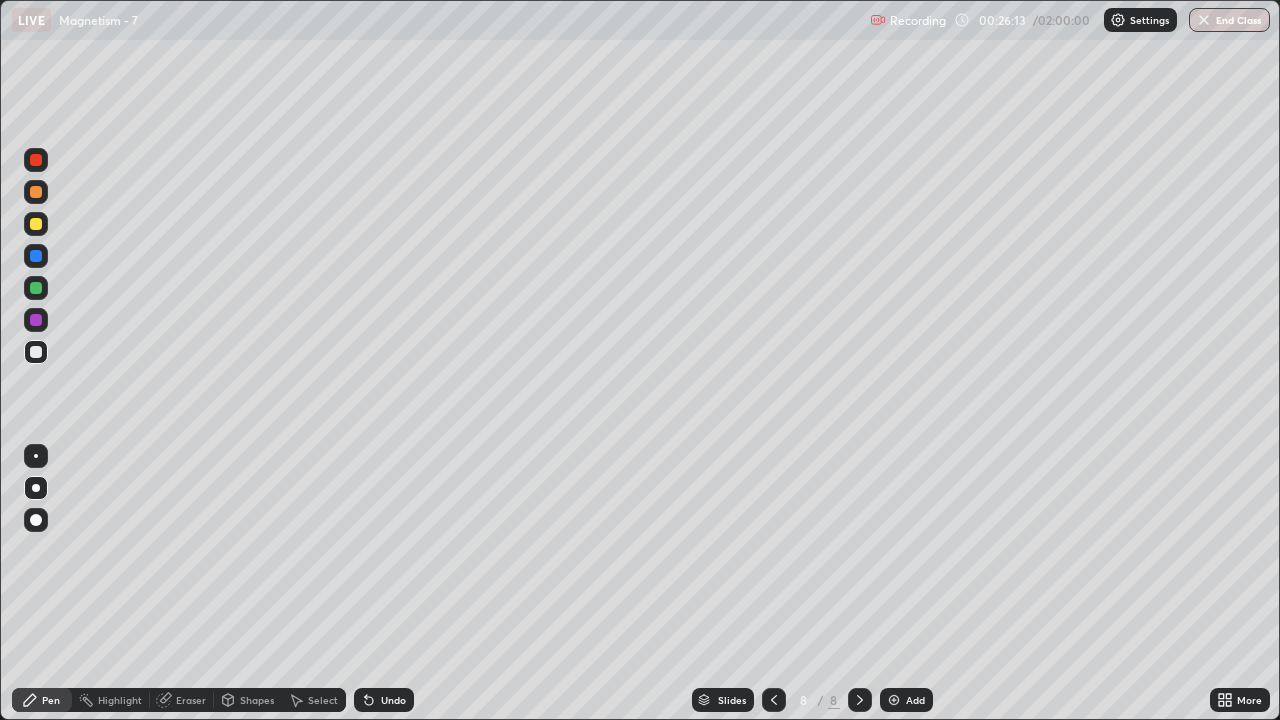 click on "Undo" at bounding box center [393, 700] 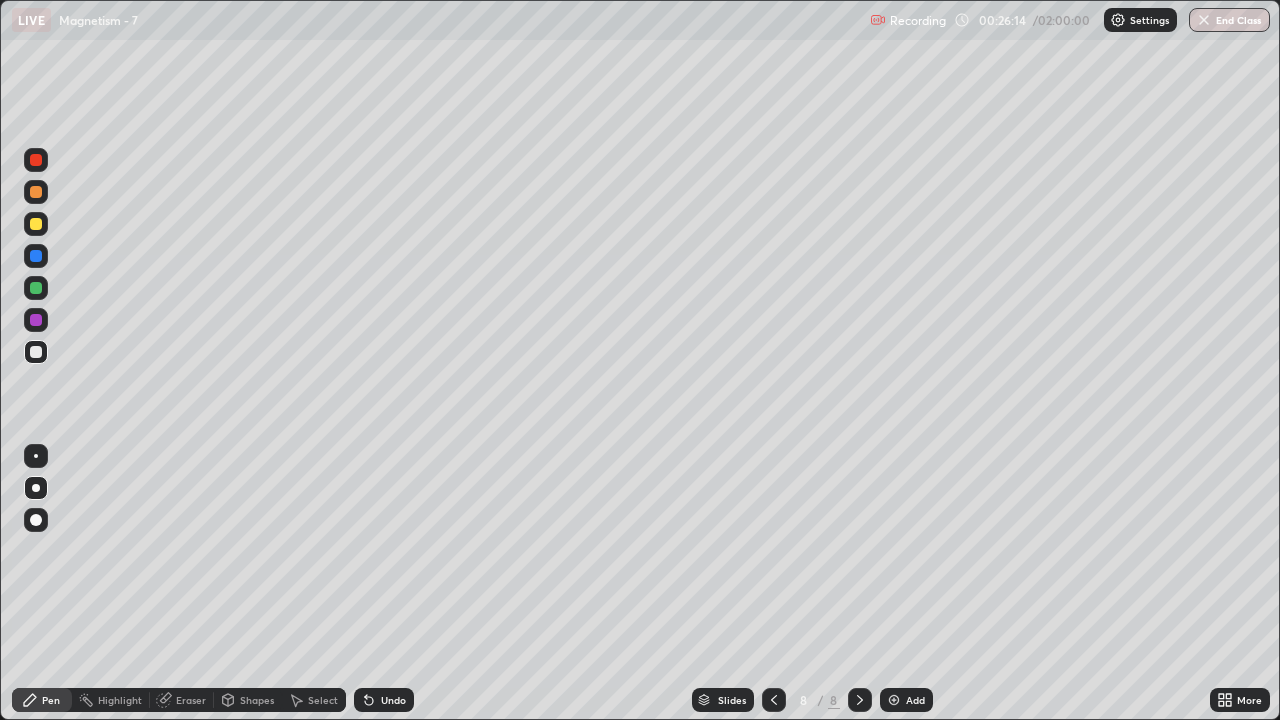 click on "Undo" at bounding box center [393, 700] 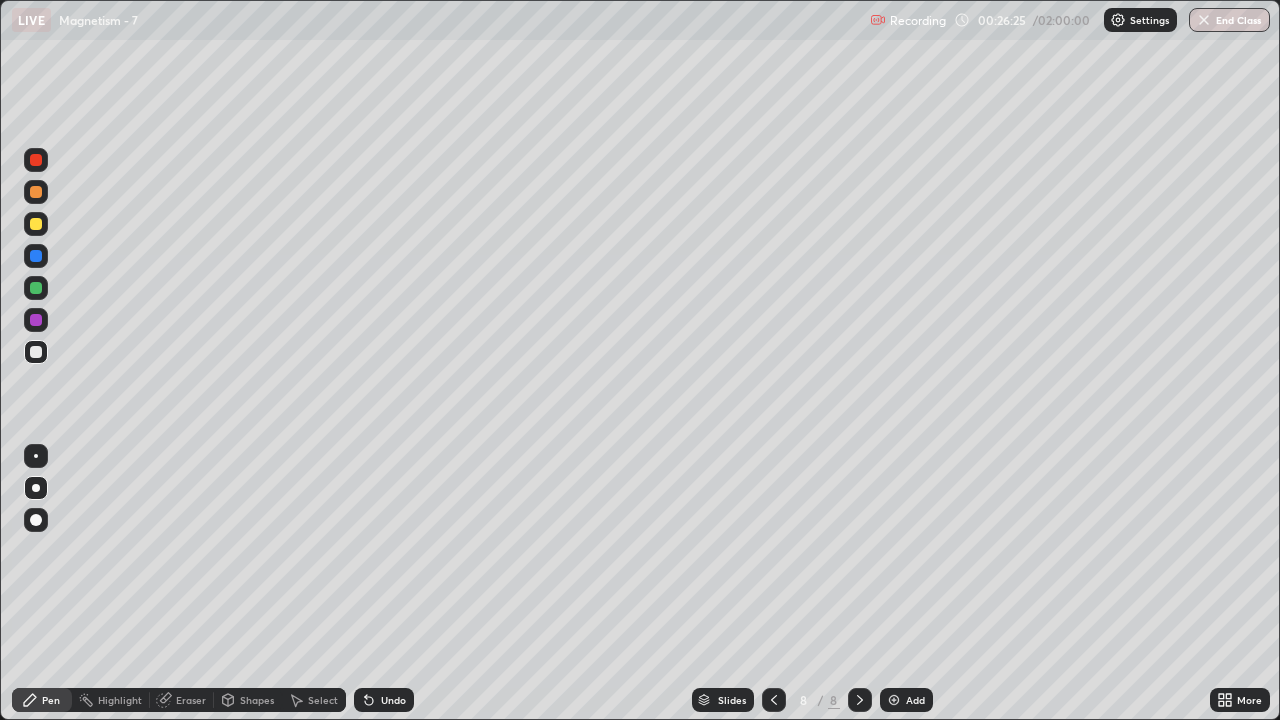 click at bounding box center [36, 224] 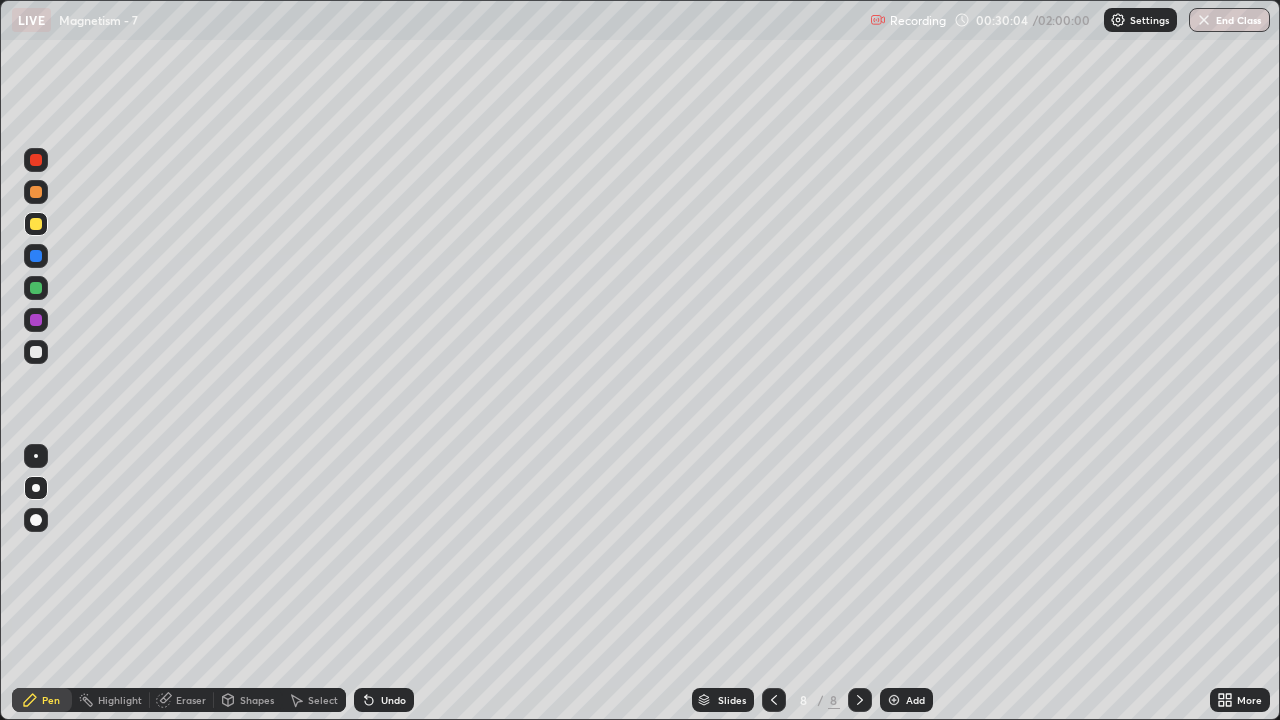 click at bounding box center (36, 352) 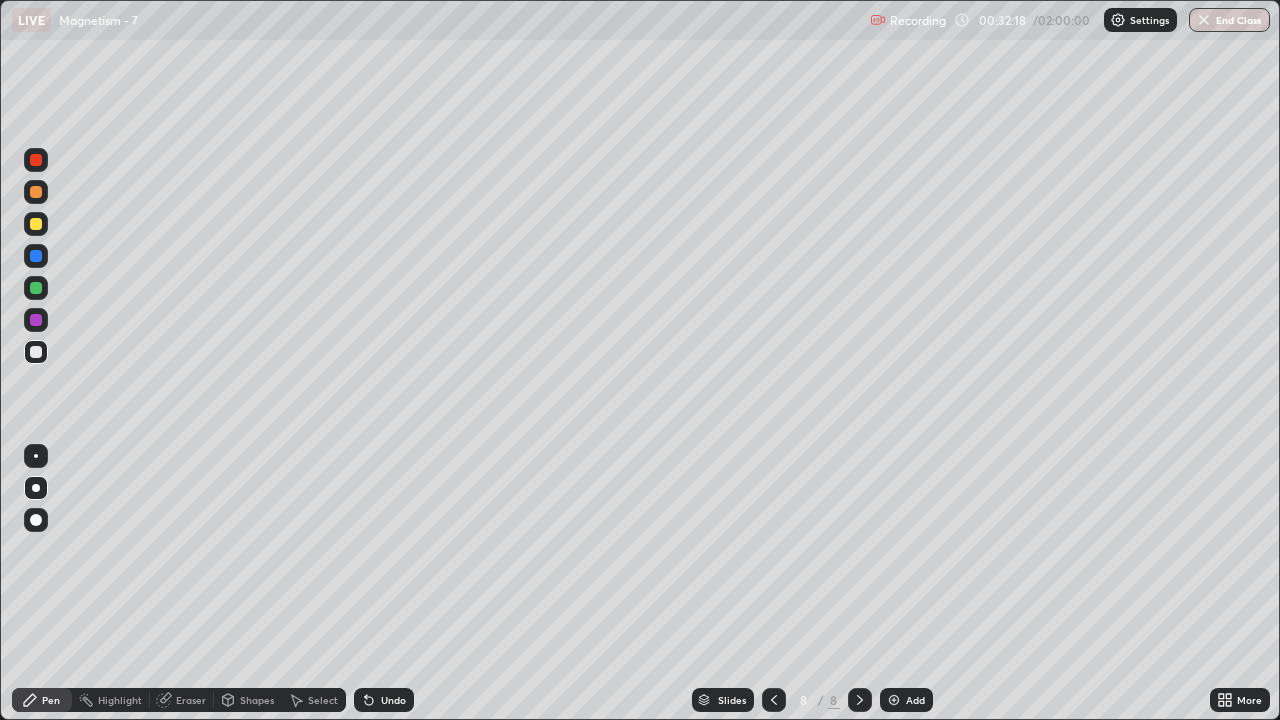 click on "Add" at bounding box center (906, 700) 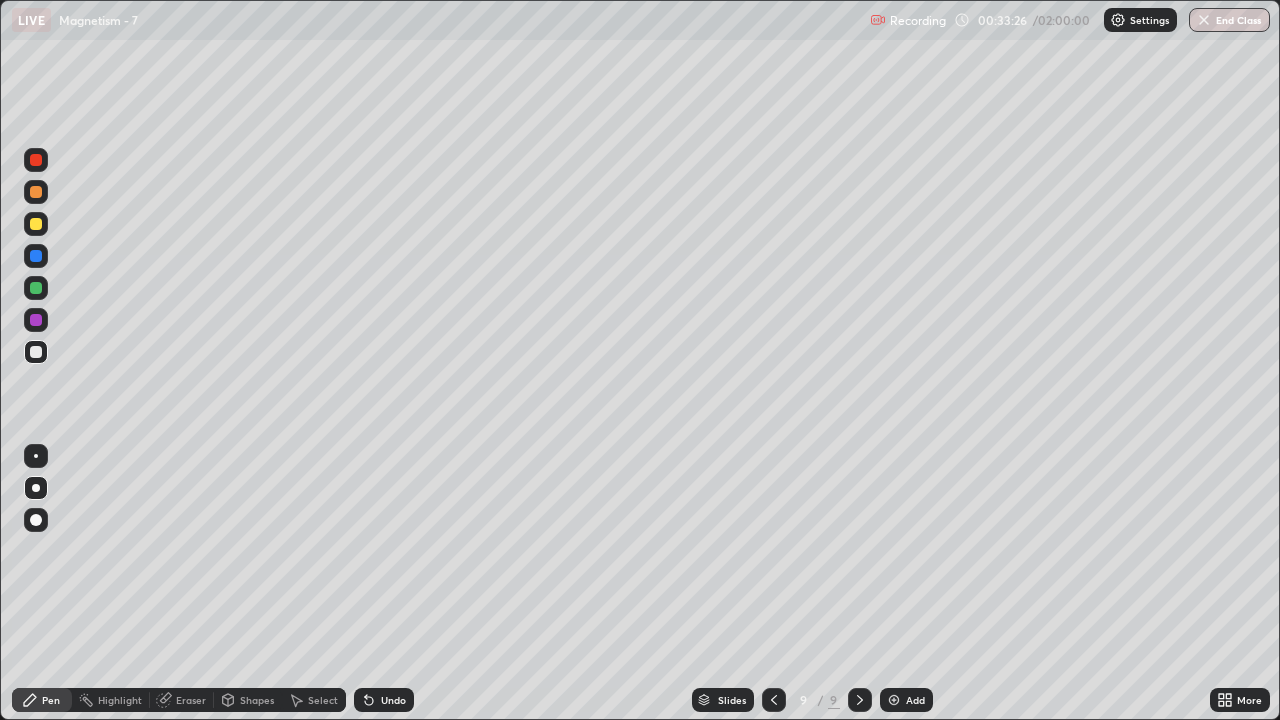 click at bounding box center (36, 224) 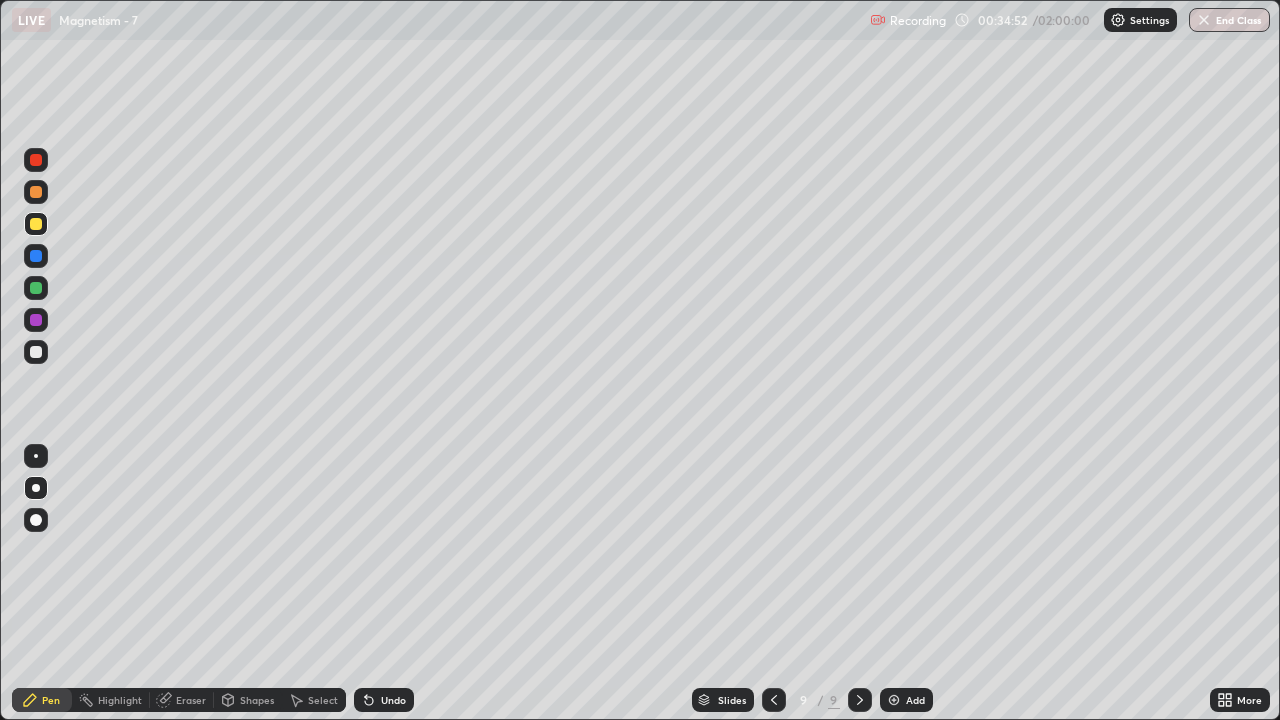 click at bounding box center [36, 224] 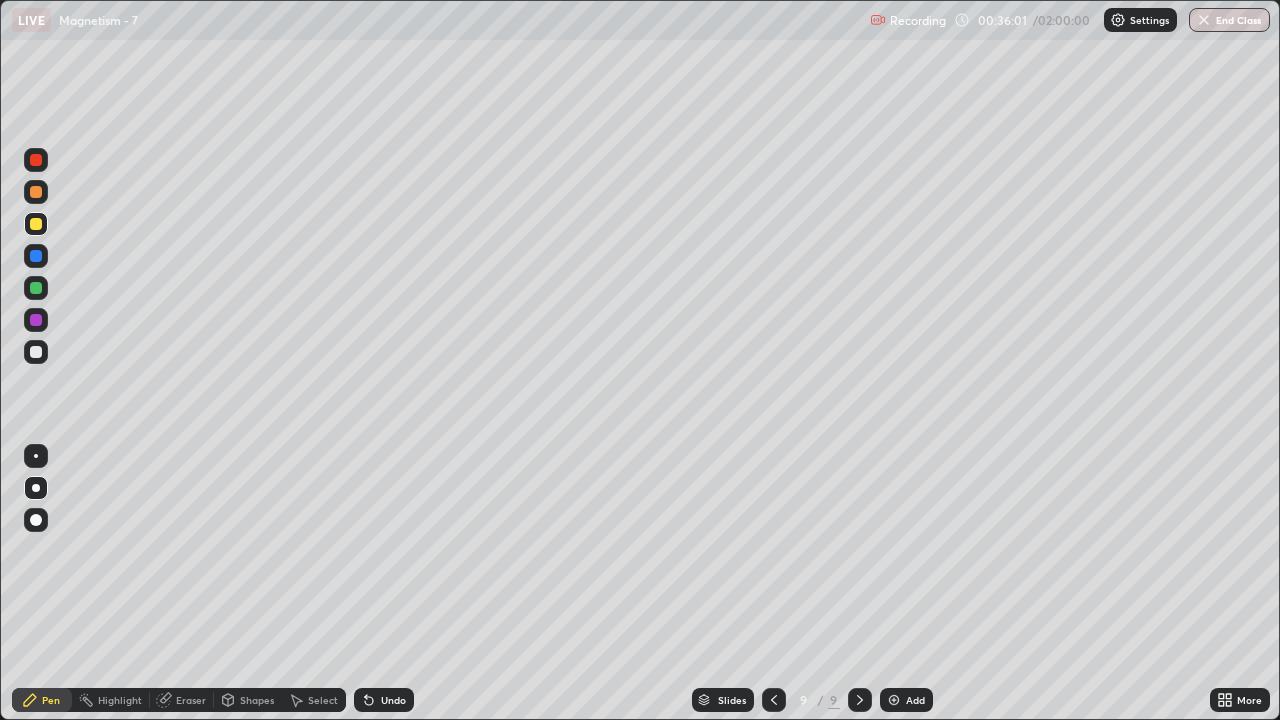 click at bounding box center (36, 192) 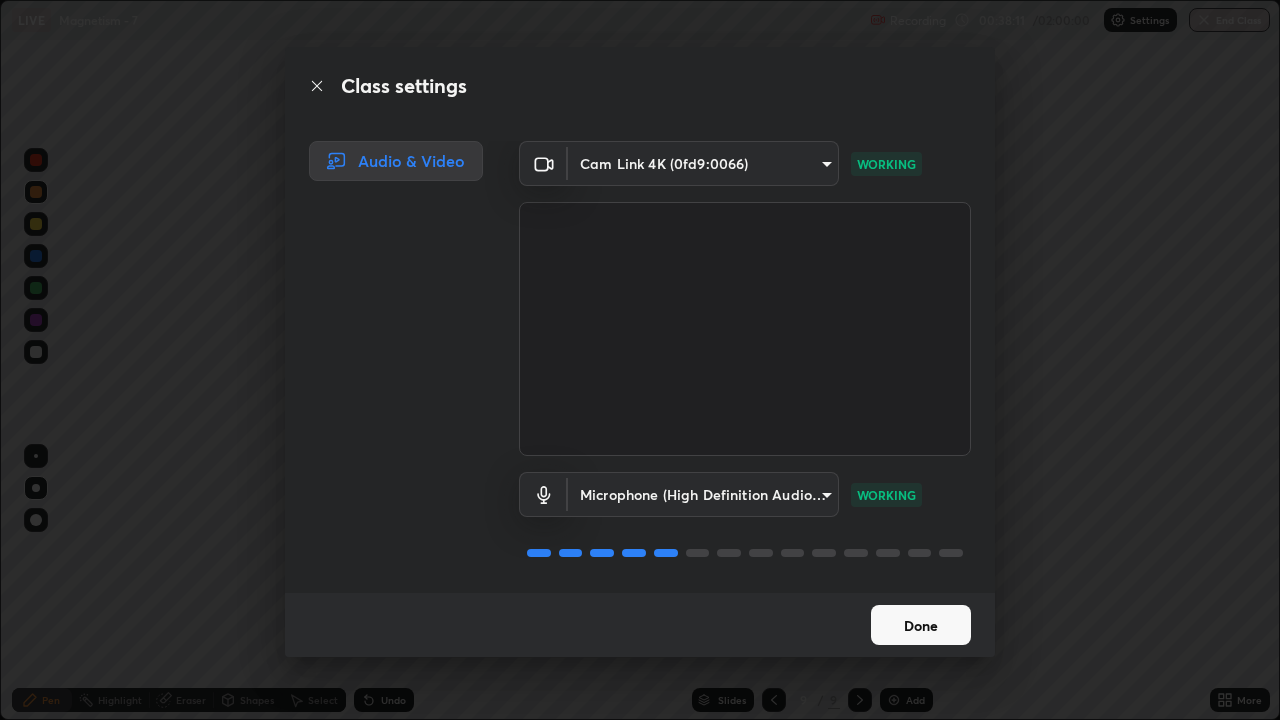 click on "Done" at bounding box center (921, 625) 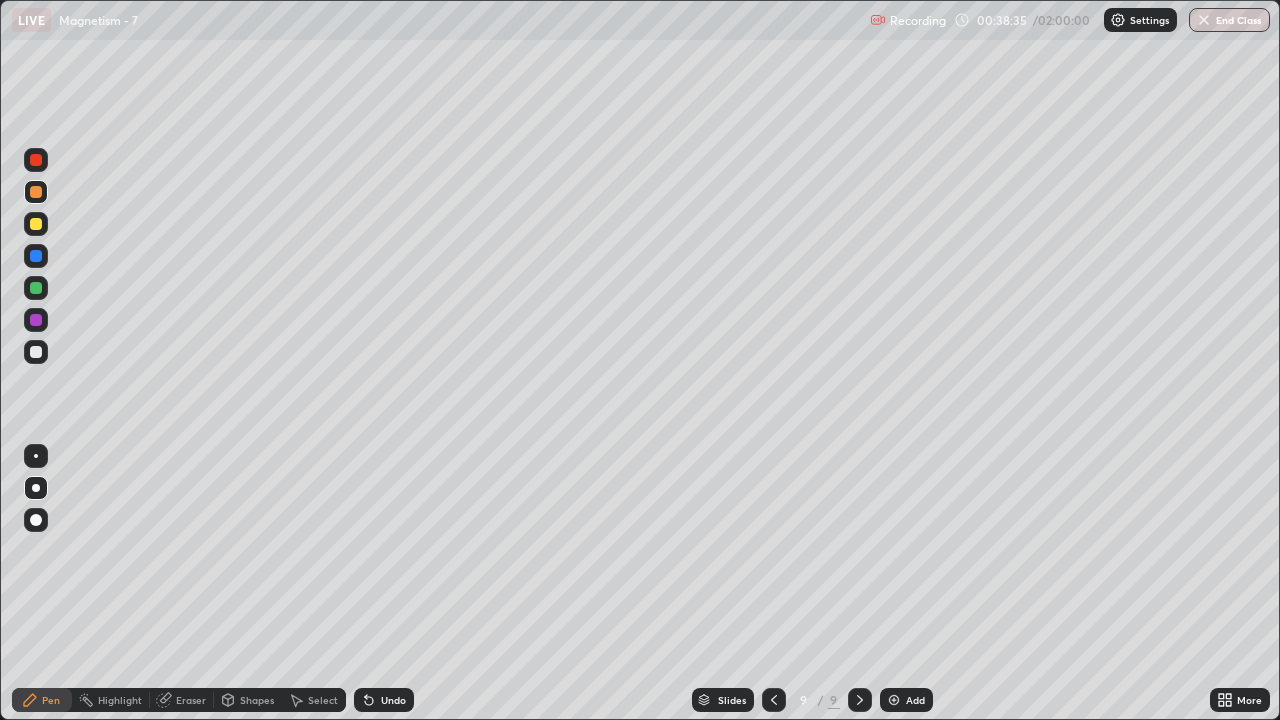 click on "Add" at bounding box center [906, 700] 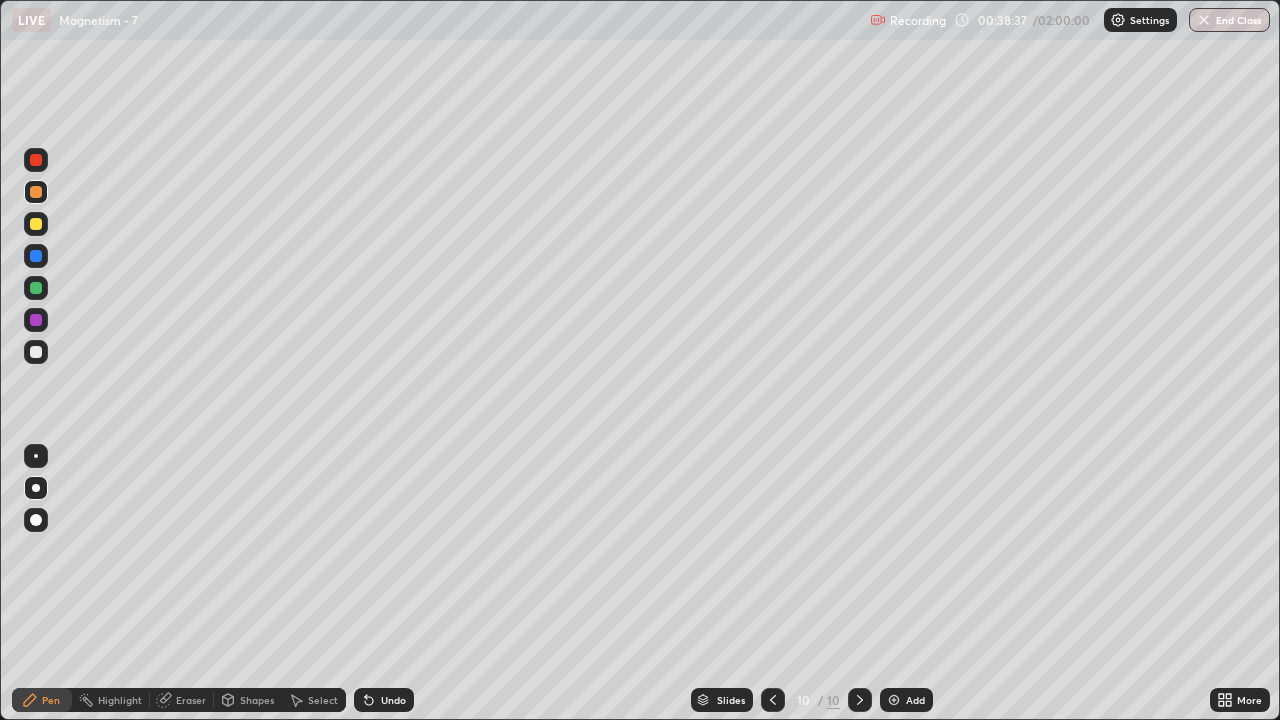 click at bounding box center (36, 352) 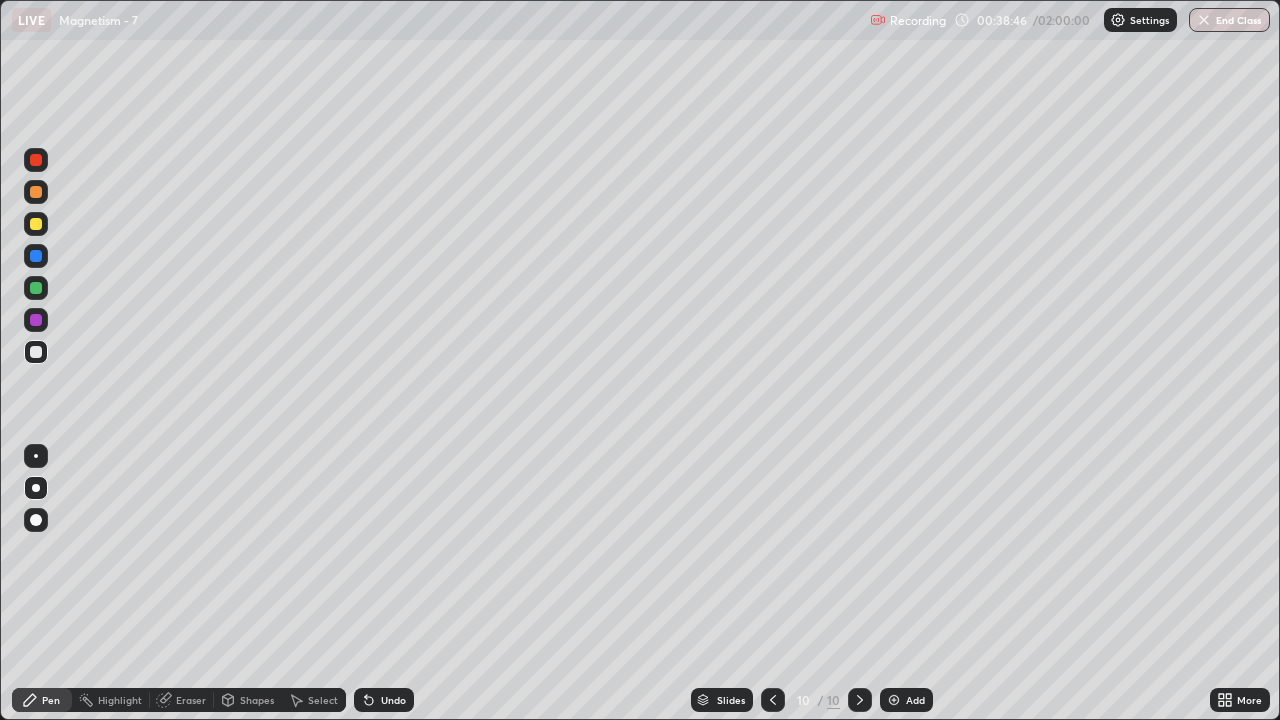 click at bounding box center (36, 224) 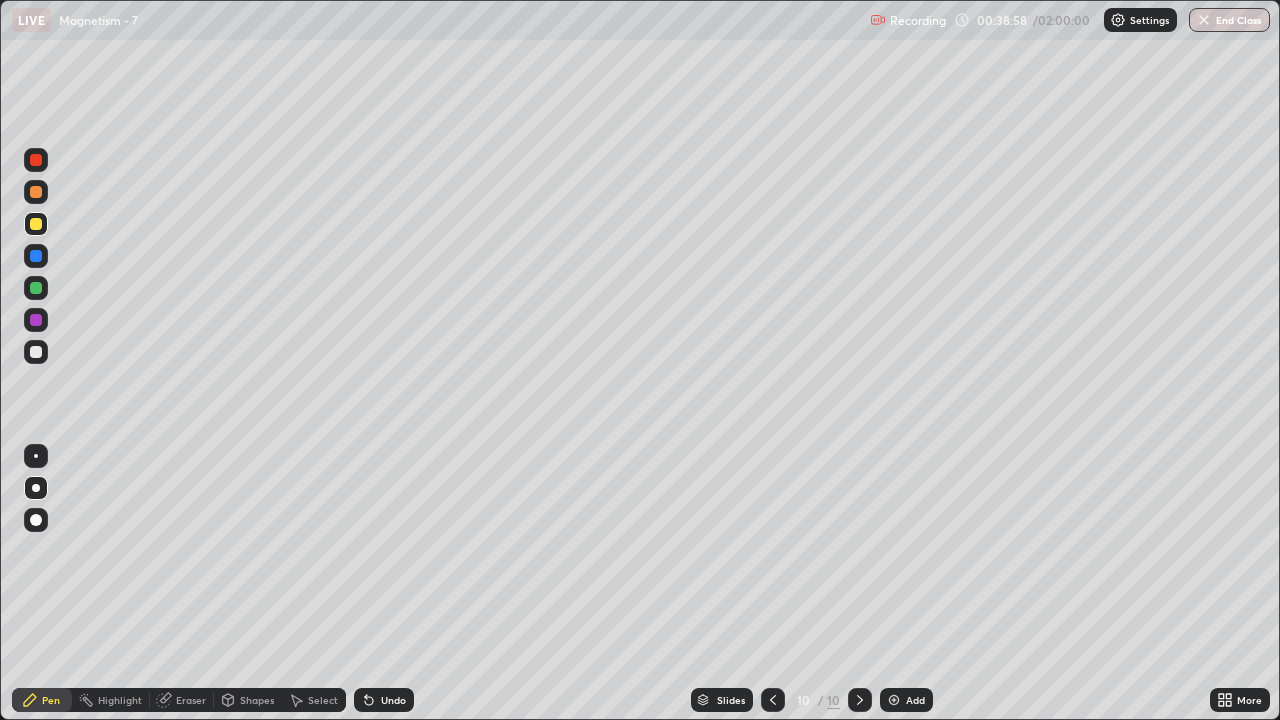 click at bounding box center (36, 192) 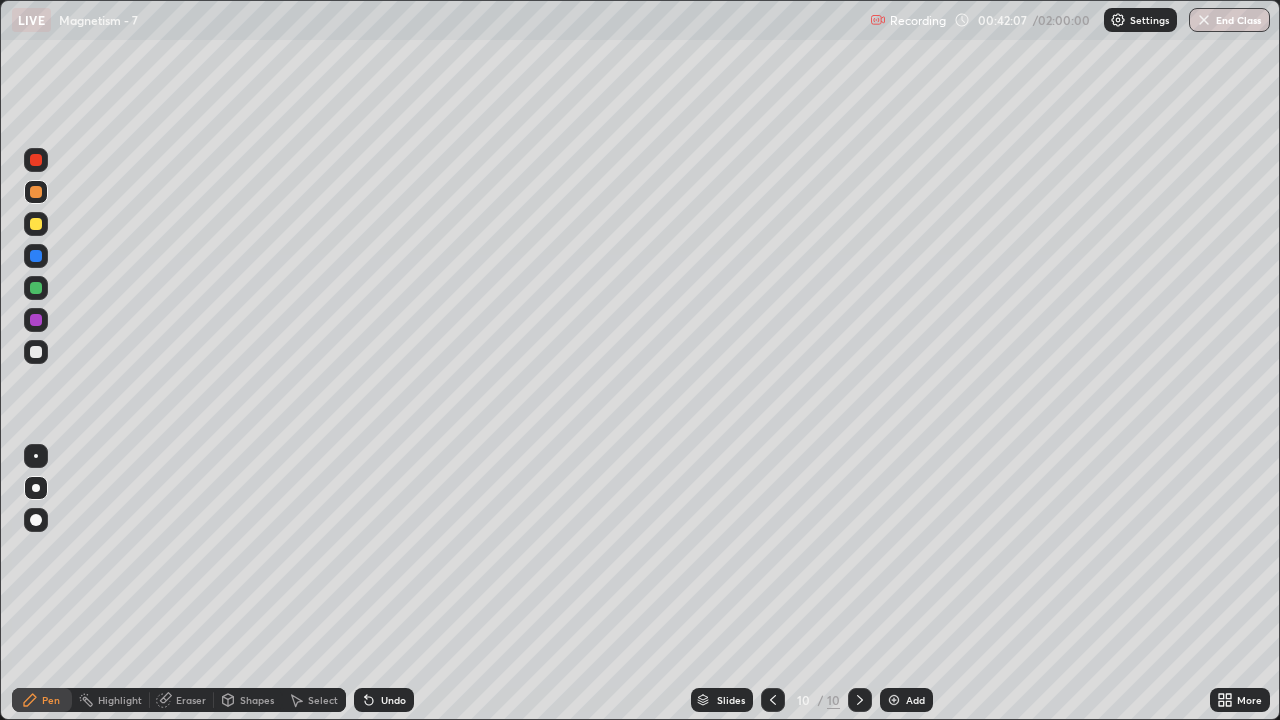 click at bounding box center (36, 192) 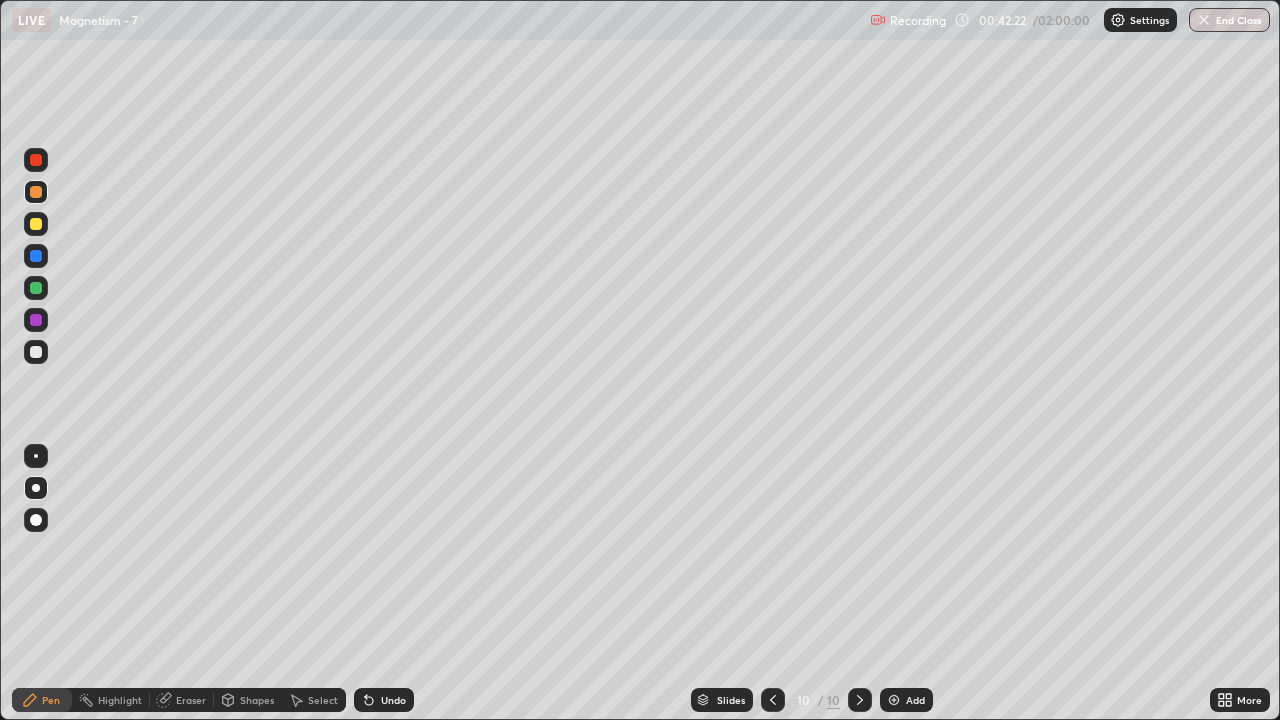 click at bounding box center [36, 352] 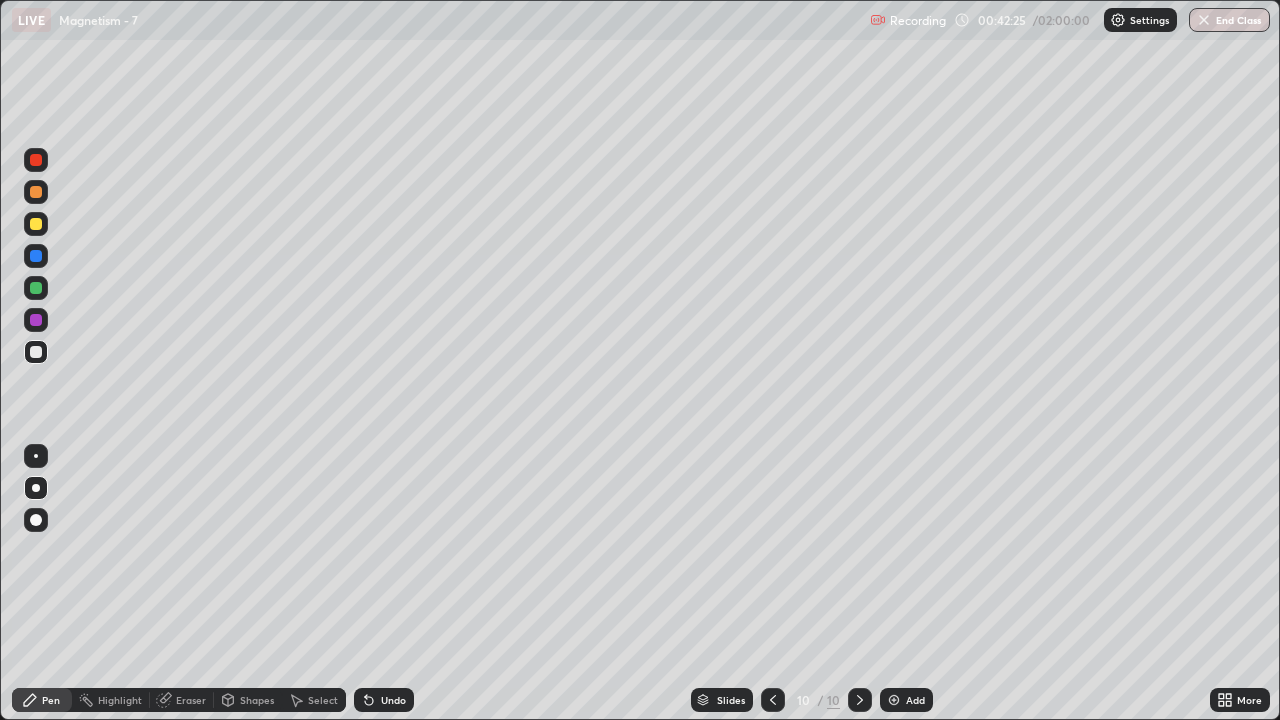 click on "Add" at bounding box center [915, 700] 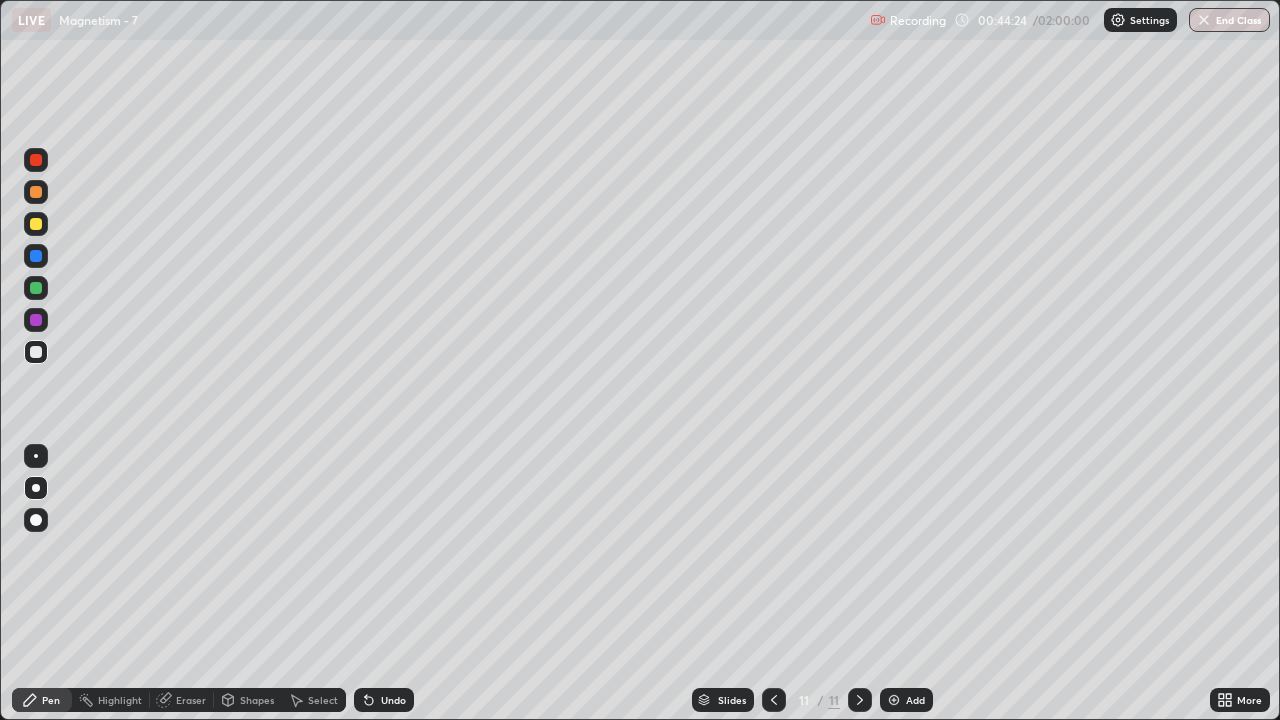 click at bounding box center [36, 224] 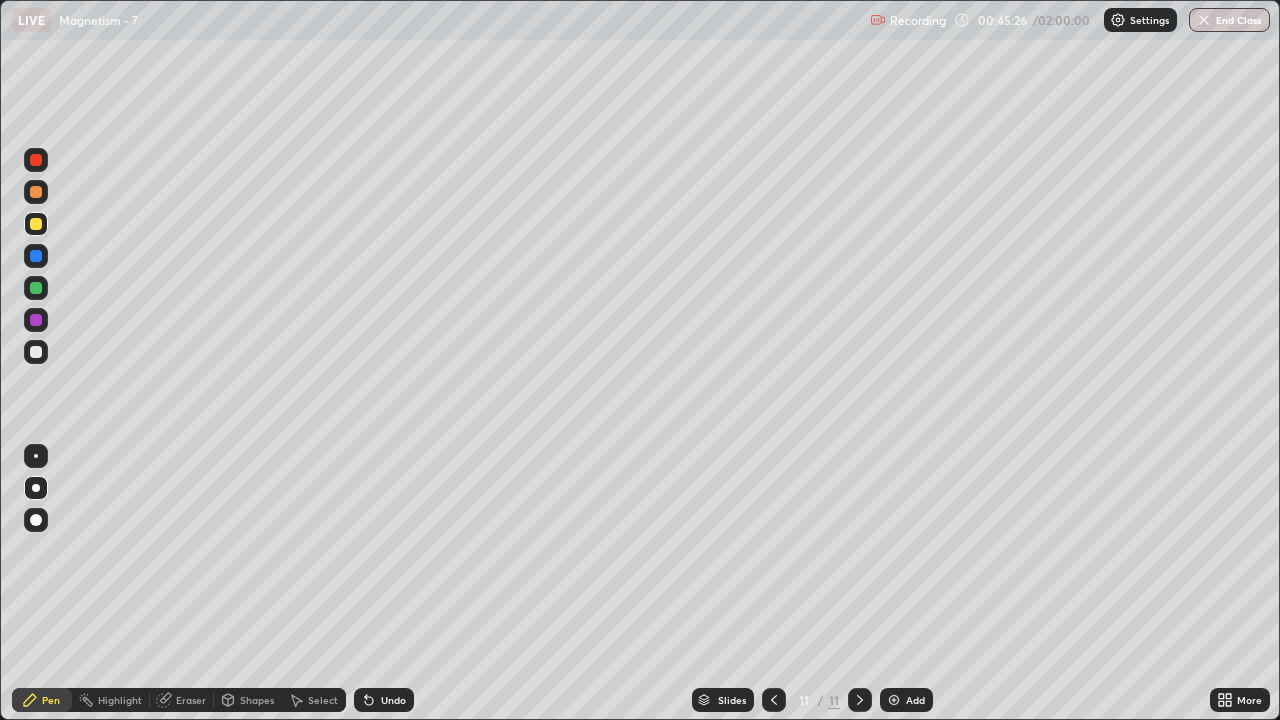 click at bounding box center (36, 352) 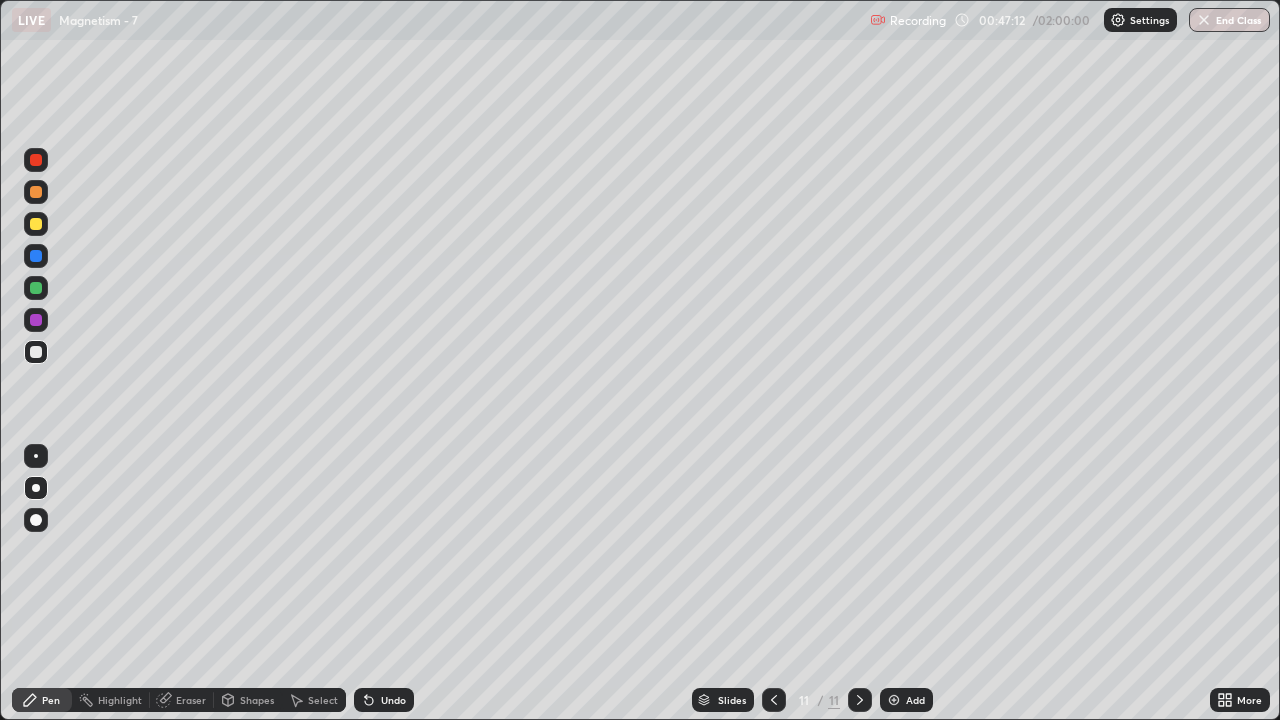 click at bounding box center [894, 700] 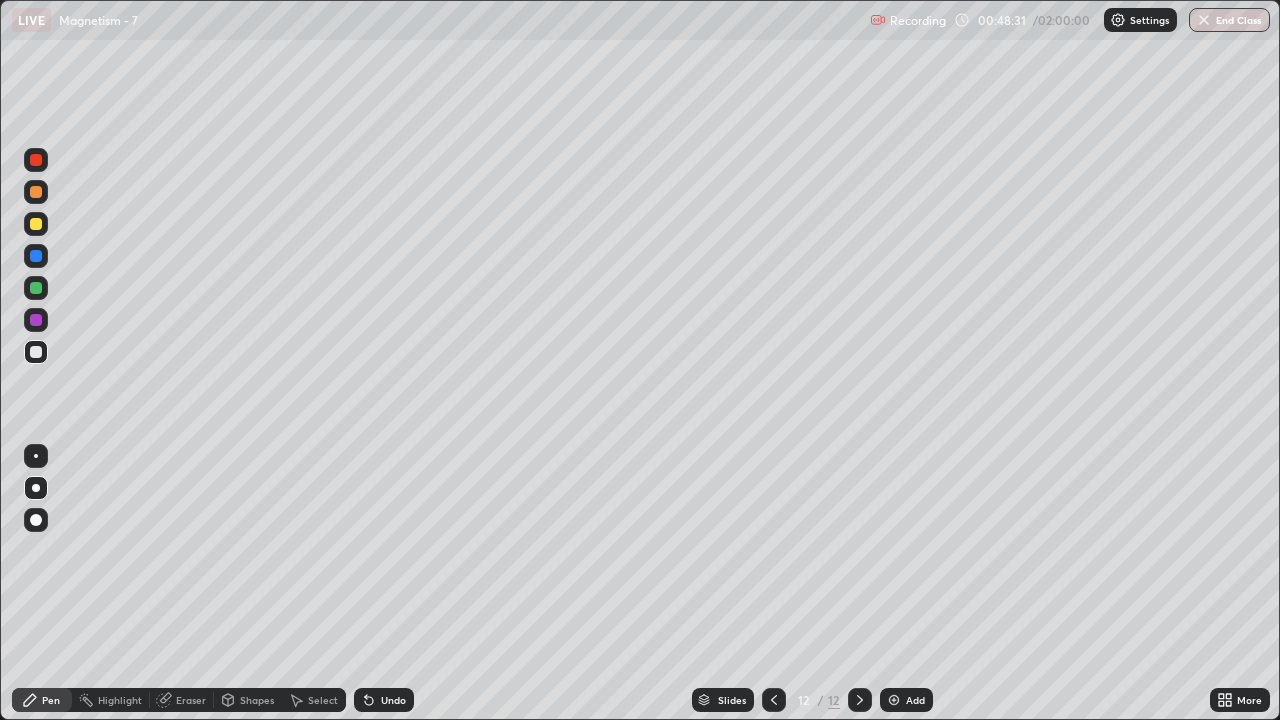 click at bounding box center [36, 224] 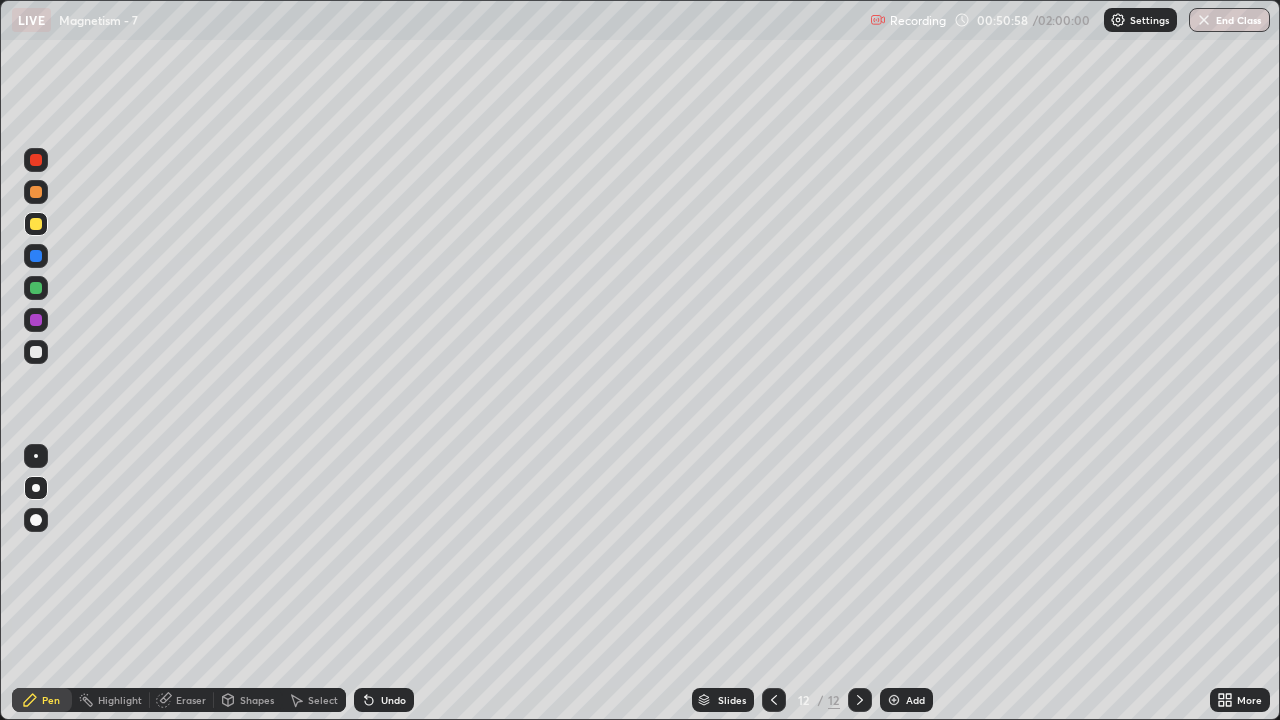 click at bounding box center (36, 352) 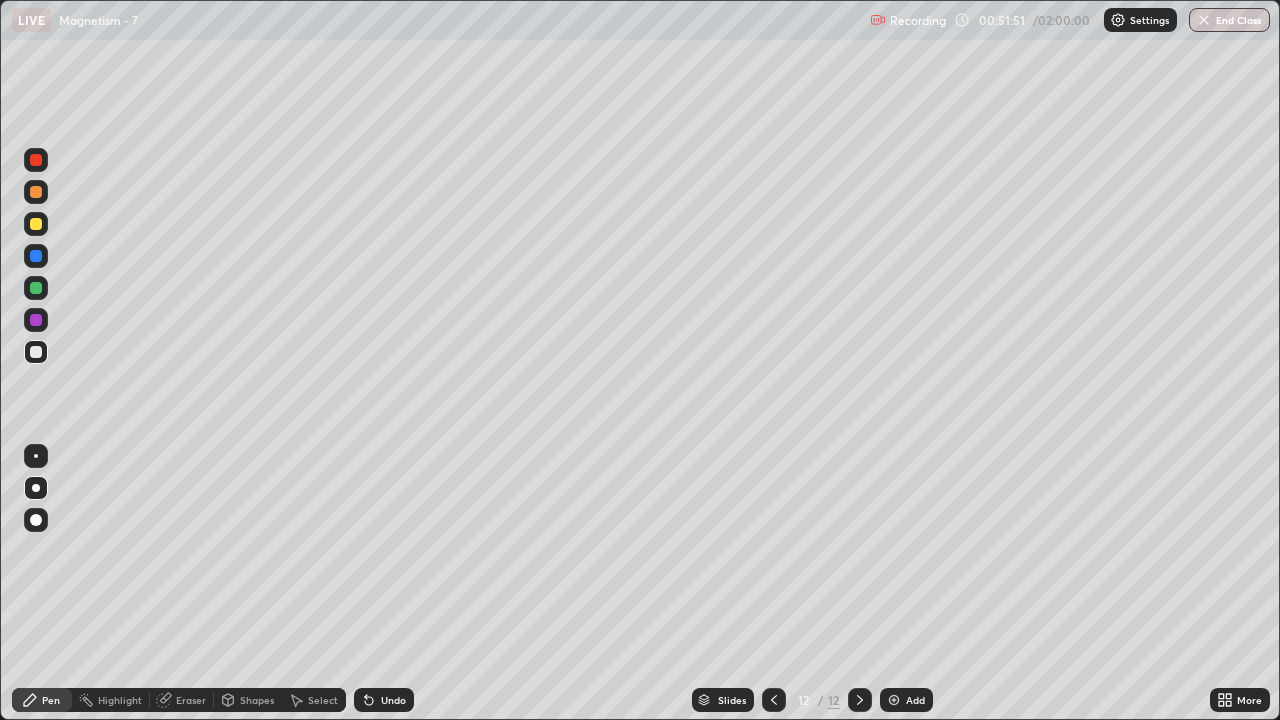 click at bounding box center (36, 288) 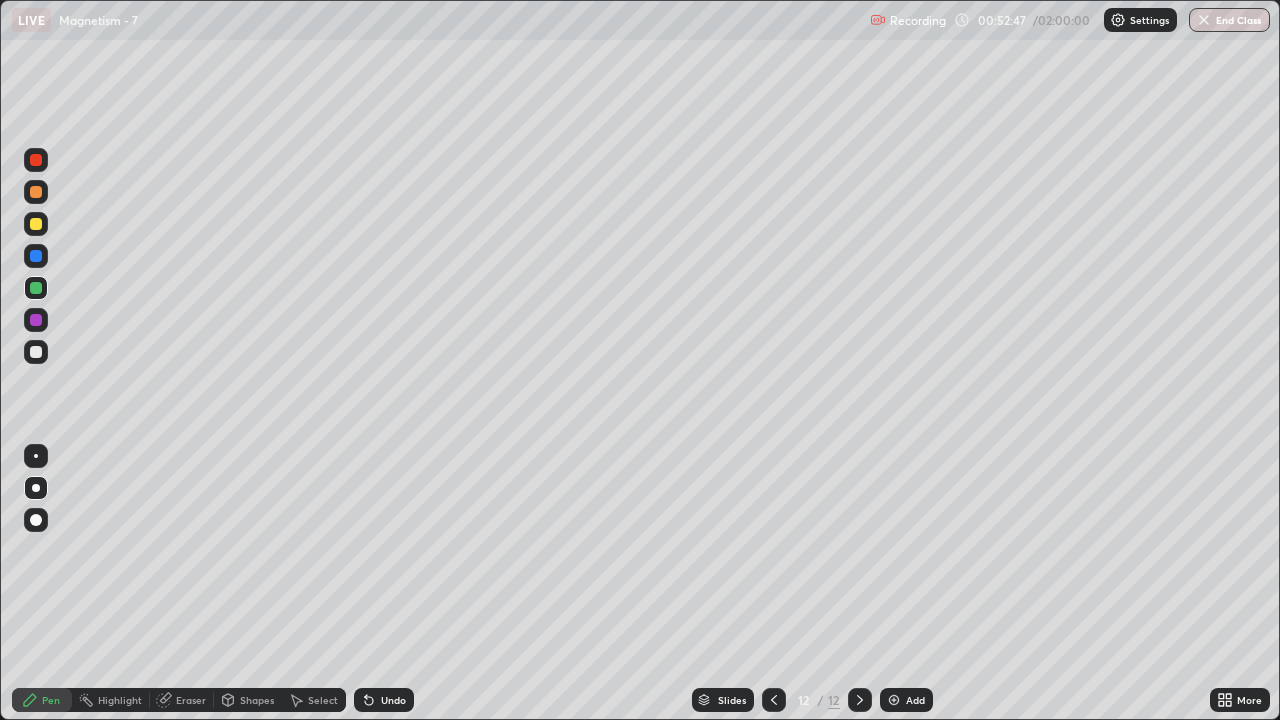 click on "Add" at bounding box center [915, 700] 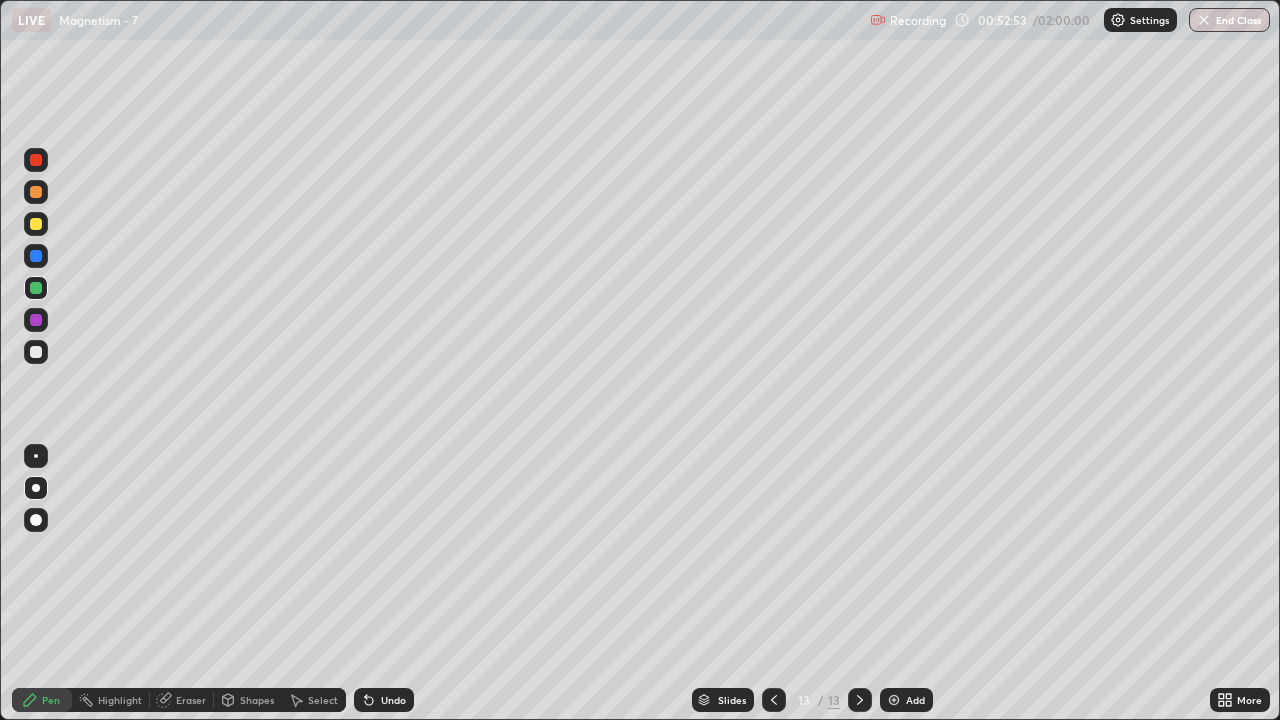 click on "Undo" at bounding box center (384, 700) 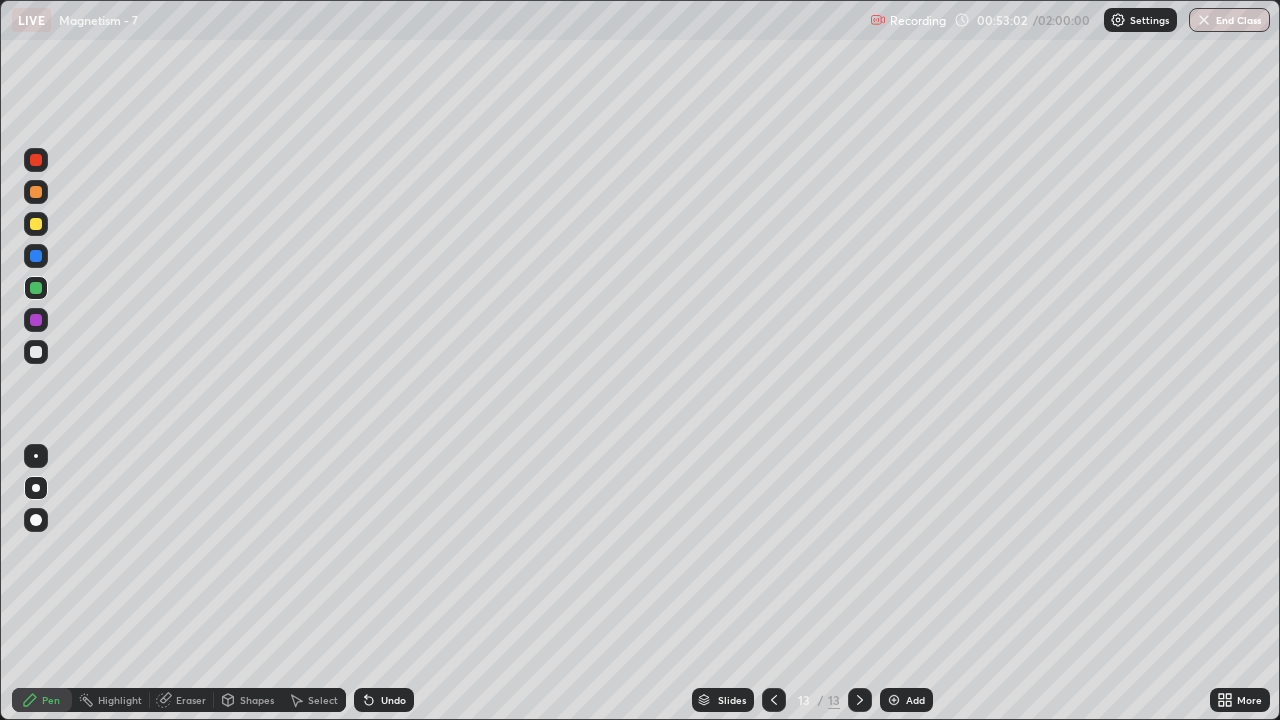 click at bounding box center (36, 352) 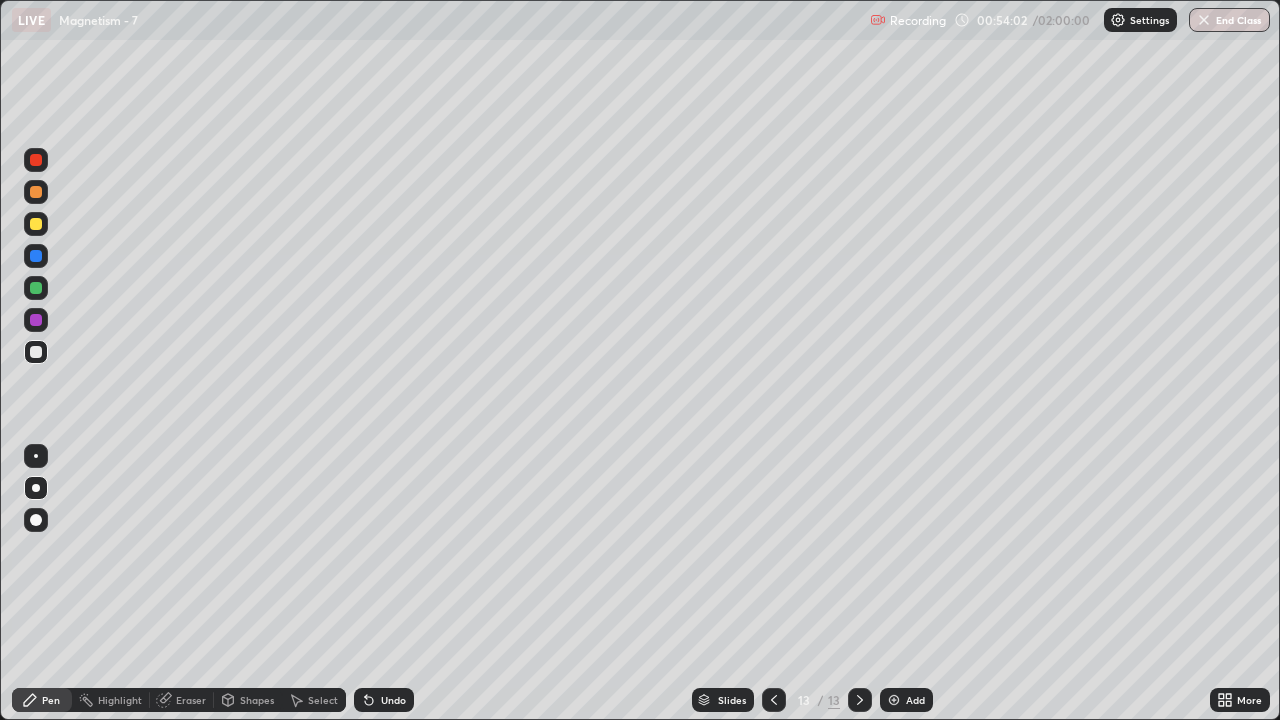 click on "Eraser" at bounding box center (191, 700) 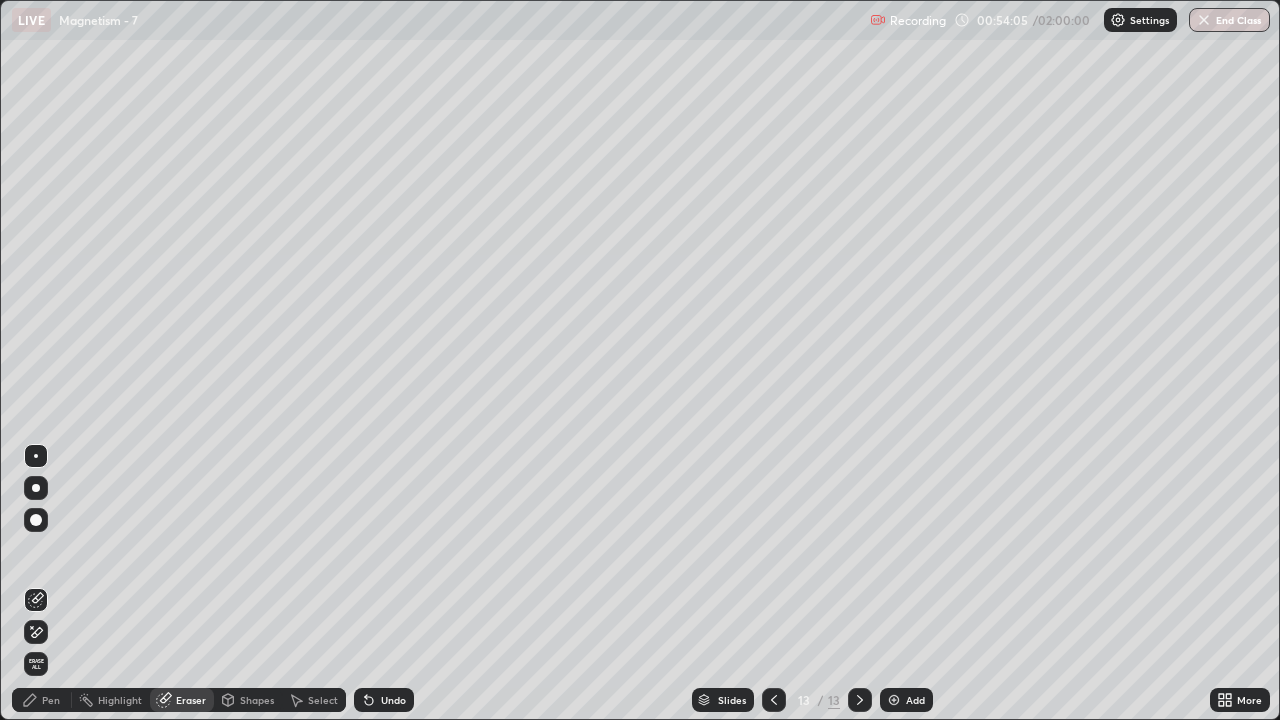 click on "Pen" at bounding box center [42, 700] 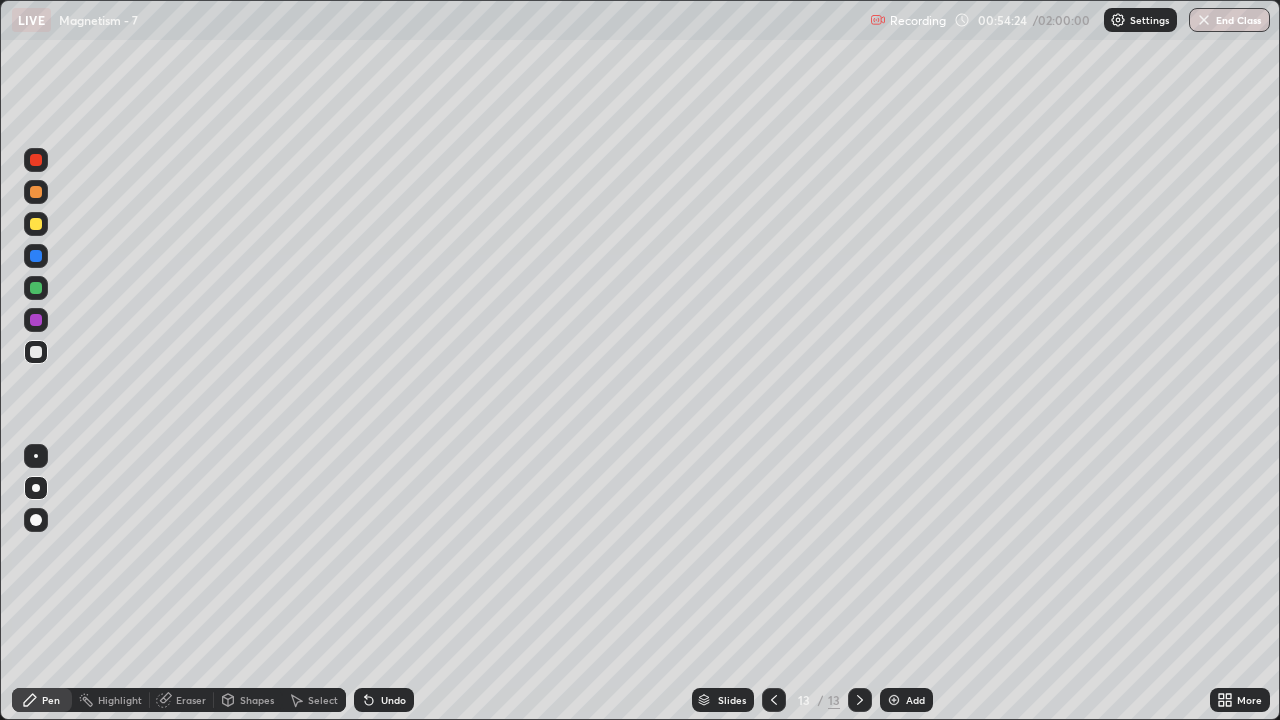 click at bounding box center (36, 224) 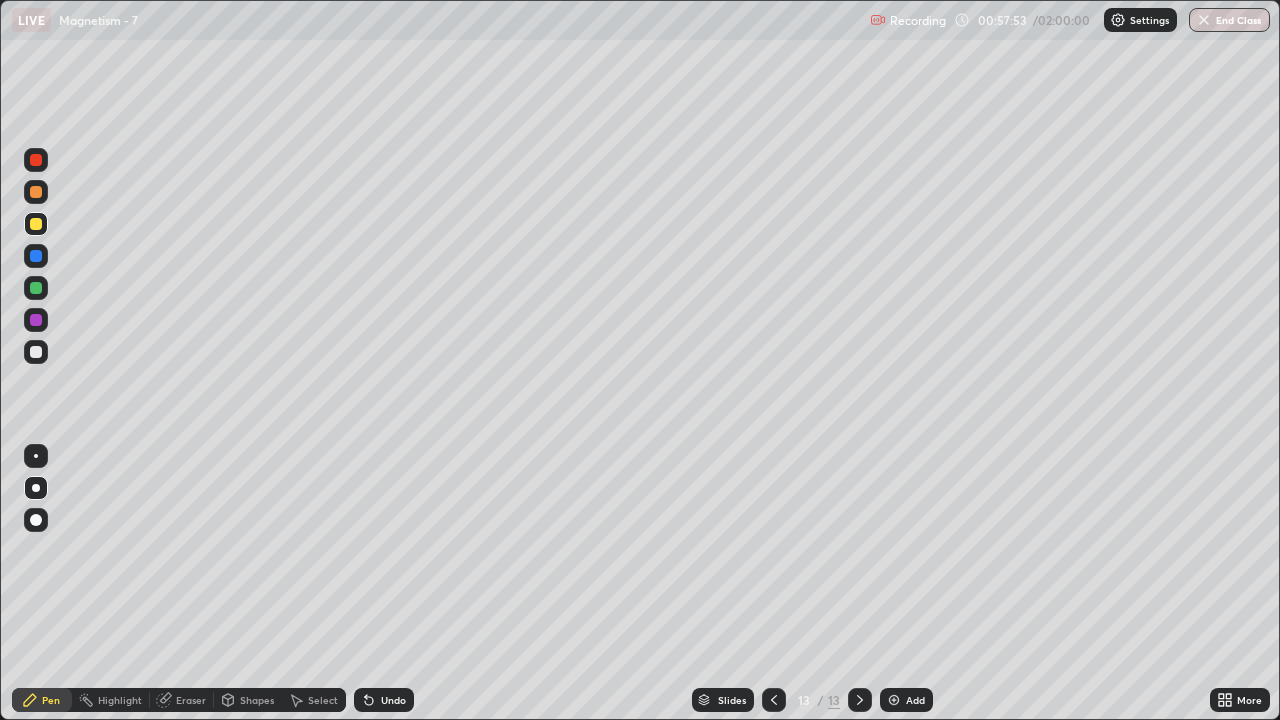 click on "Undo" at bounding box center (384, 700) 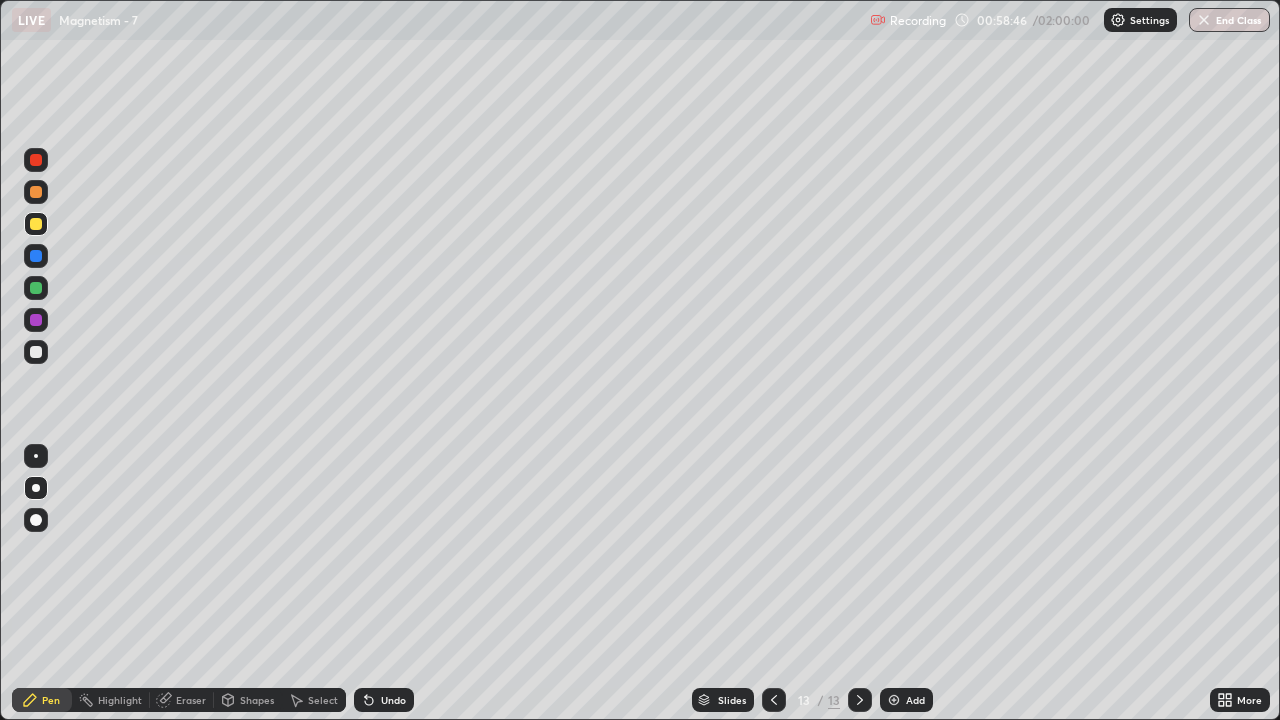 click at bounding box center [36, 352] 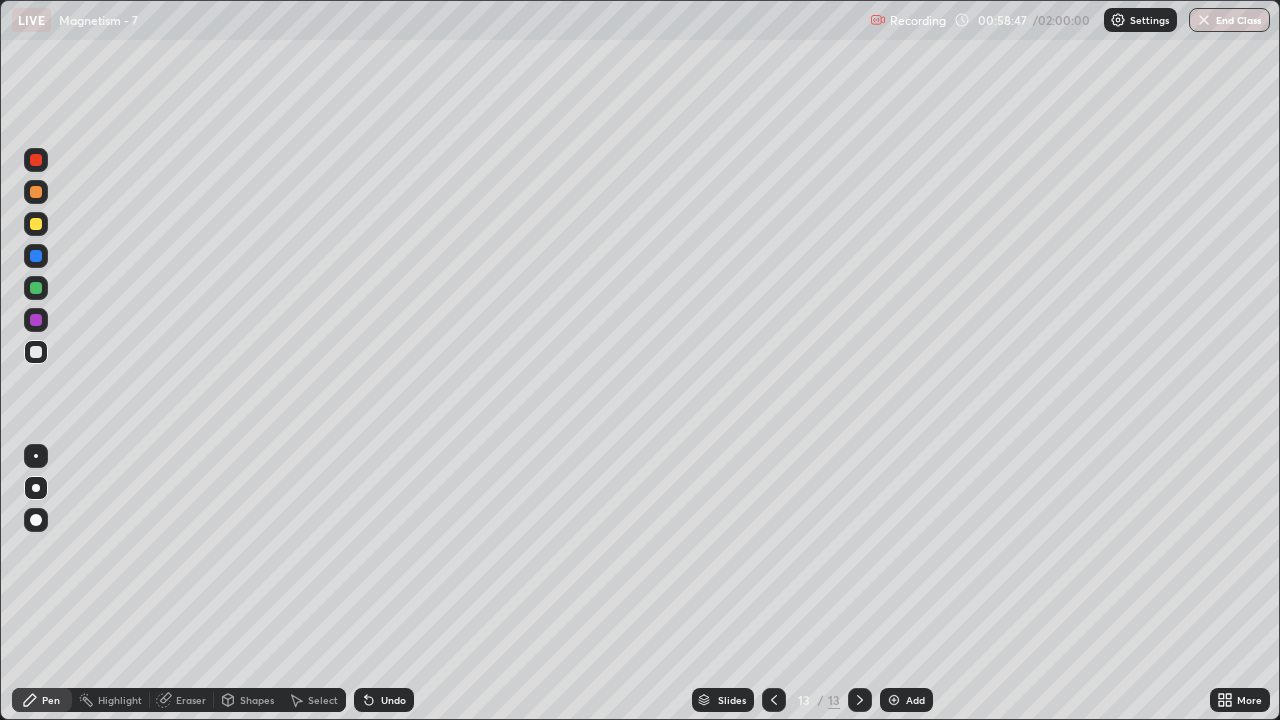 click at bounding box center [36, 192] 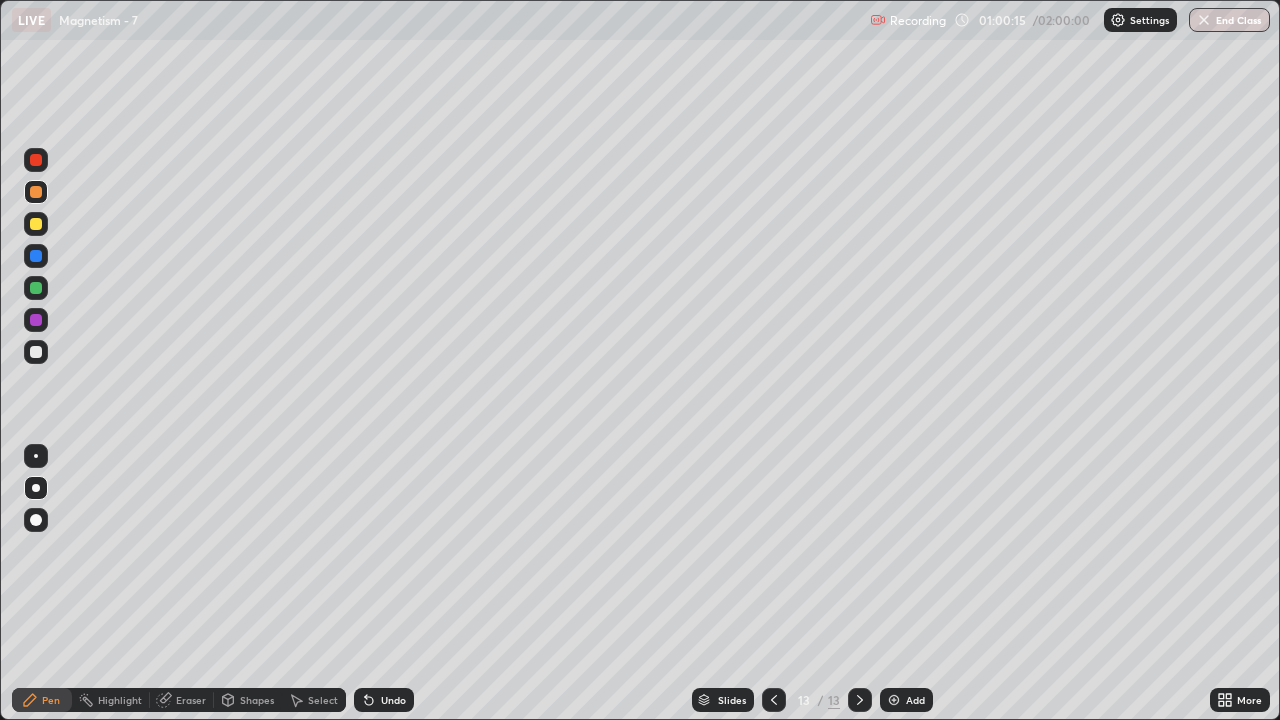 click at bounding box center (36, 288) 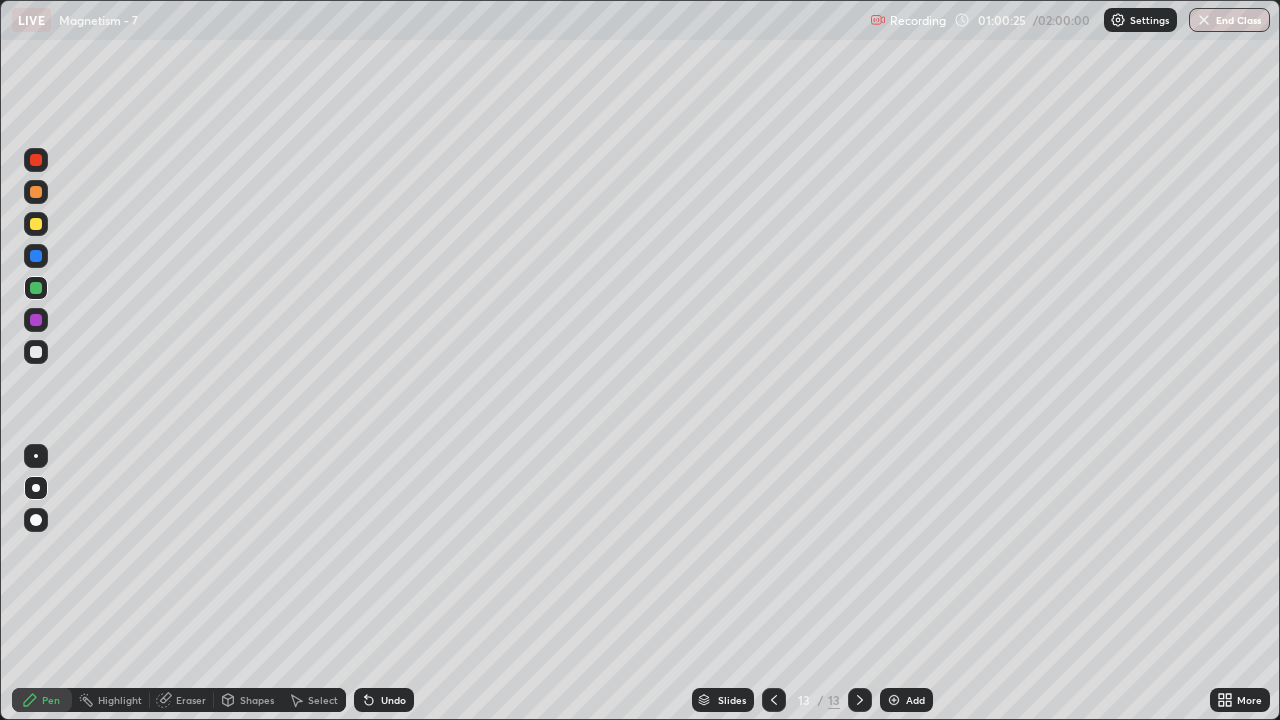 click at bounding box center (36, 192) 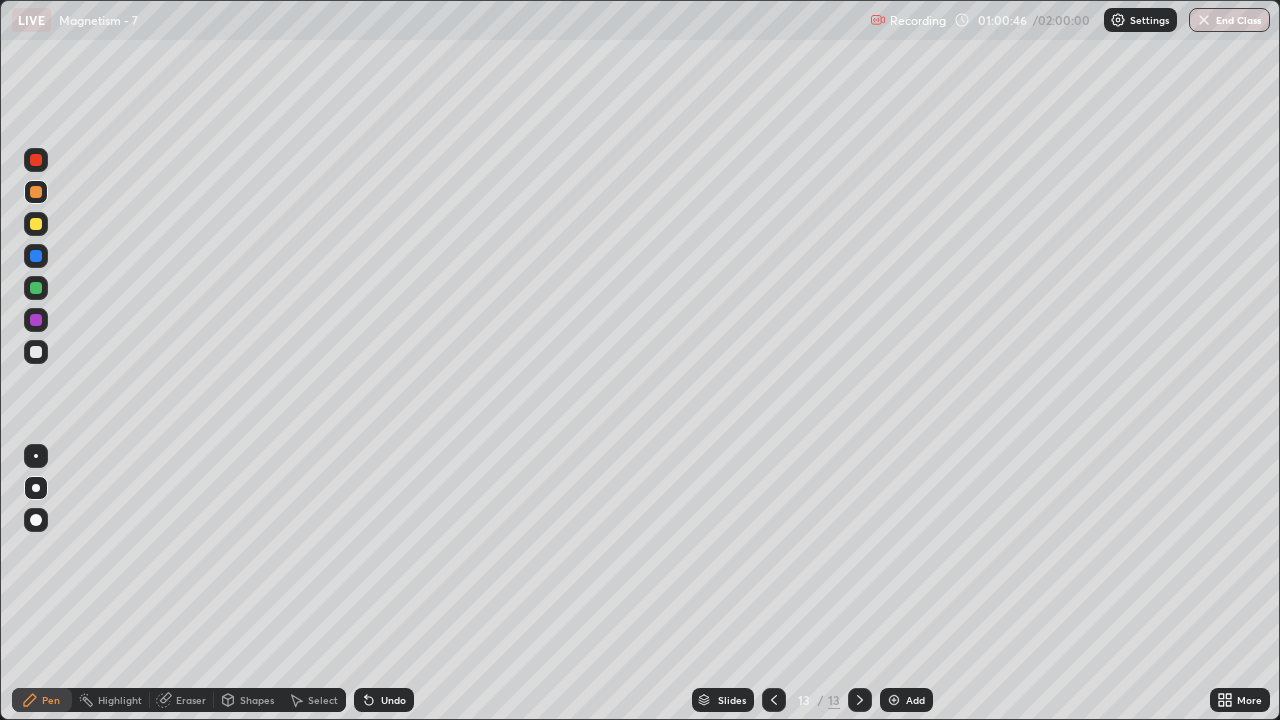 click at bounding box center (36, 224) 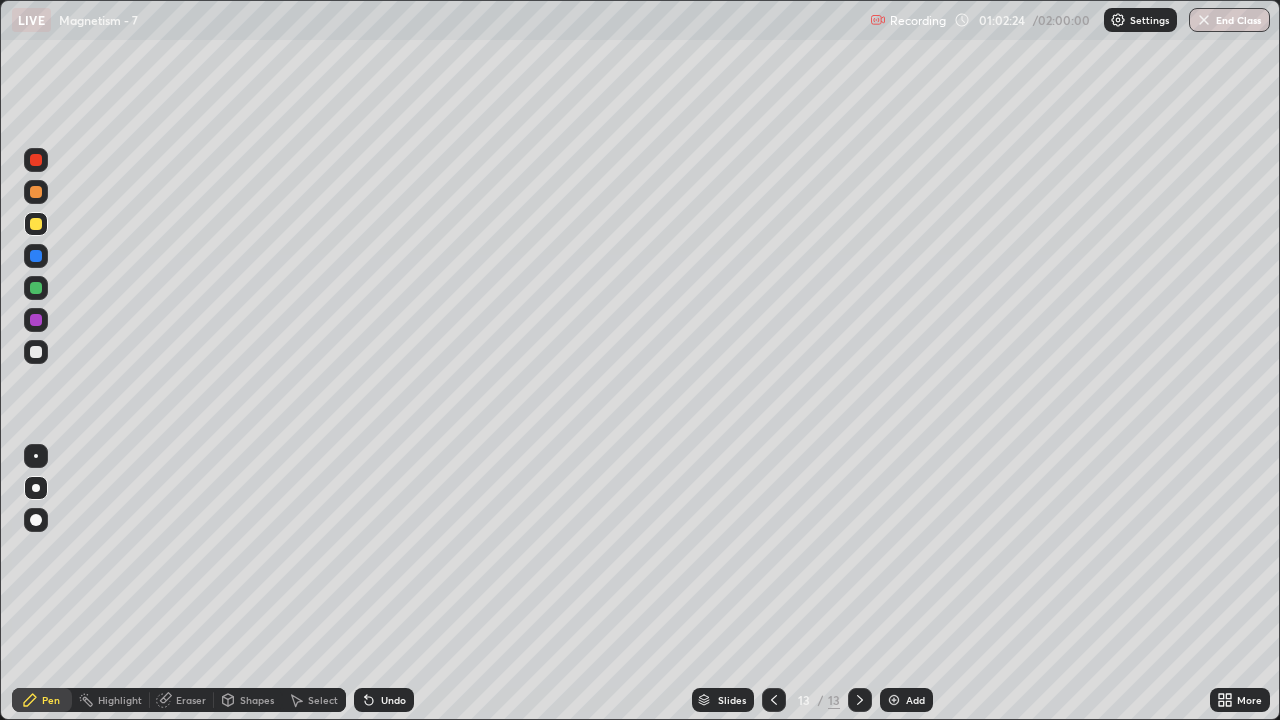 click at bounding box center [36, 352] 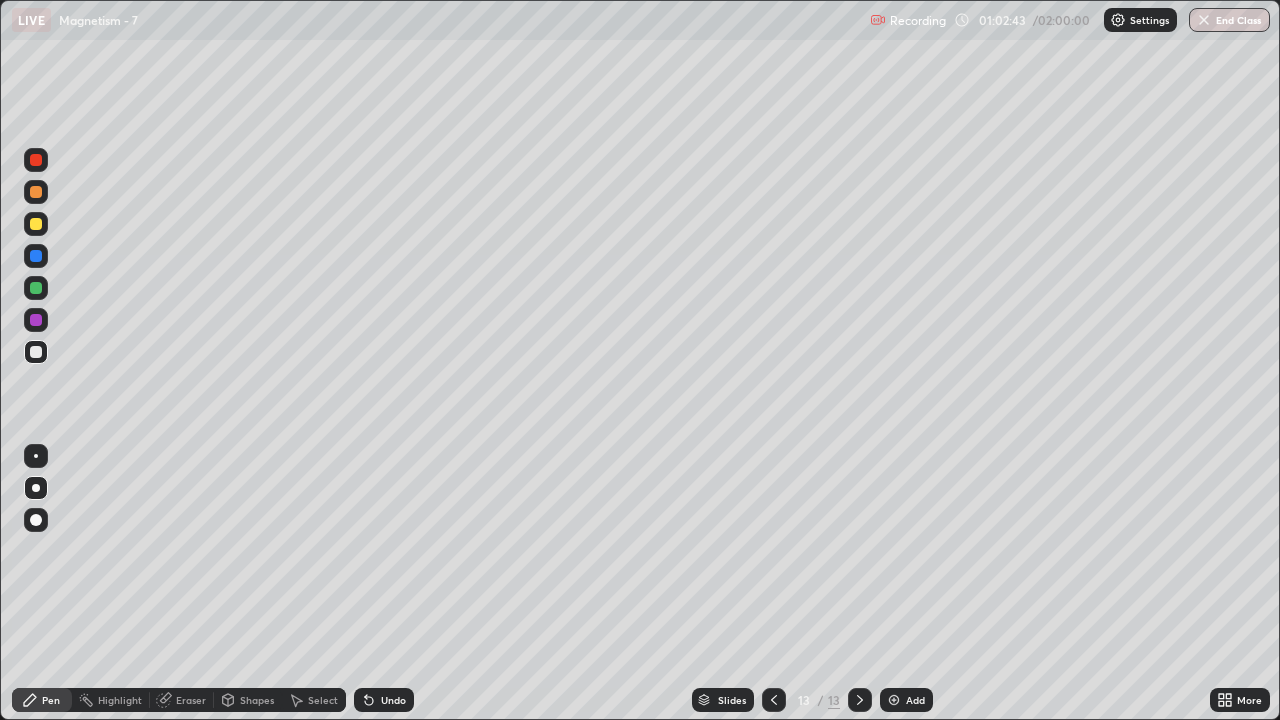 click on "Add" at bounding box center [906, 700] 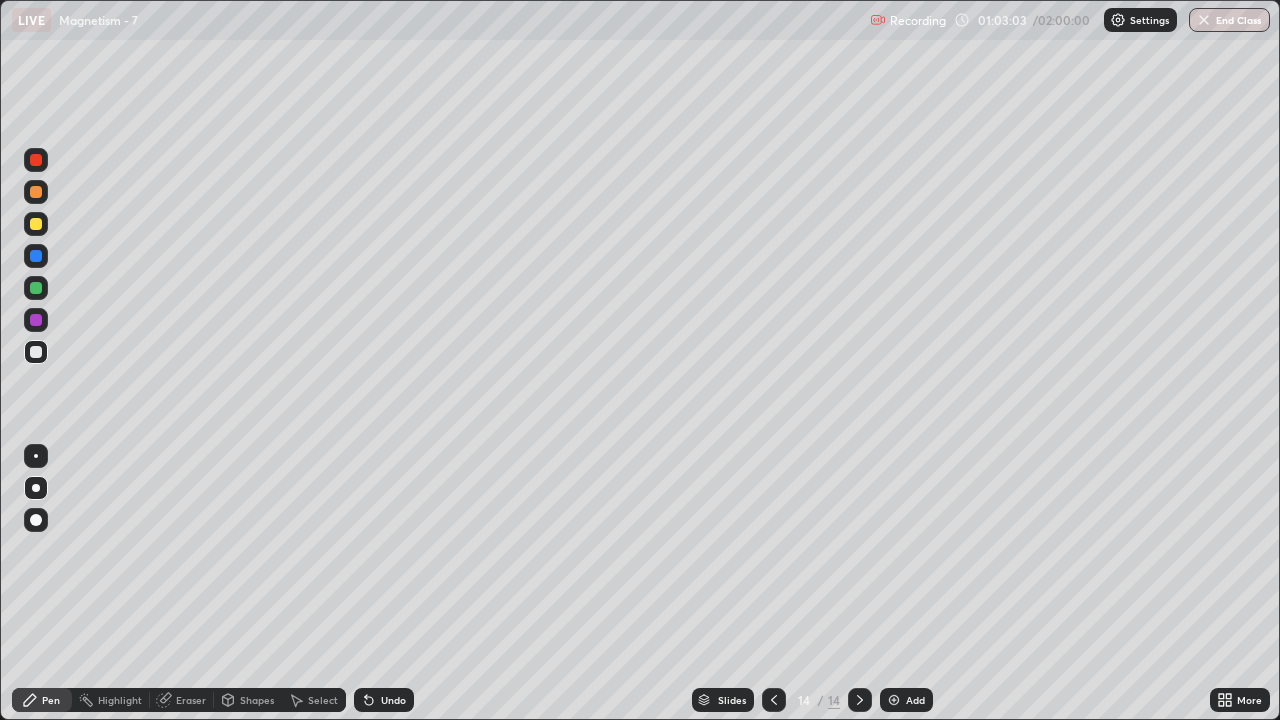 click at bounding box center (36, 224) 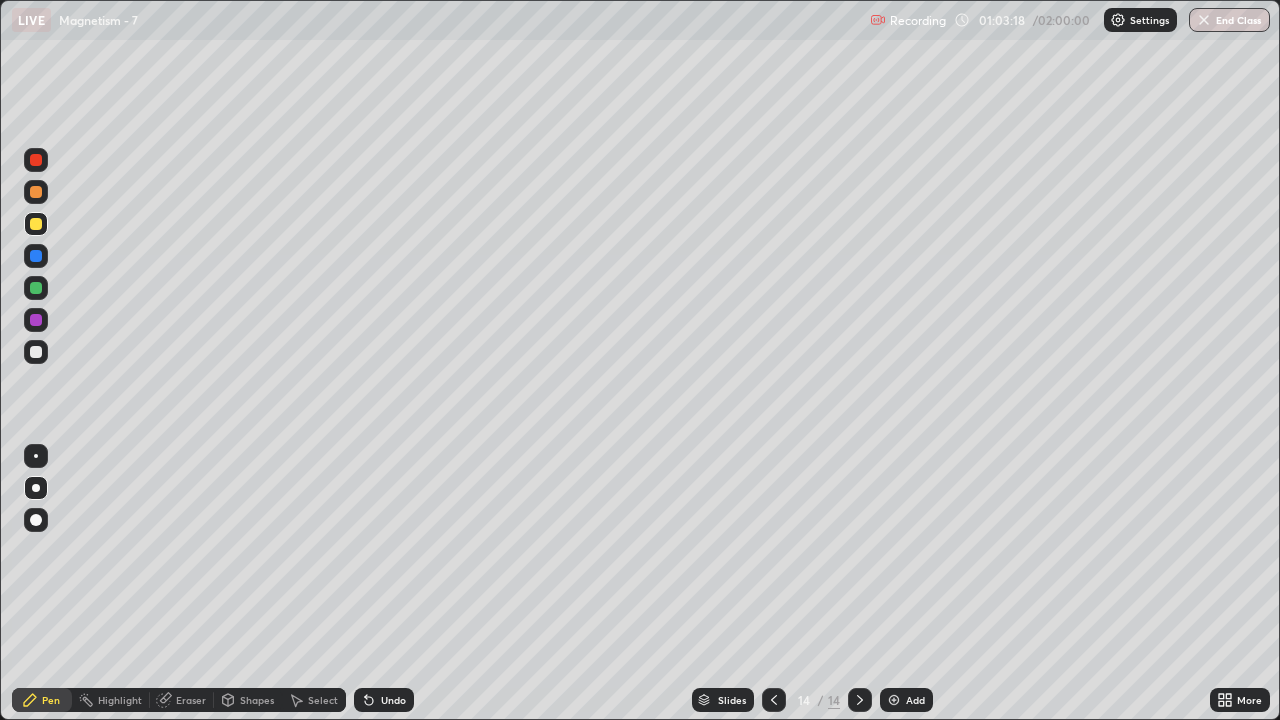 click at bounding box center (36, 192) 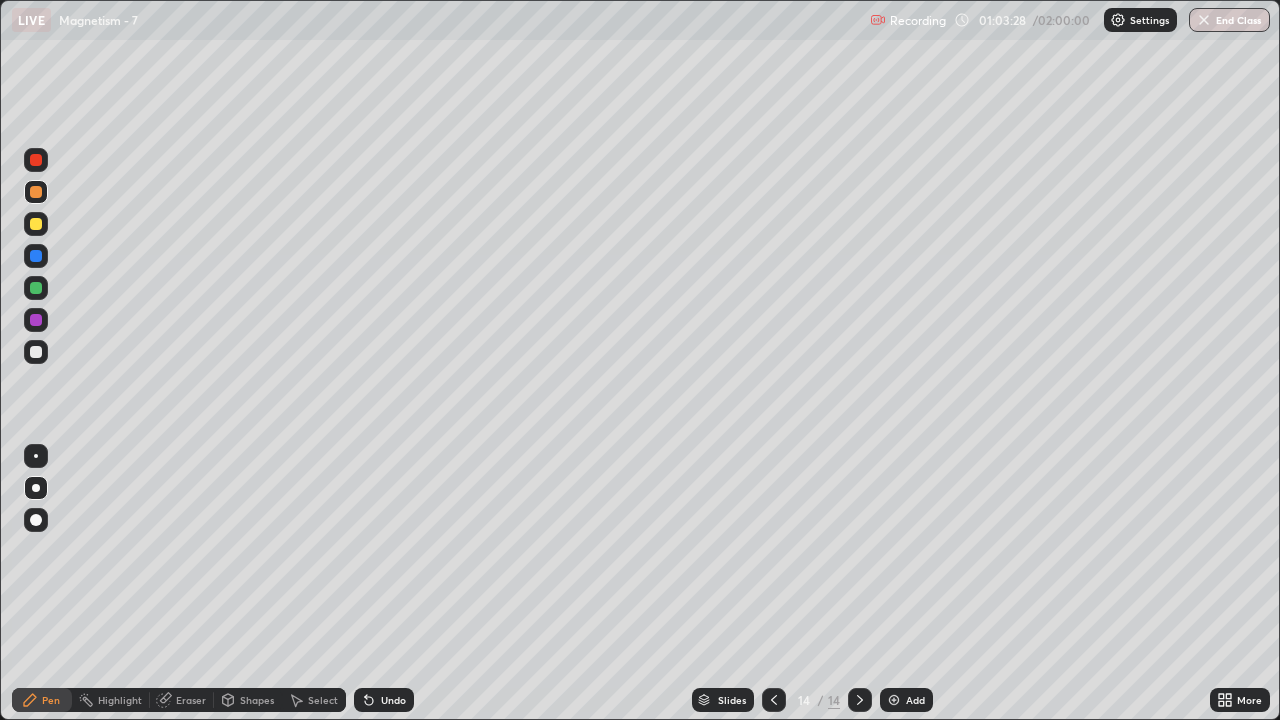 click on "Undo" at bounding box center [393, 700] 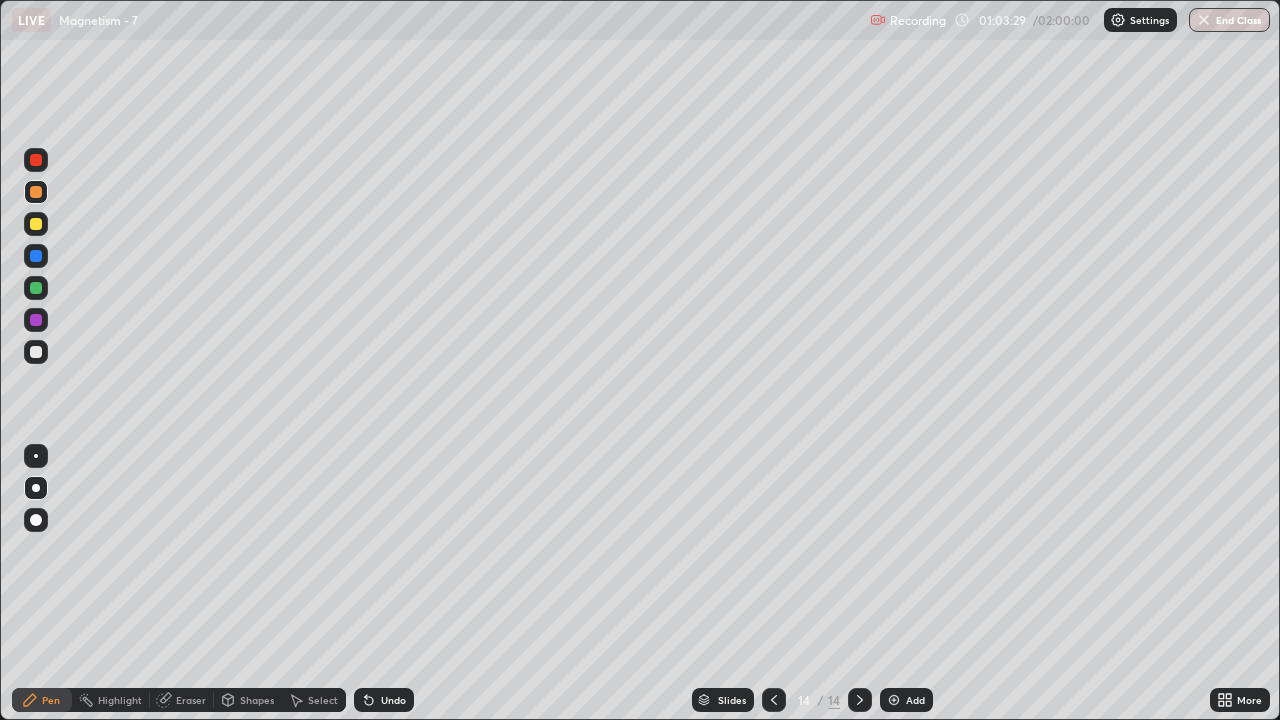 click on "Undo" at bounding box center (393, 700) 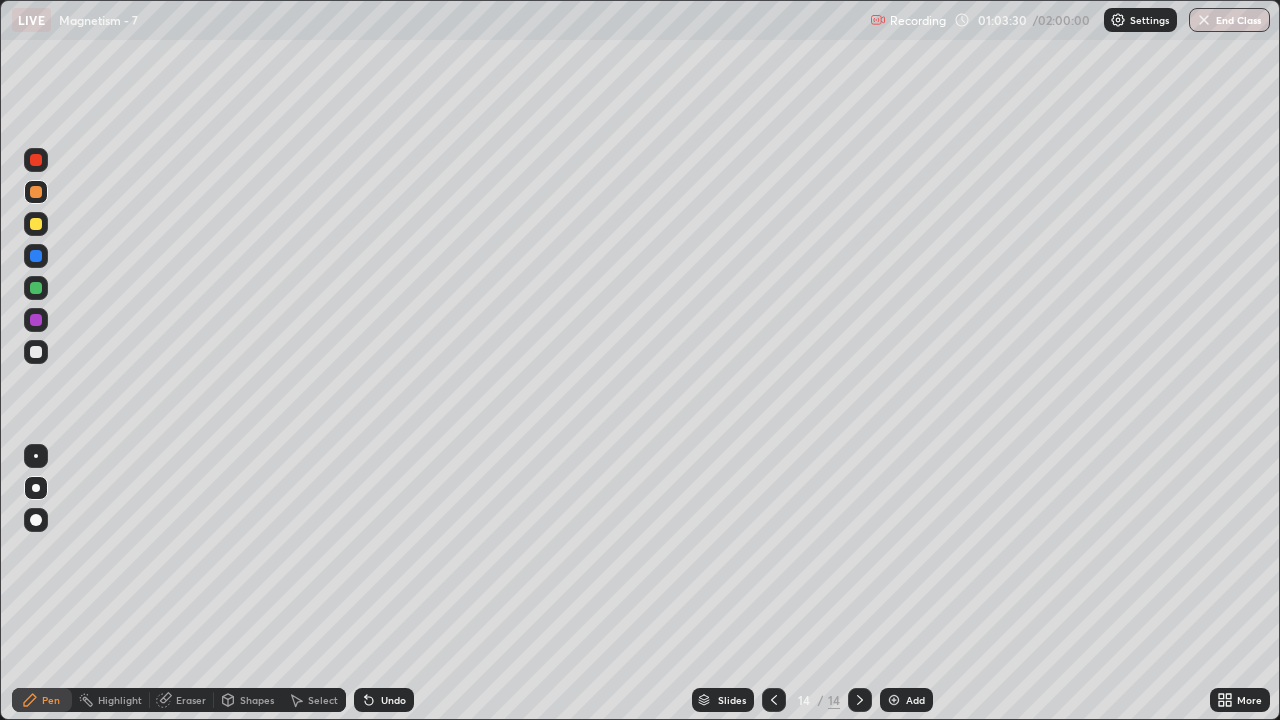 click at bounding box center (36, 224) 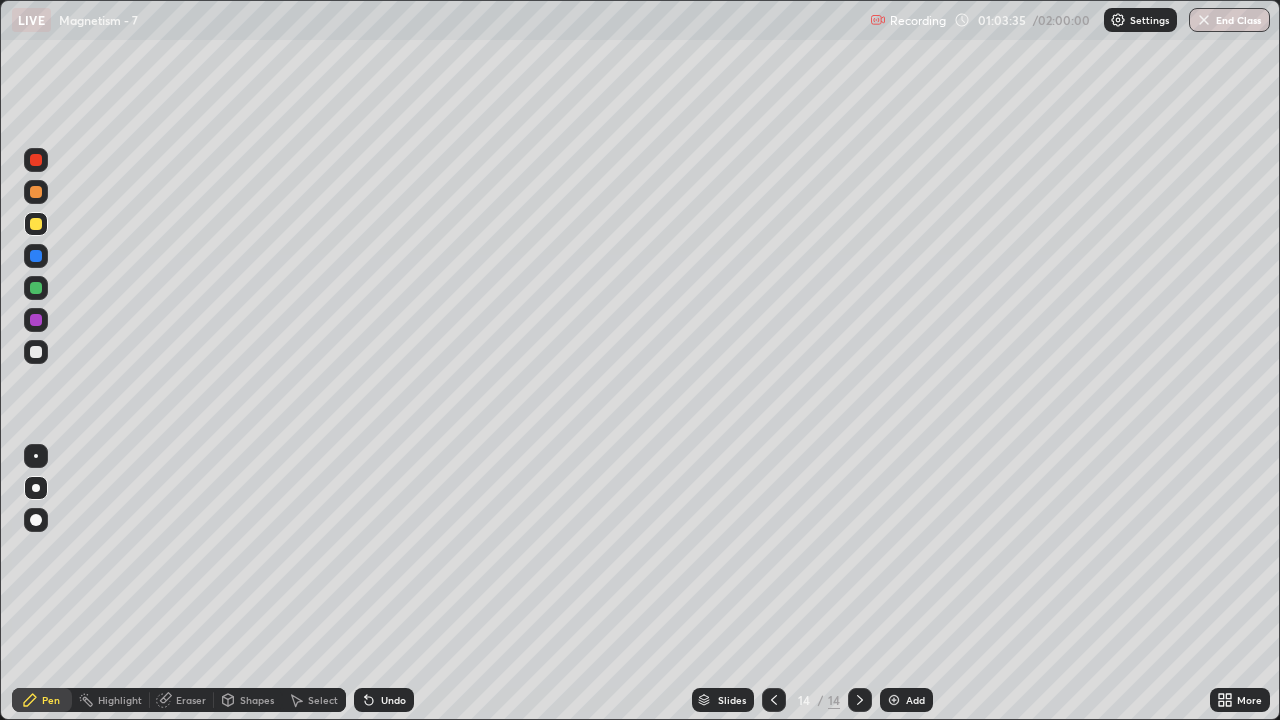 click at bounding box center (36, 192) 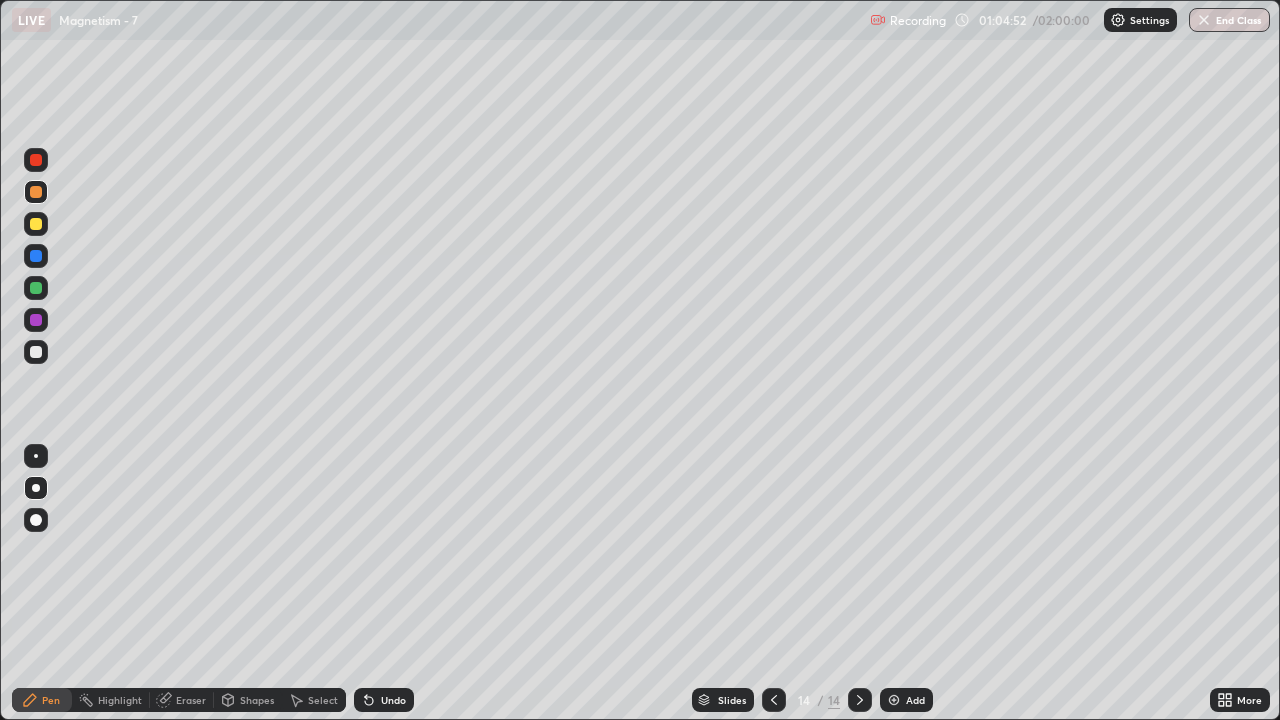 click on "Add" at bounding box center [915, 700] 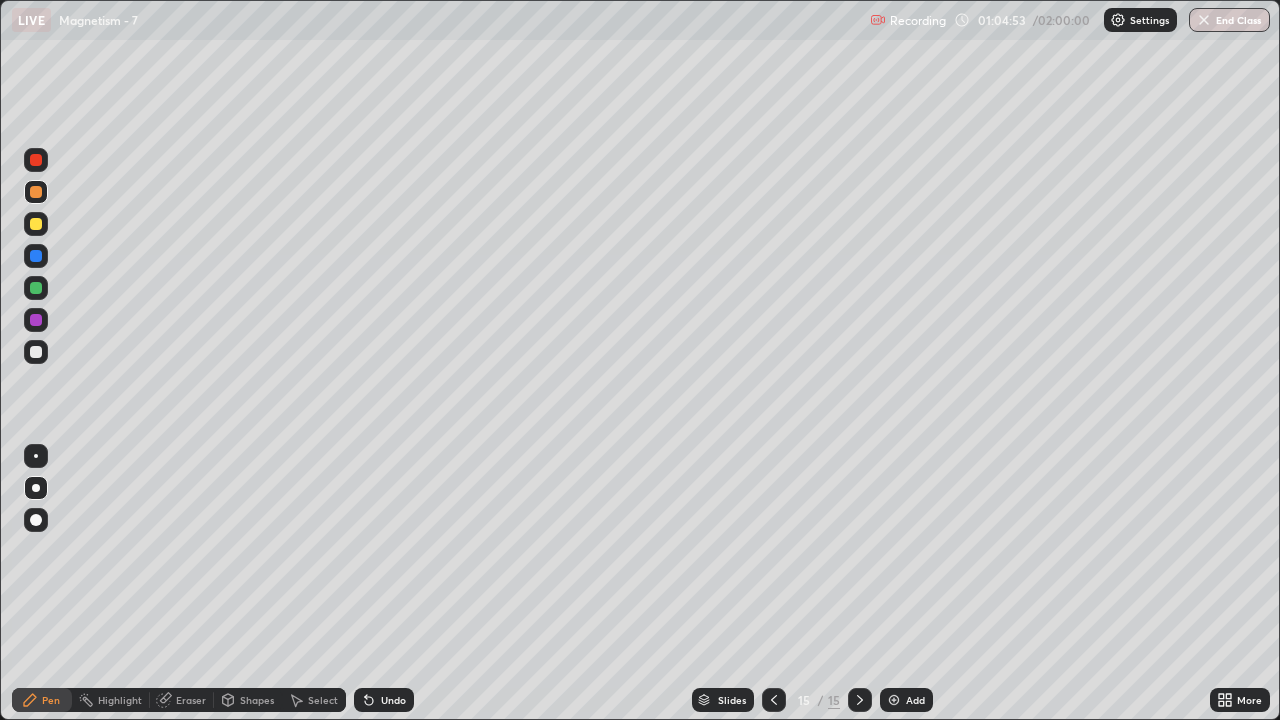 click at bounding box center (36, 352) 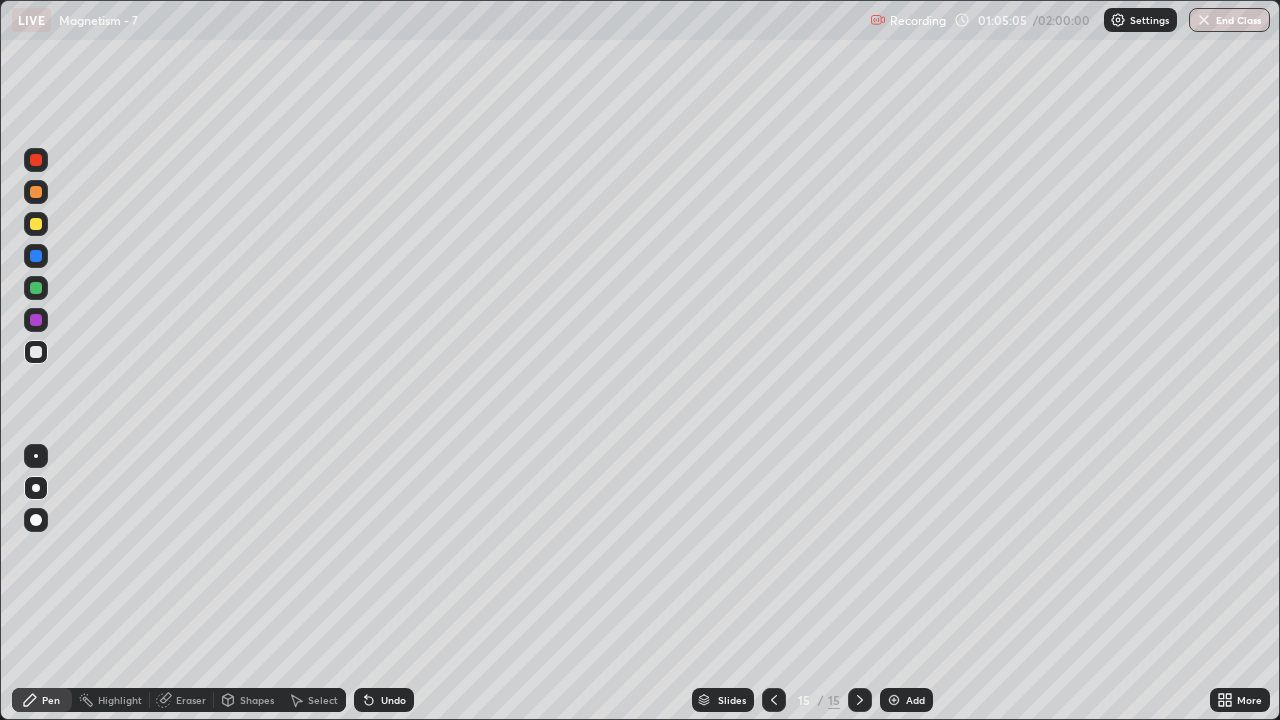 click at bounding box center [36, 224] 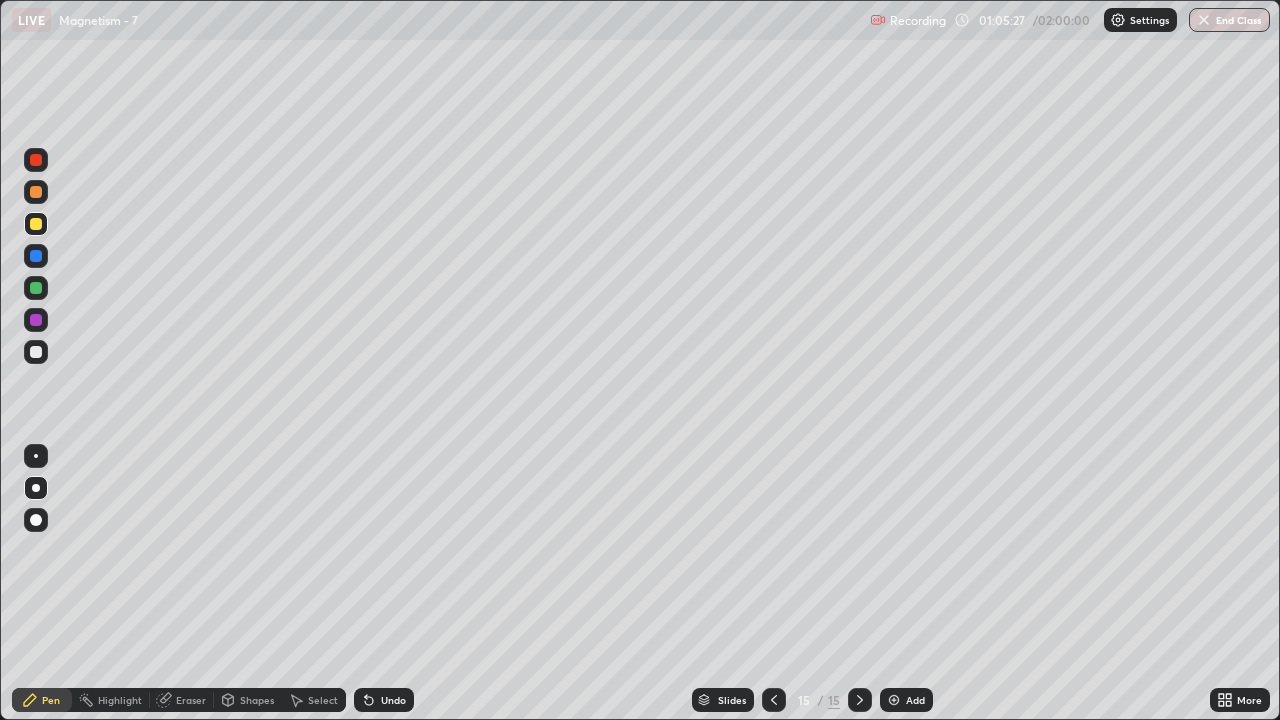 click at bounding box center (36, 352) 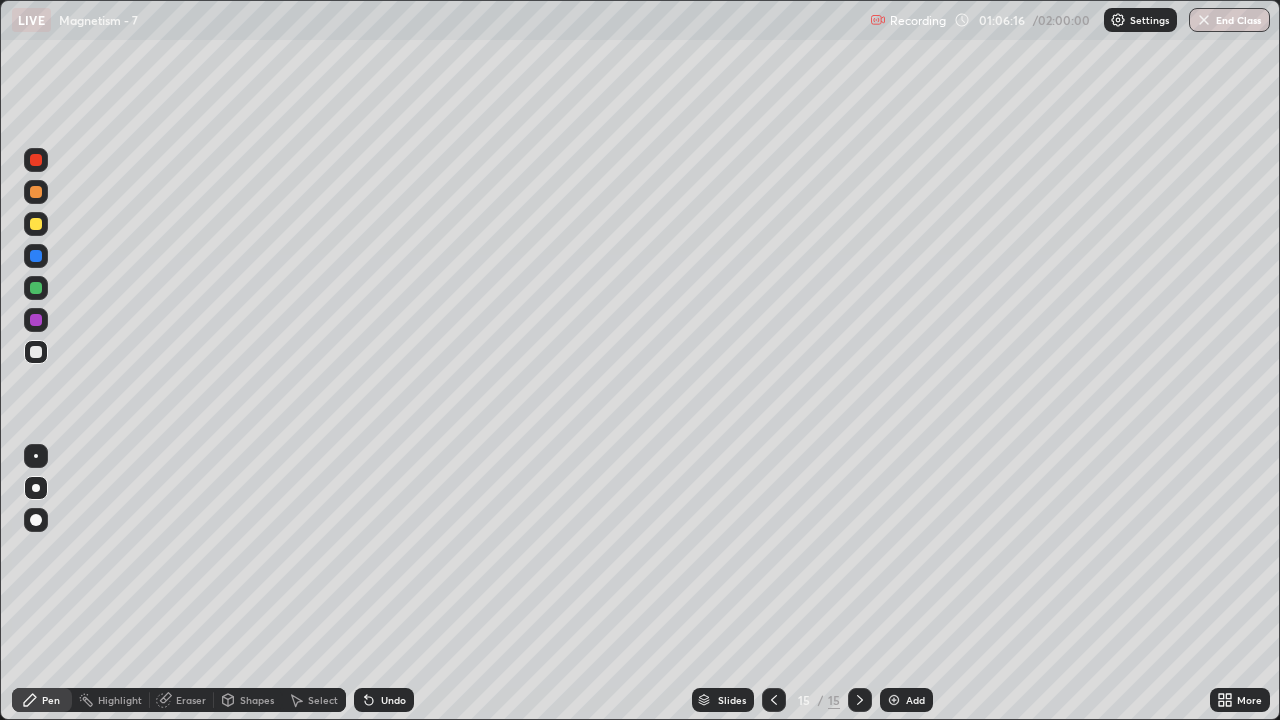 click at bounding box center [36, 224] 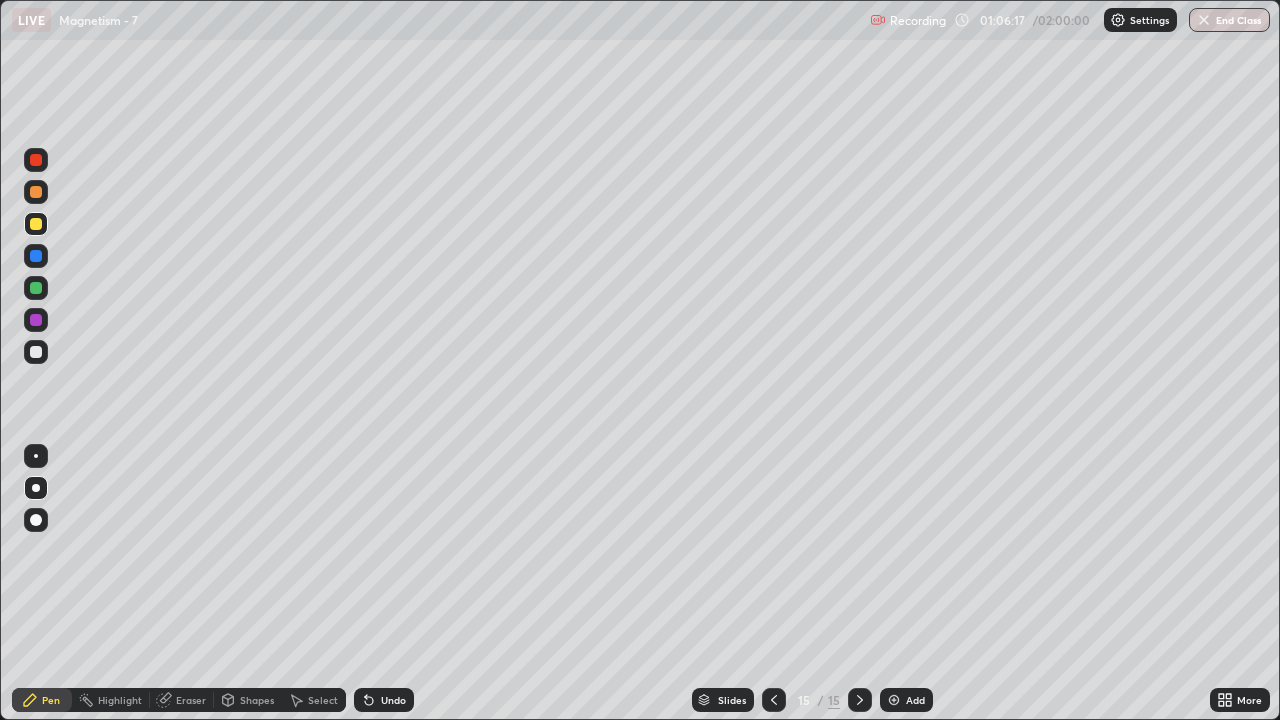 click at bounding box center (36, 192) 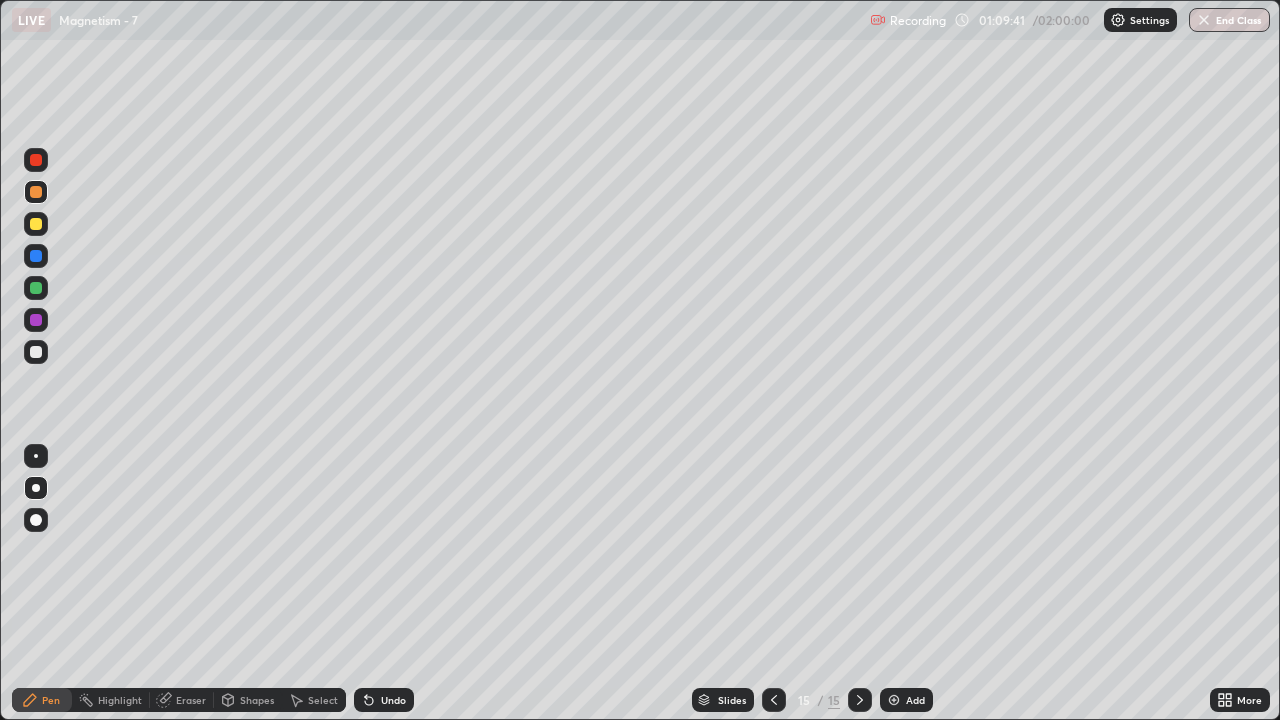 click at bounding box center [36, 288] 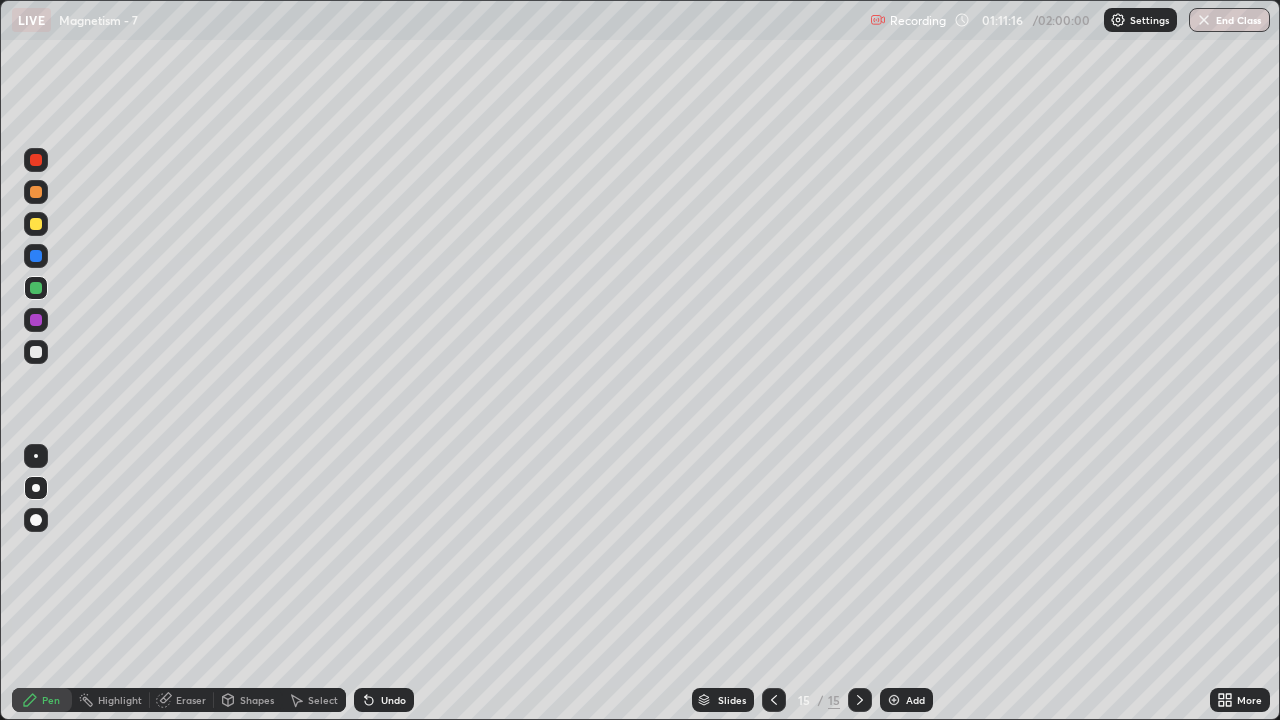 click on "Undo" at bounding box center [393, 700] 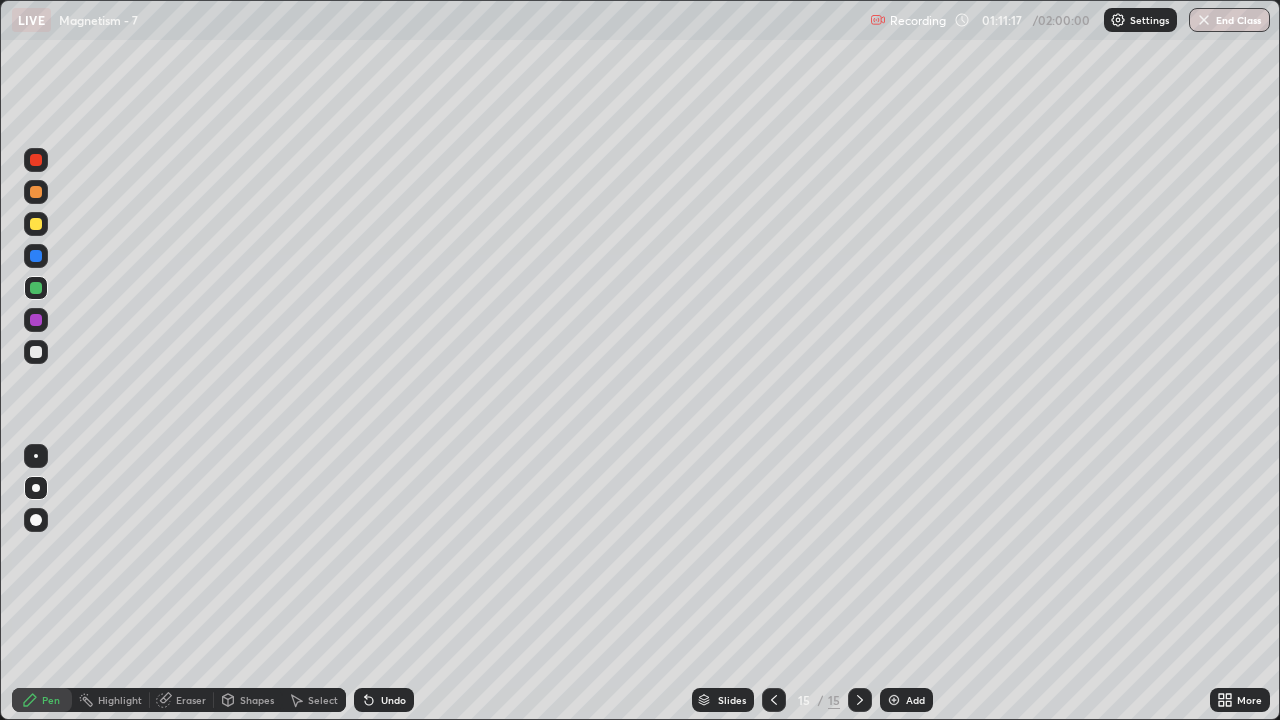 click on "Undo" at bounding box center (393, 700) 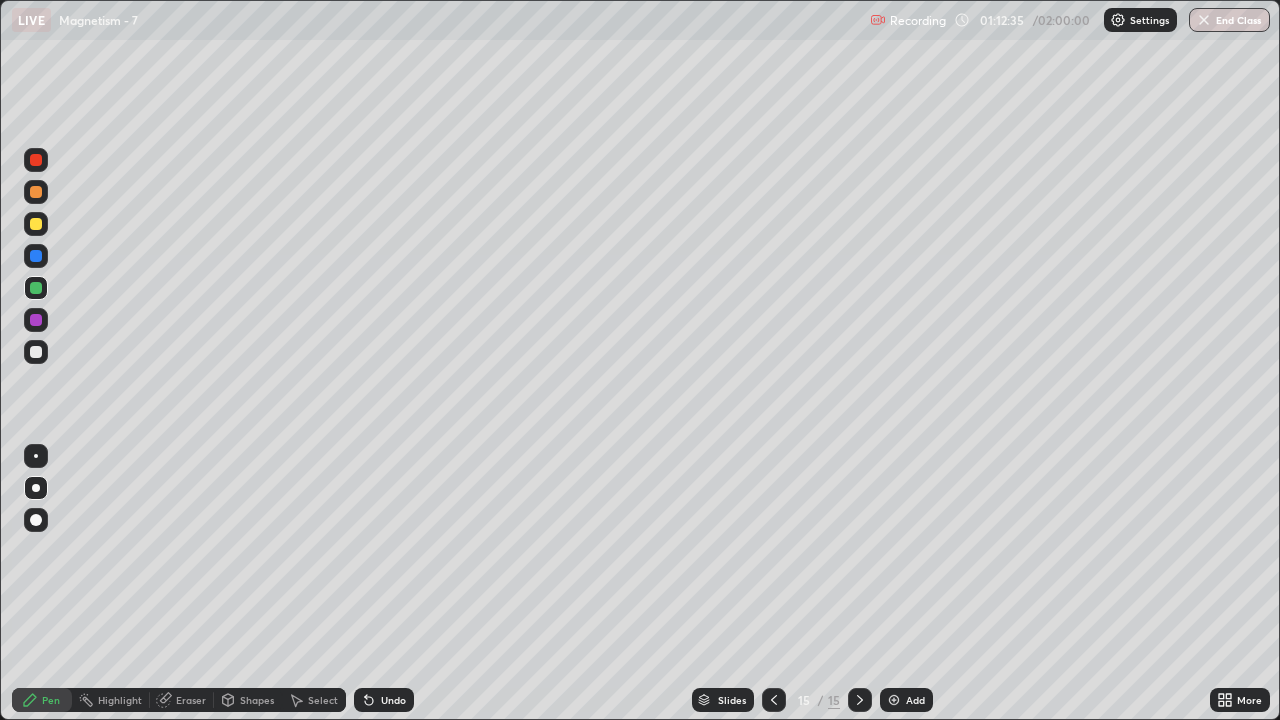 click on "Add" at bounding box center [915, 700] 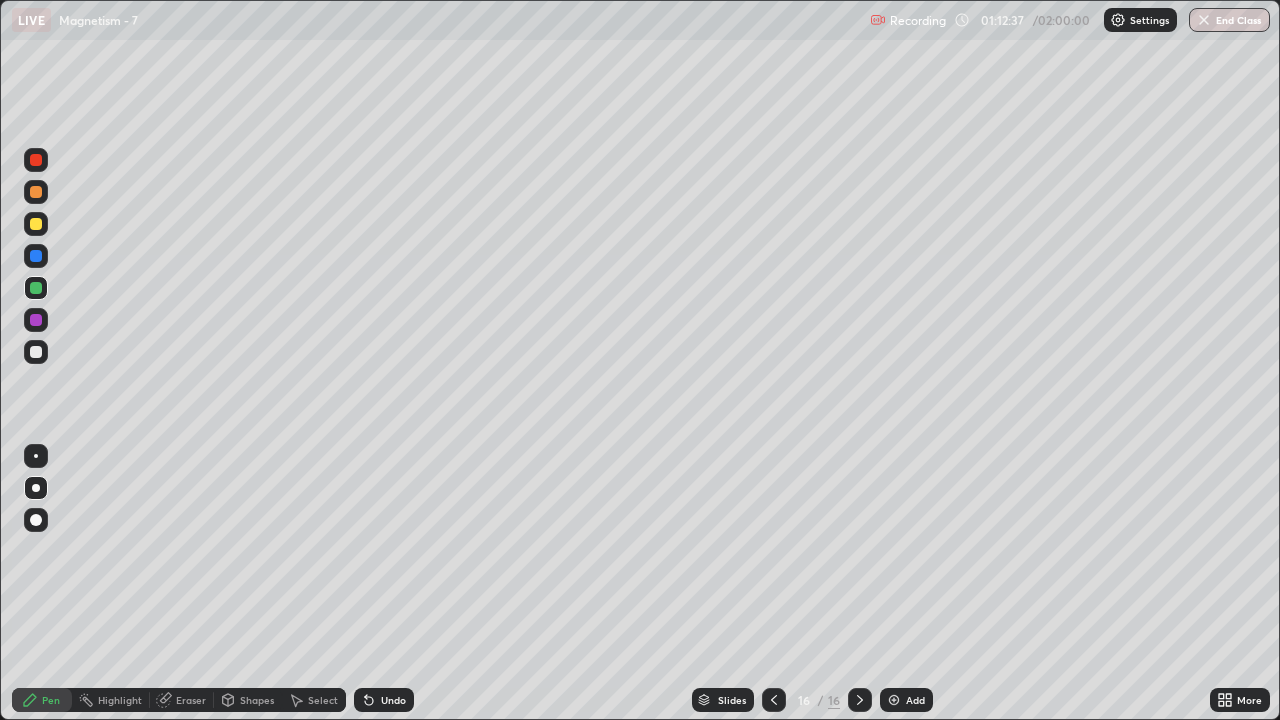 click at bounding box center (36, 352) 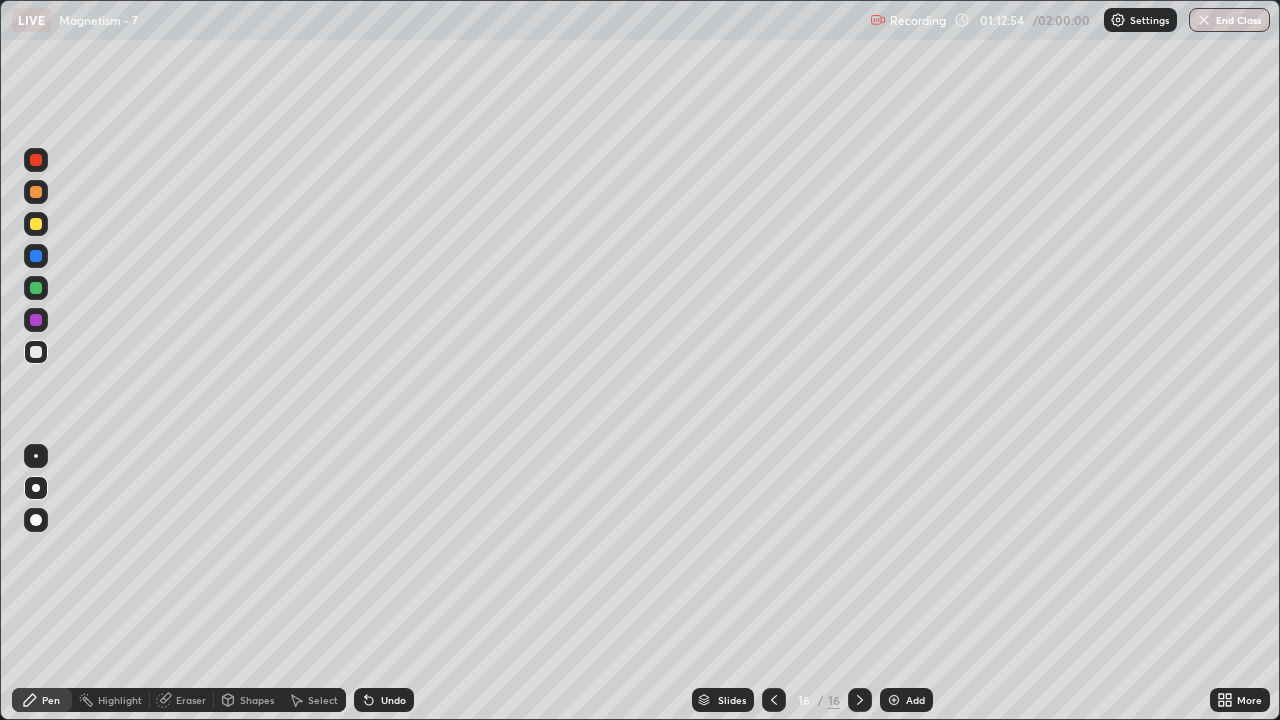 click at bounding box center (36, 224) 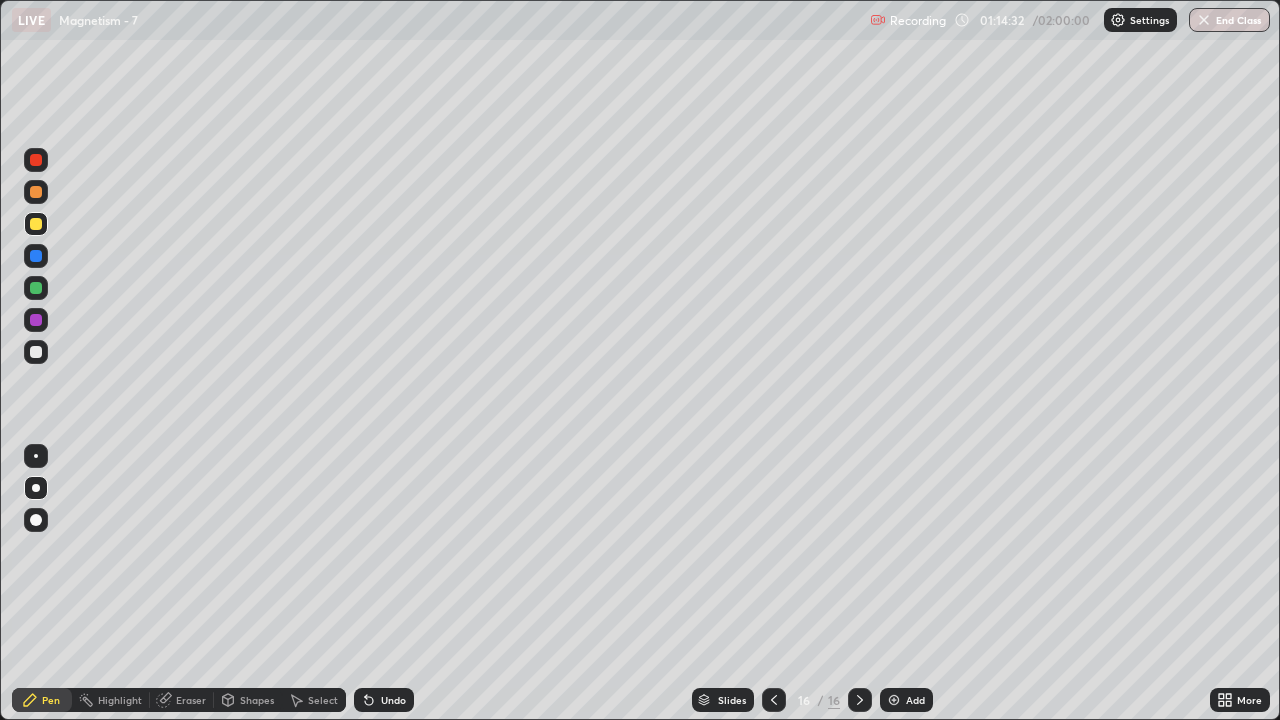 click at bounding box center [36, 288] 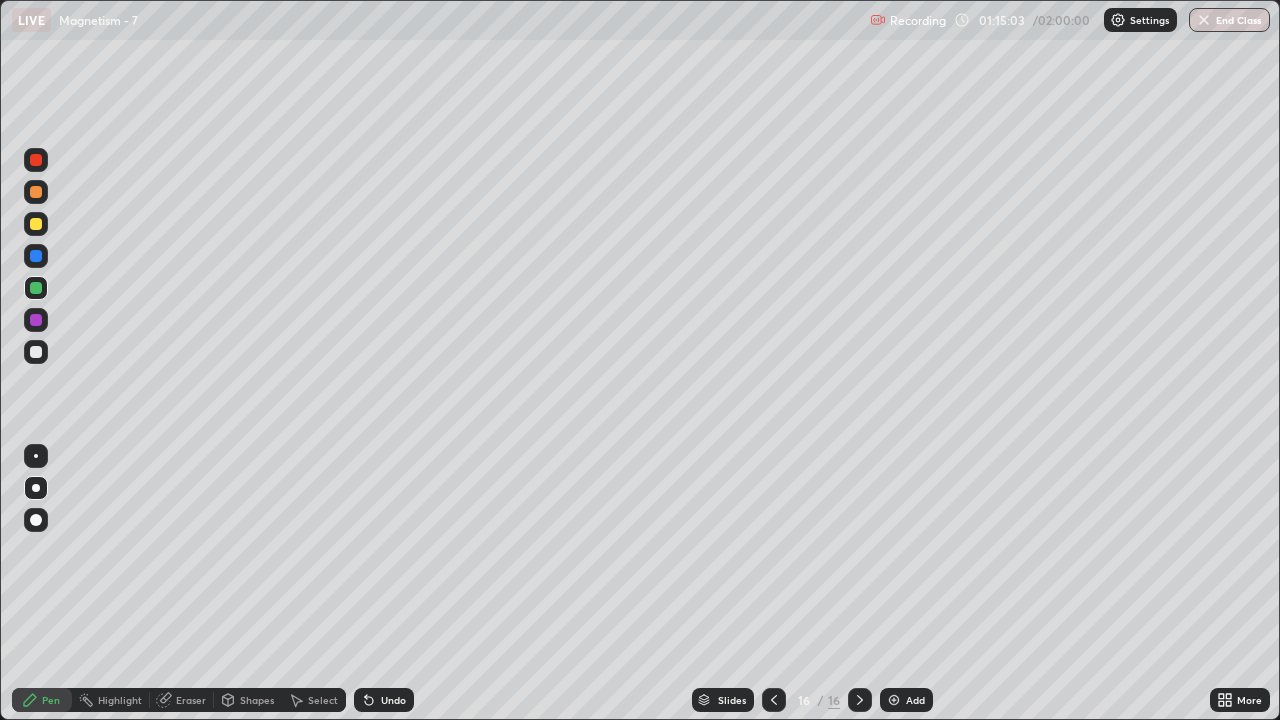 click at bounding box center [36, 192] 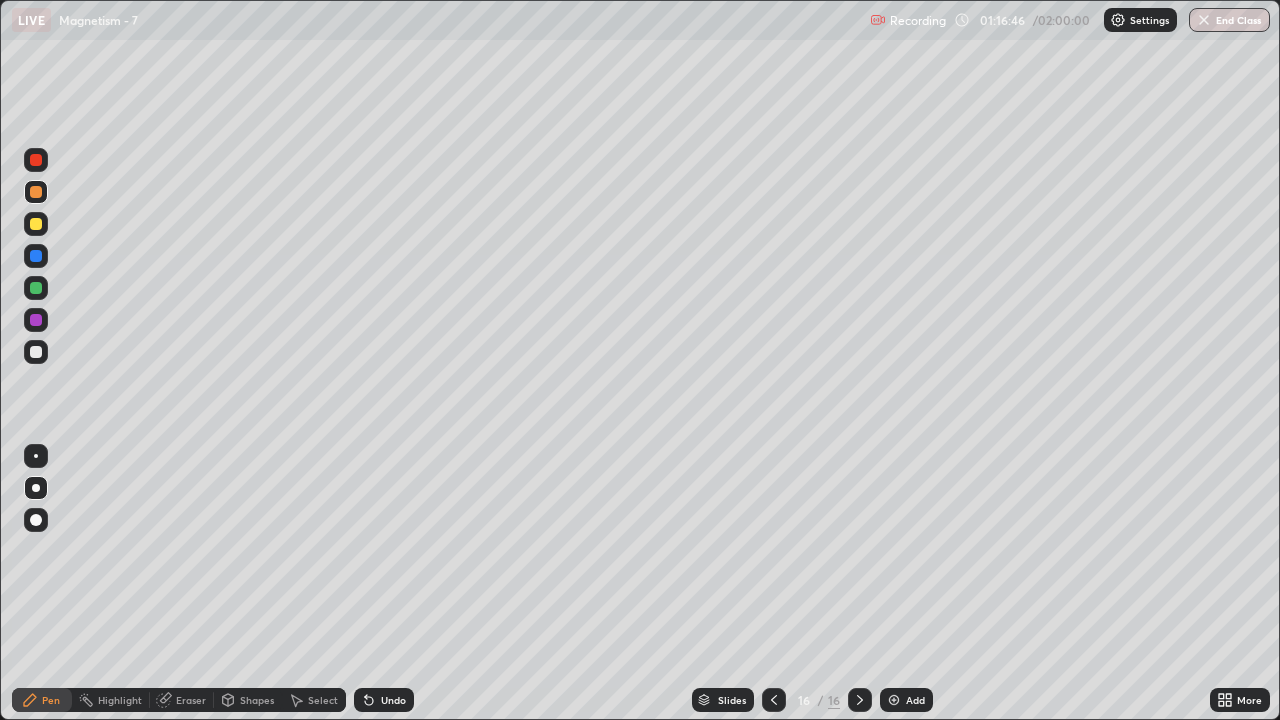 click 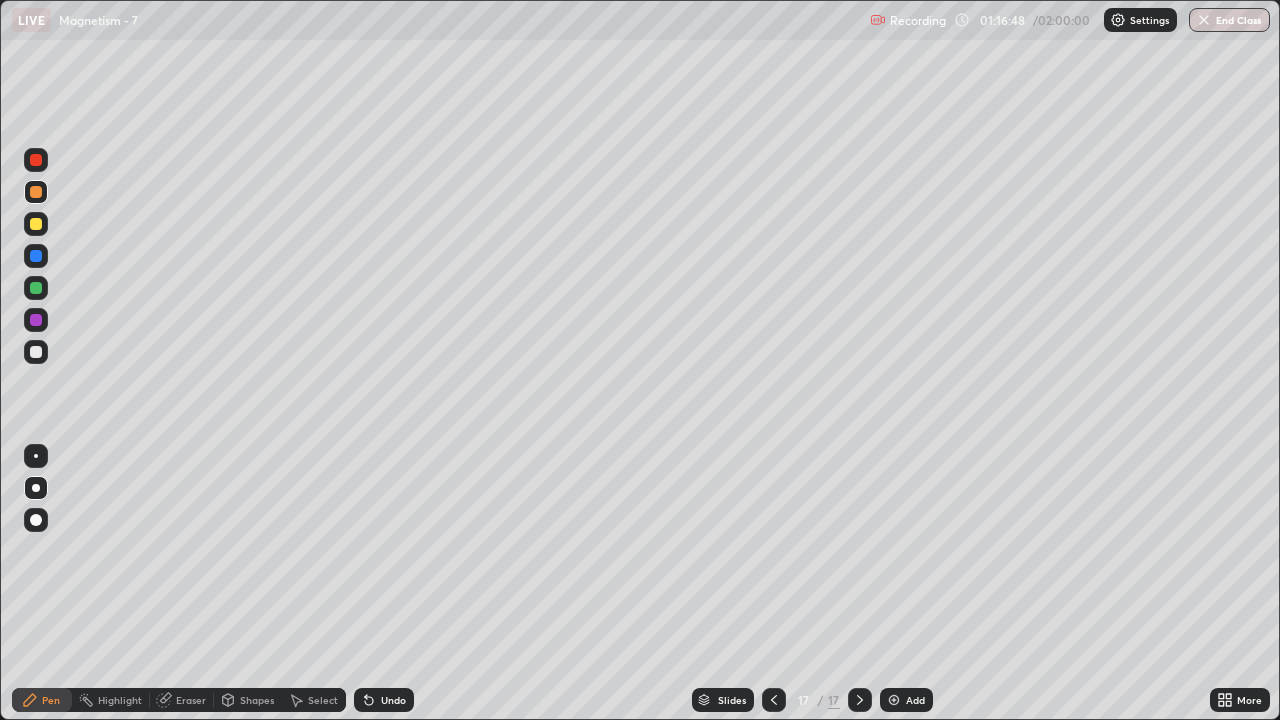 click at bounding box center [36, 352] 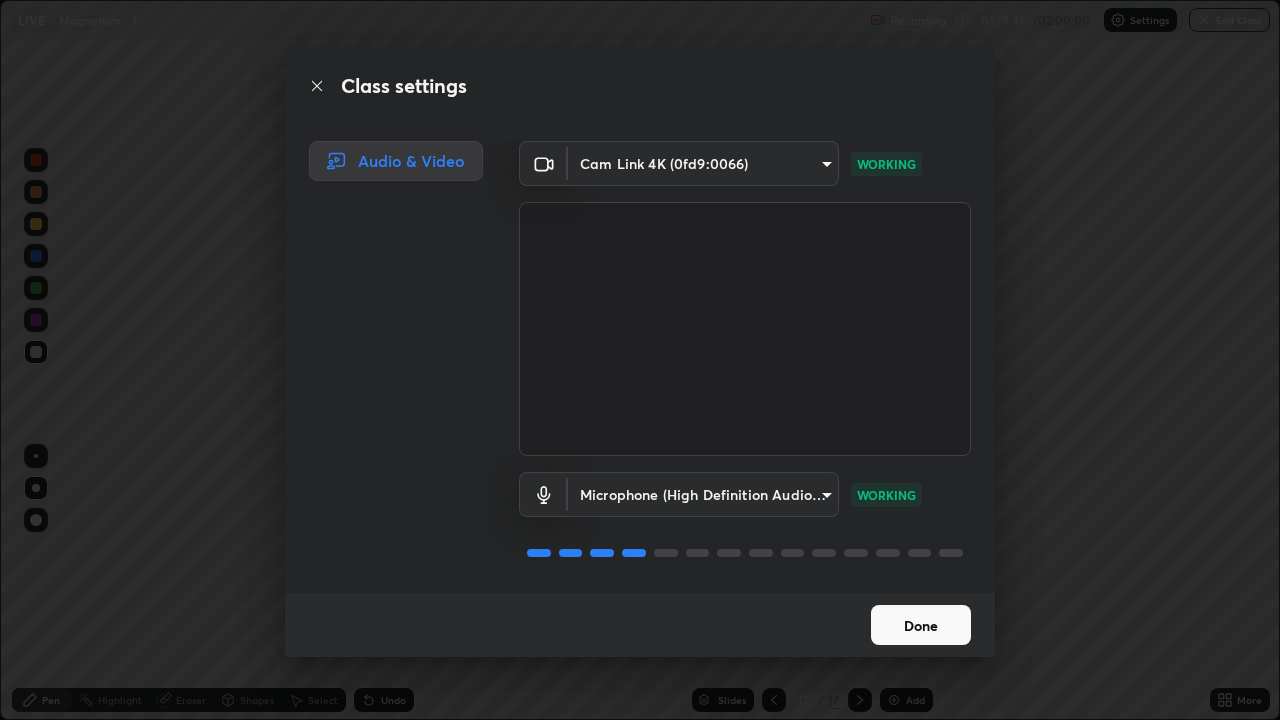 scroll, scrollTop: 2, scrollLeft: 0, axis: vertical 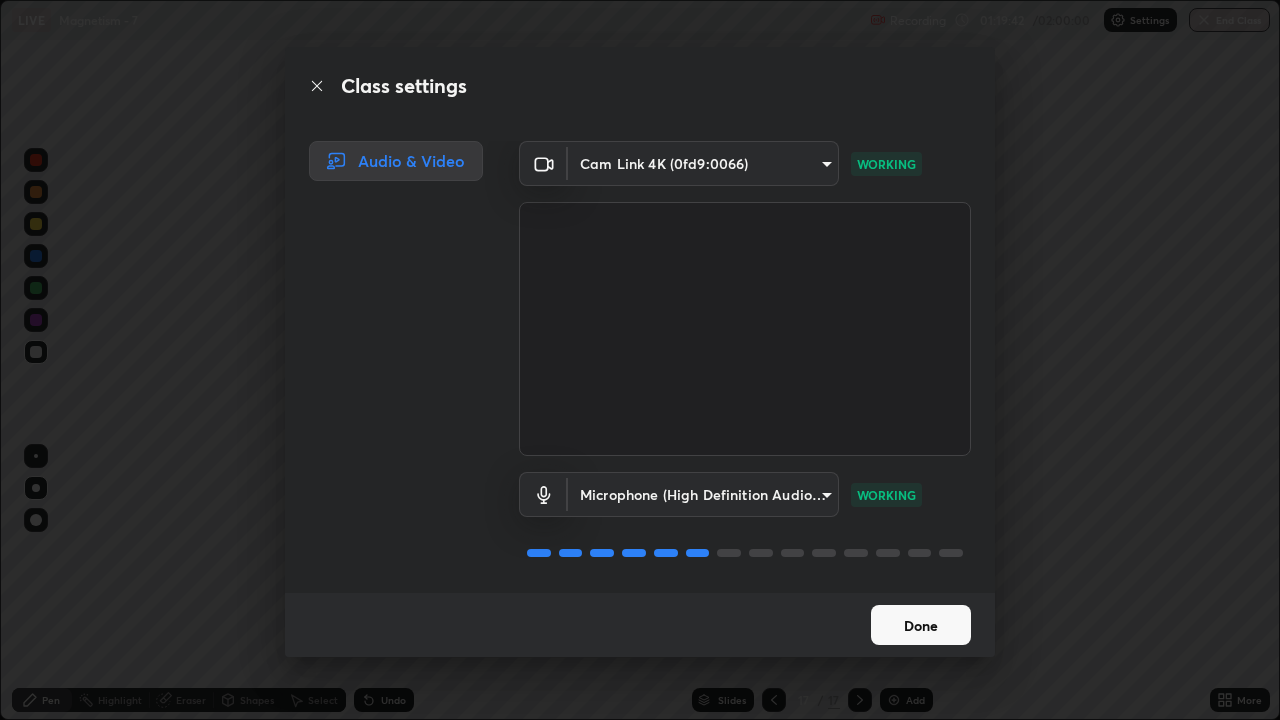 click on "Done" at bounding box center (921, 625) 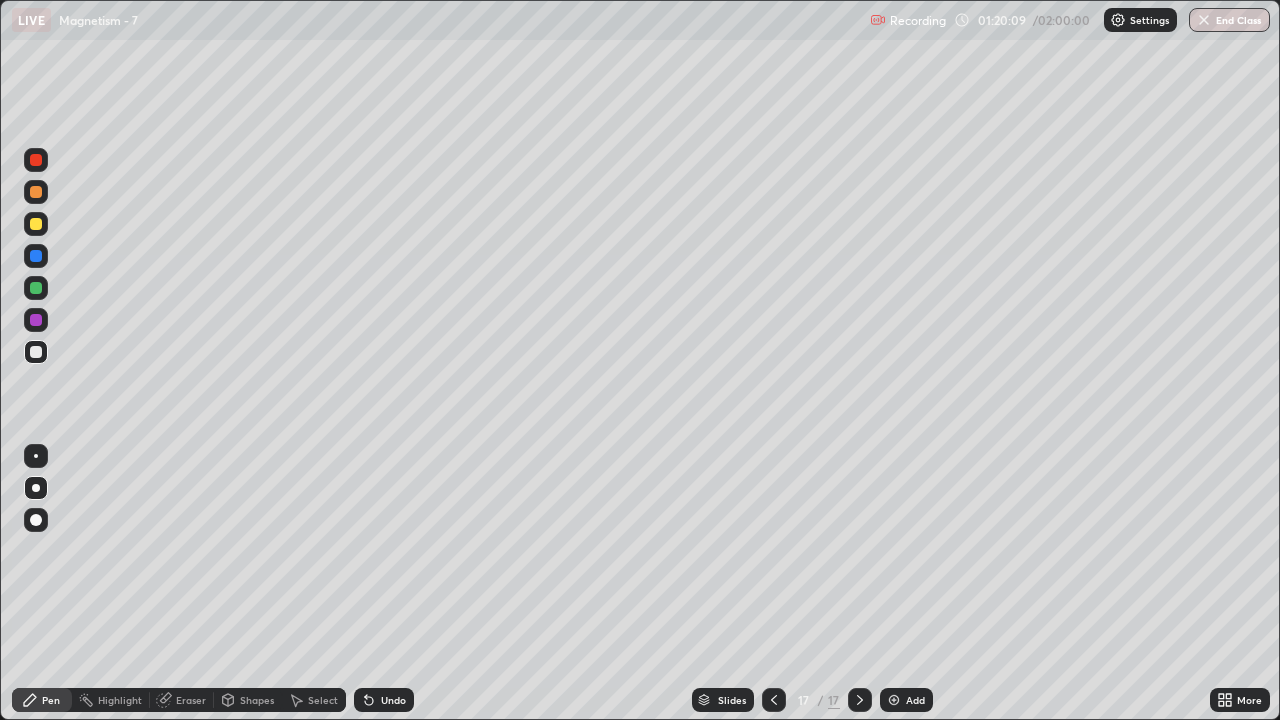 click 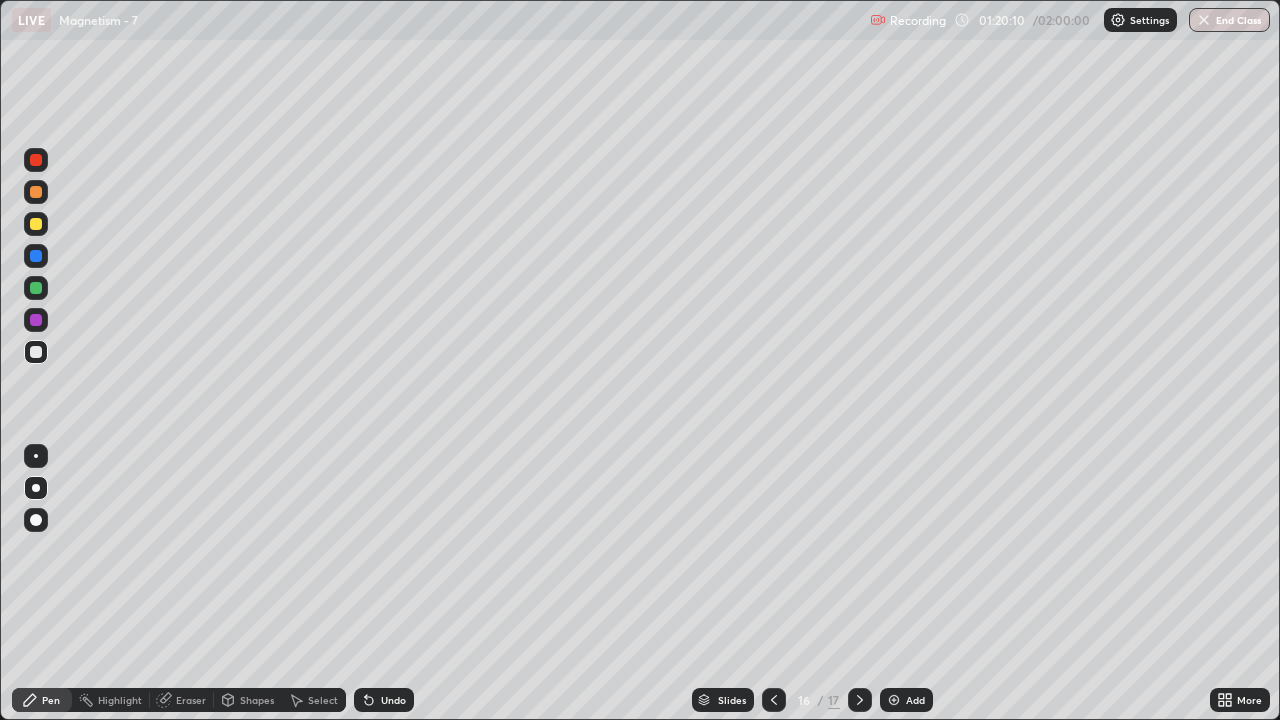 click 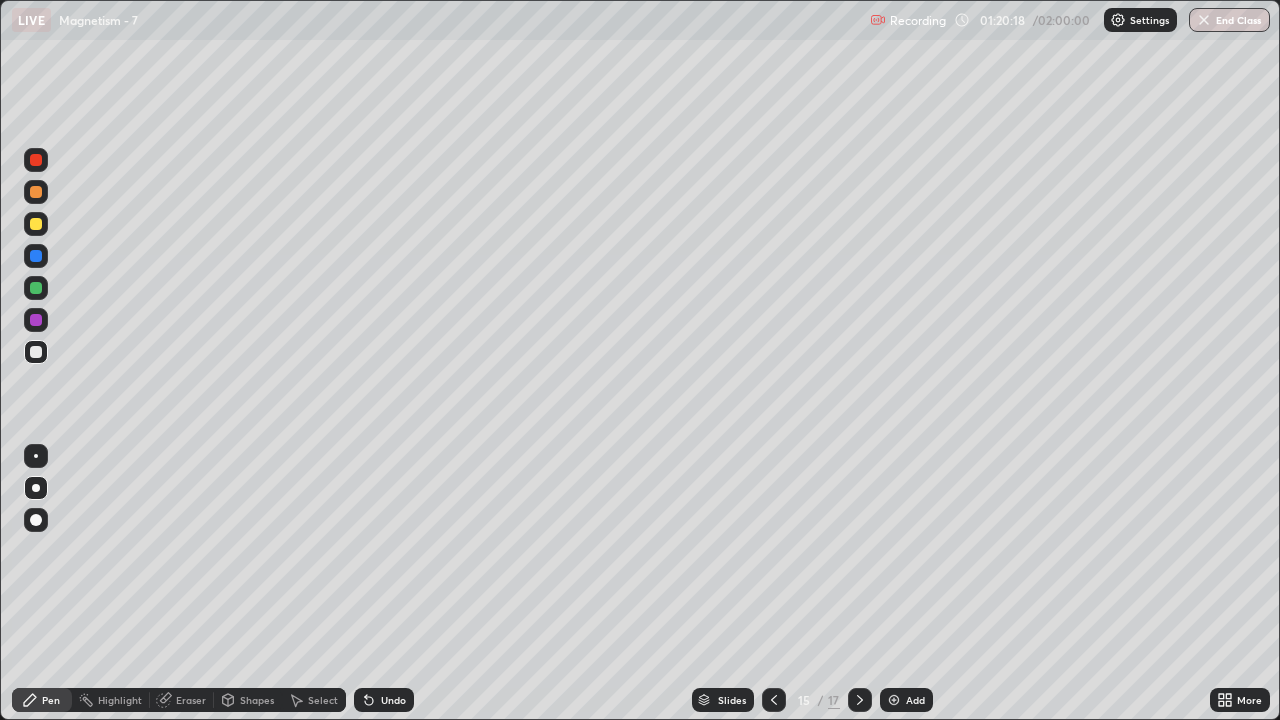 click 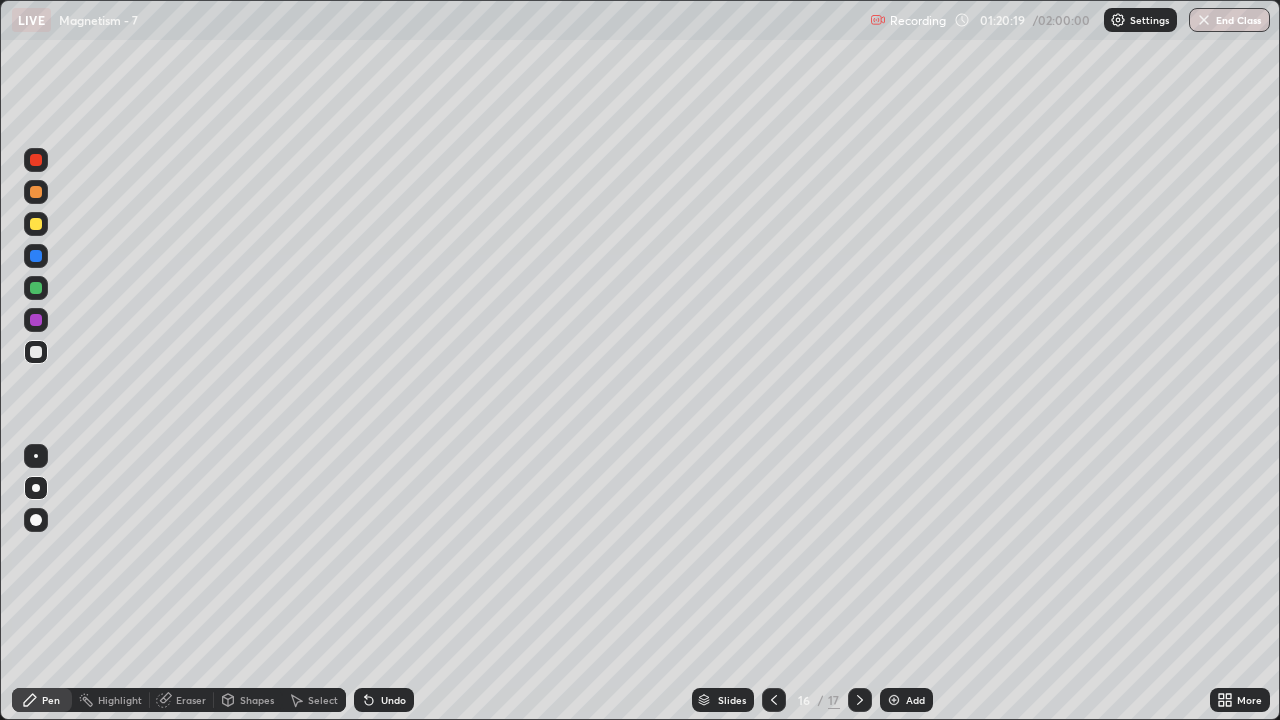 click 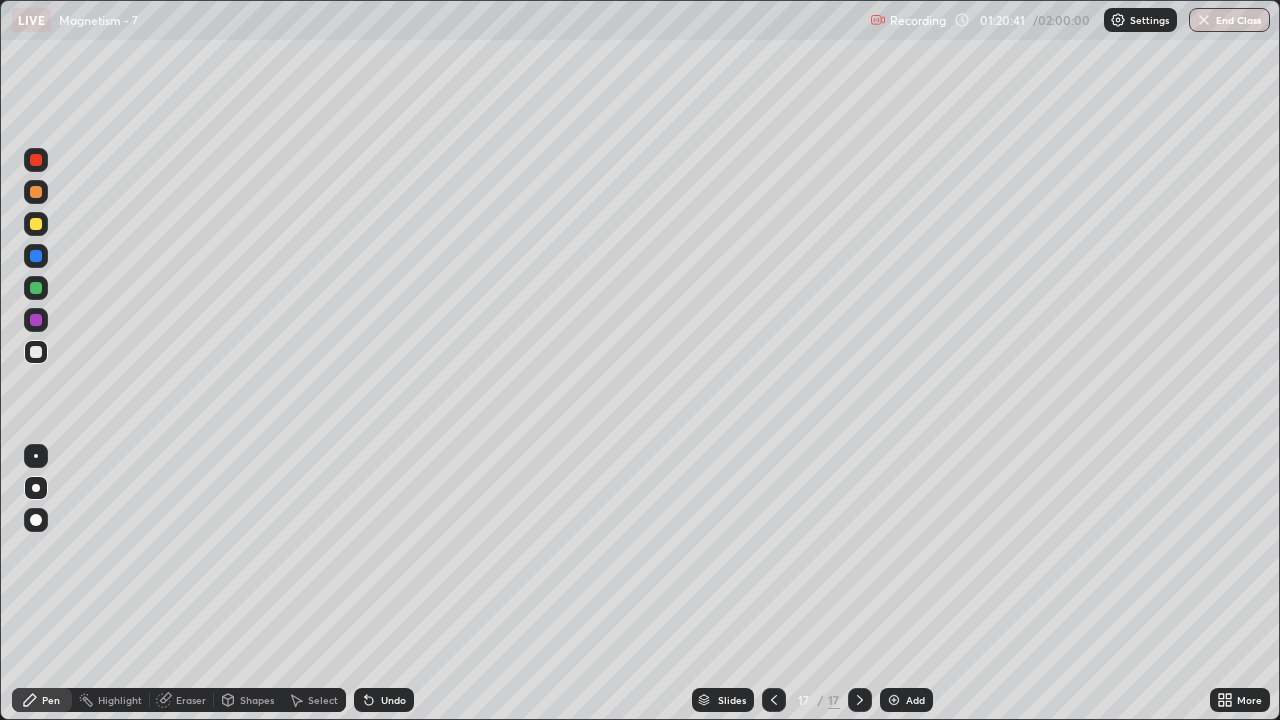 click at bounding box center (36, 224) 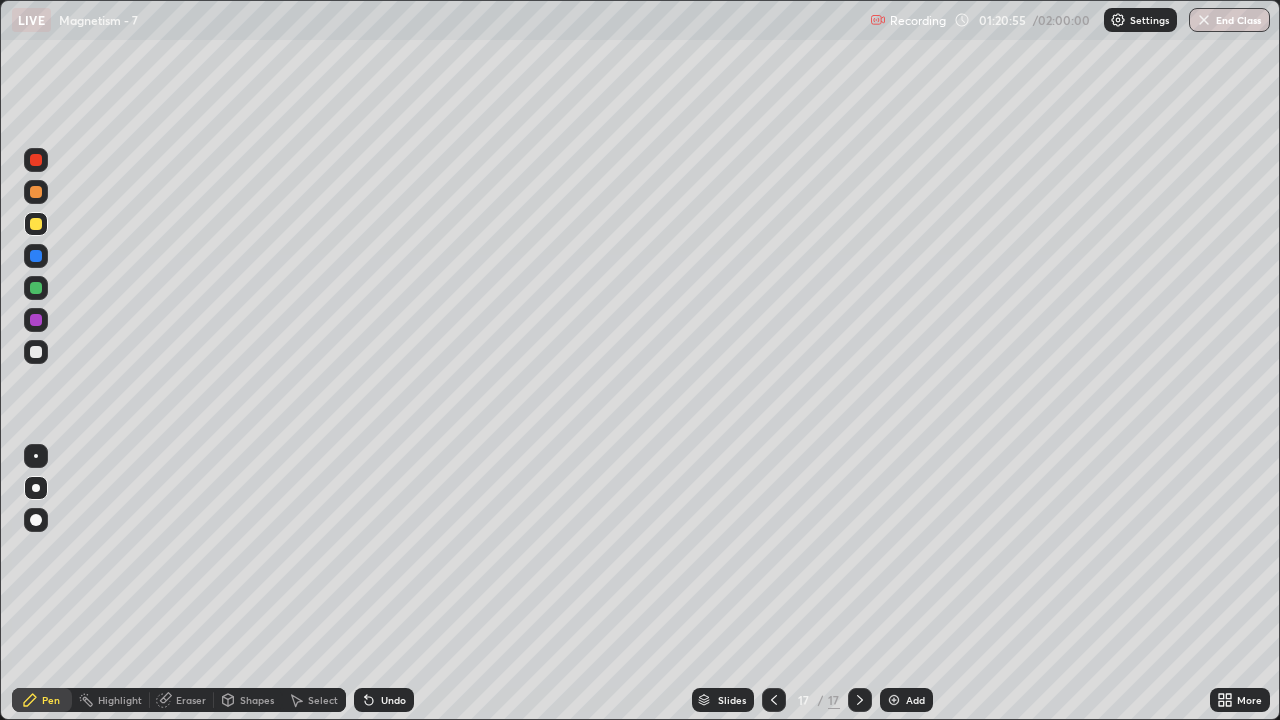click at bounding box center [36, 288] 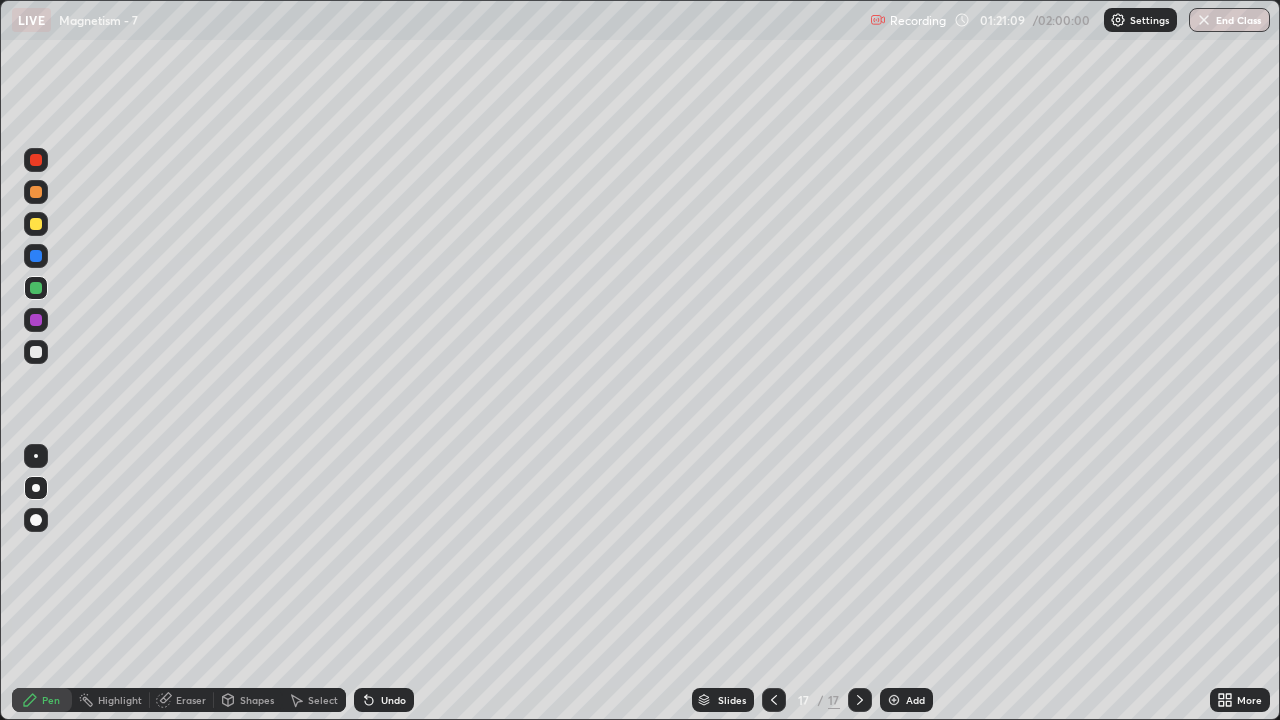 click 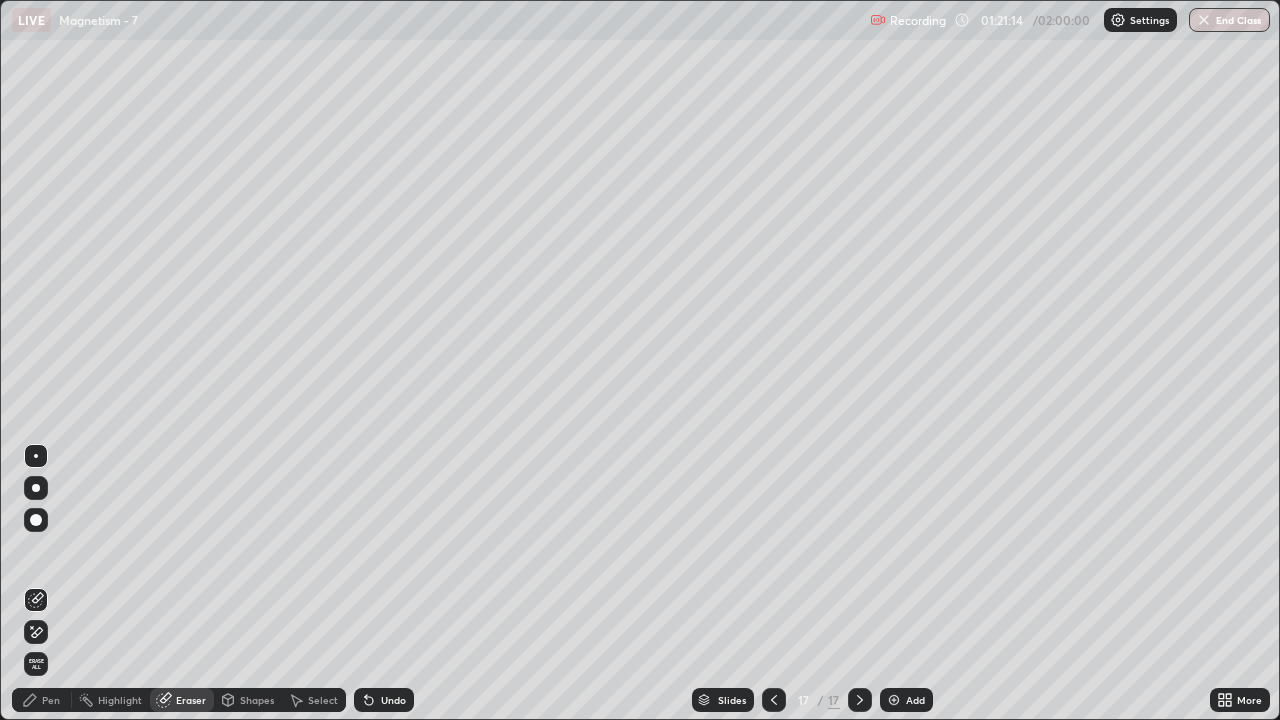 click on "Pen" at bounding box center (51, 700) 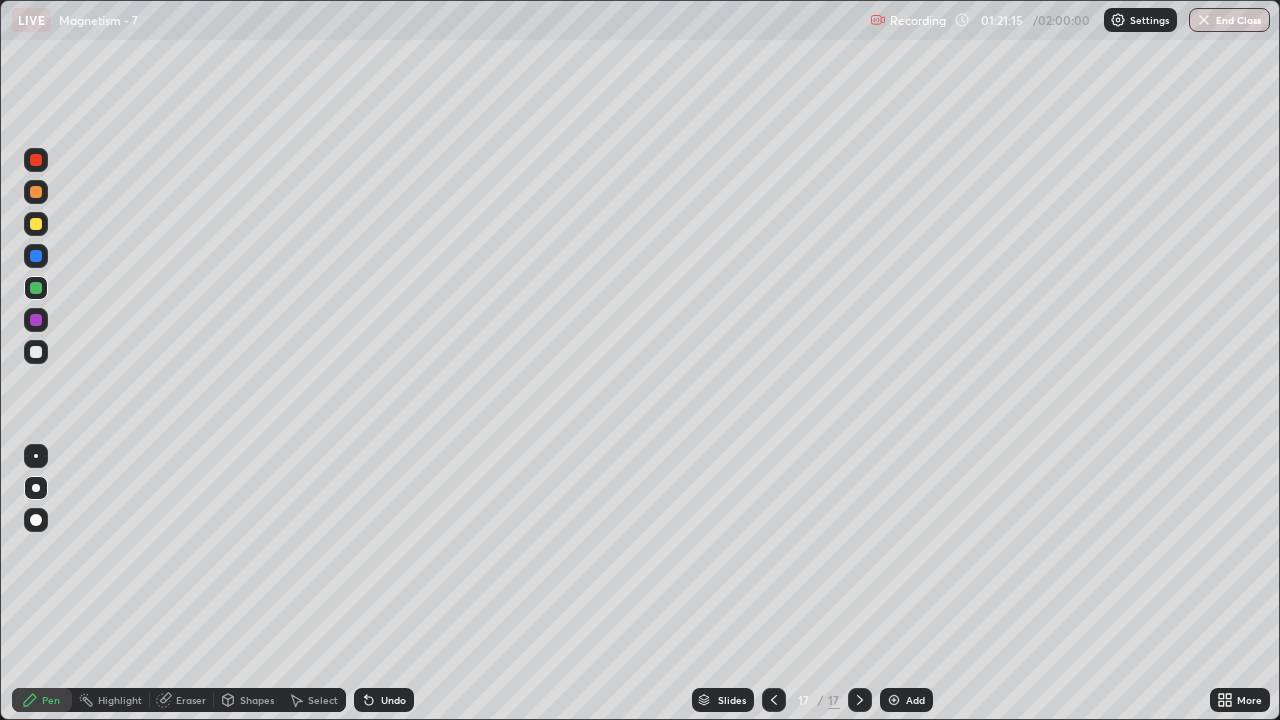 click at bounding box center (36, 352) 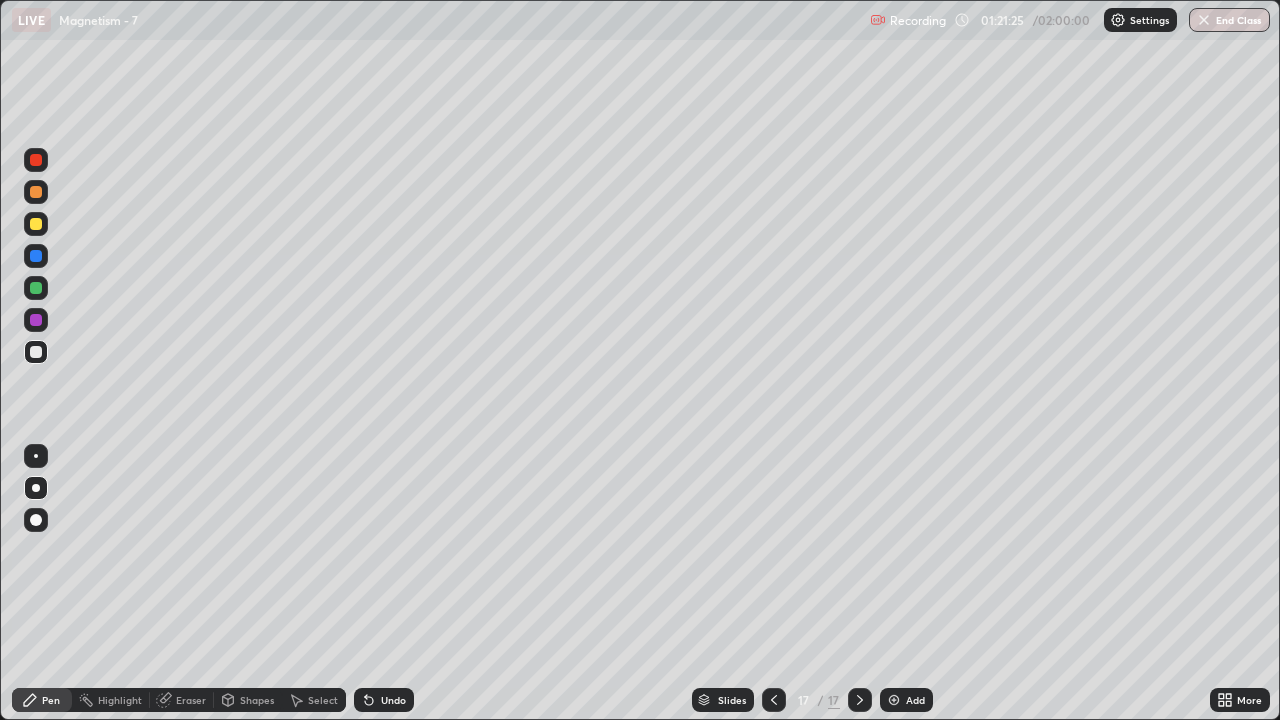 click at bounding box center [36, 288] 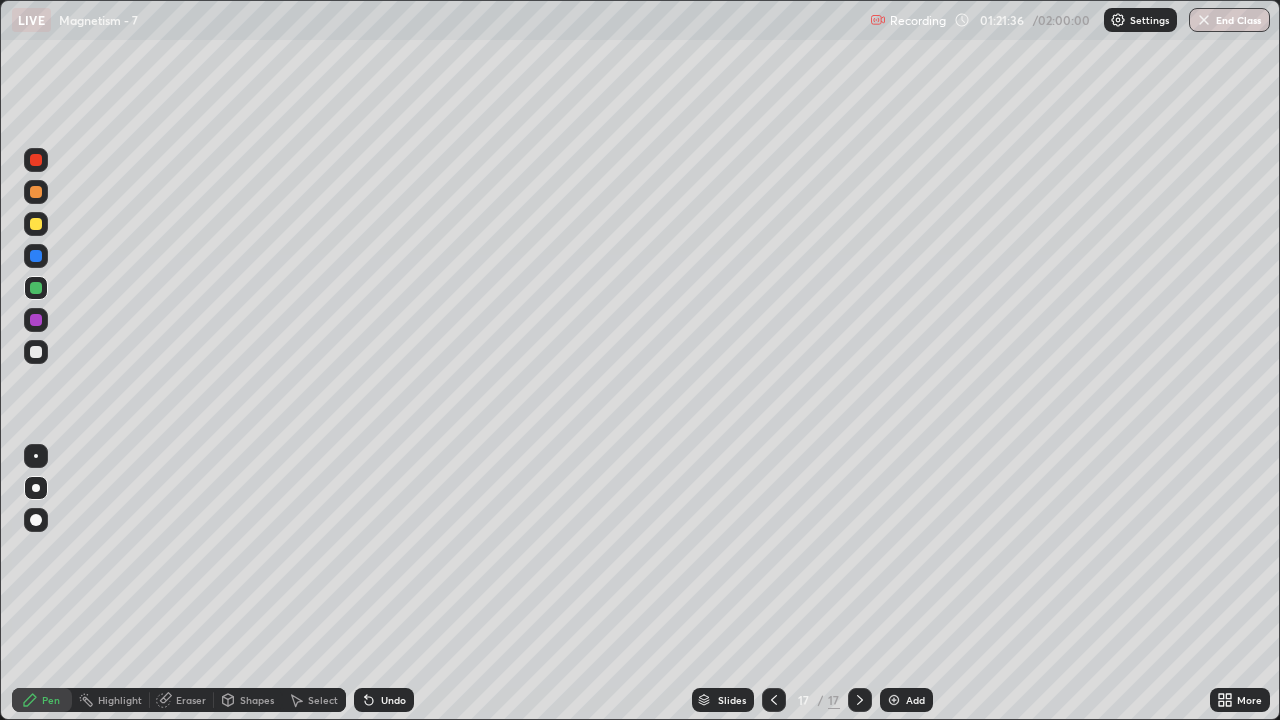click at bounding box center [36, 192] 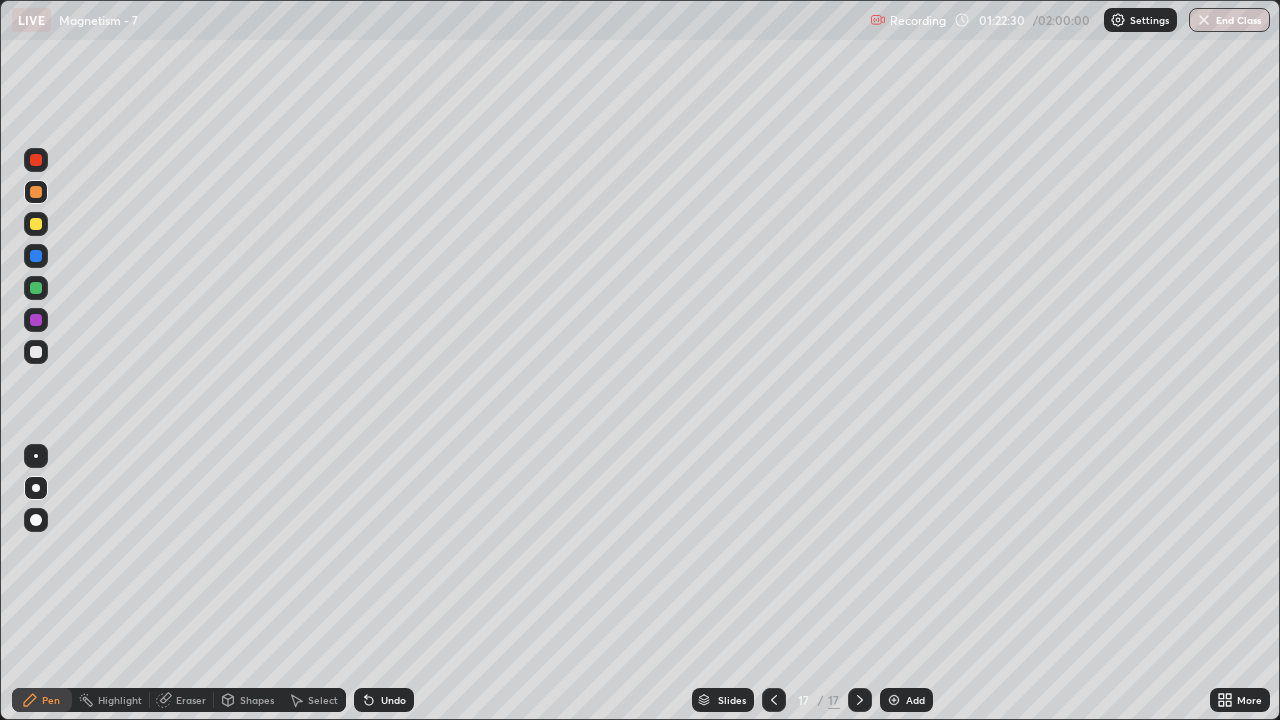 click at bounding box center (36, 288) 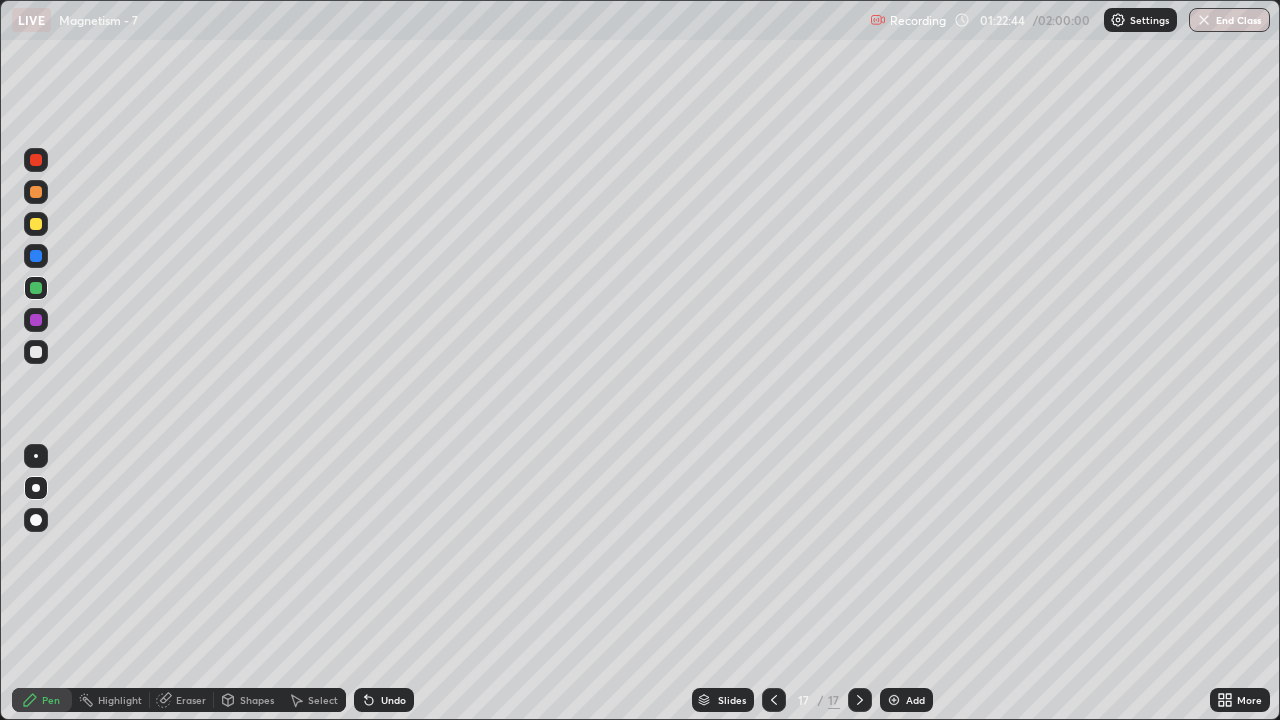 click at bounding box center (36, 192) 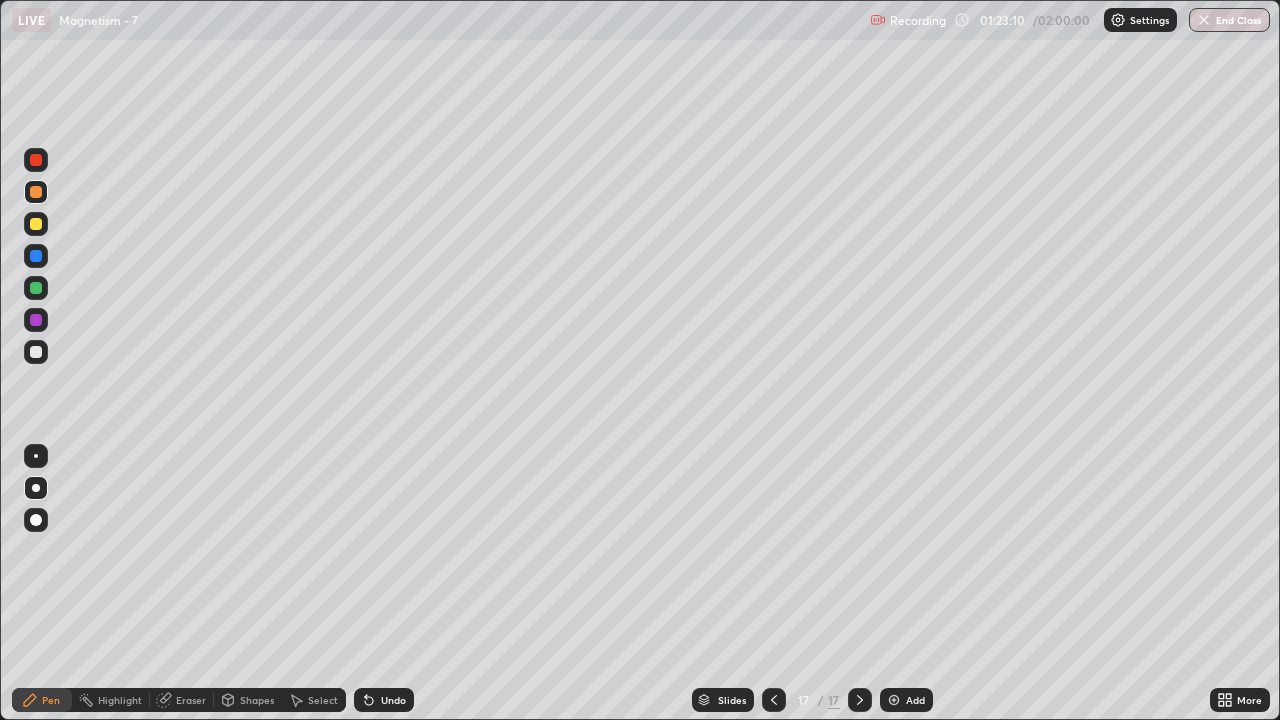 click at bounding box center (36, 224) 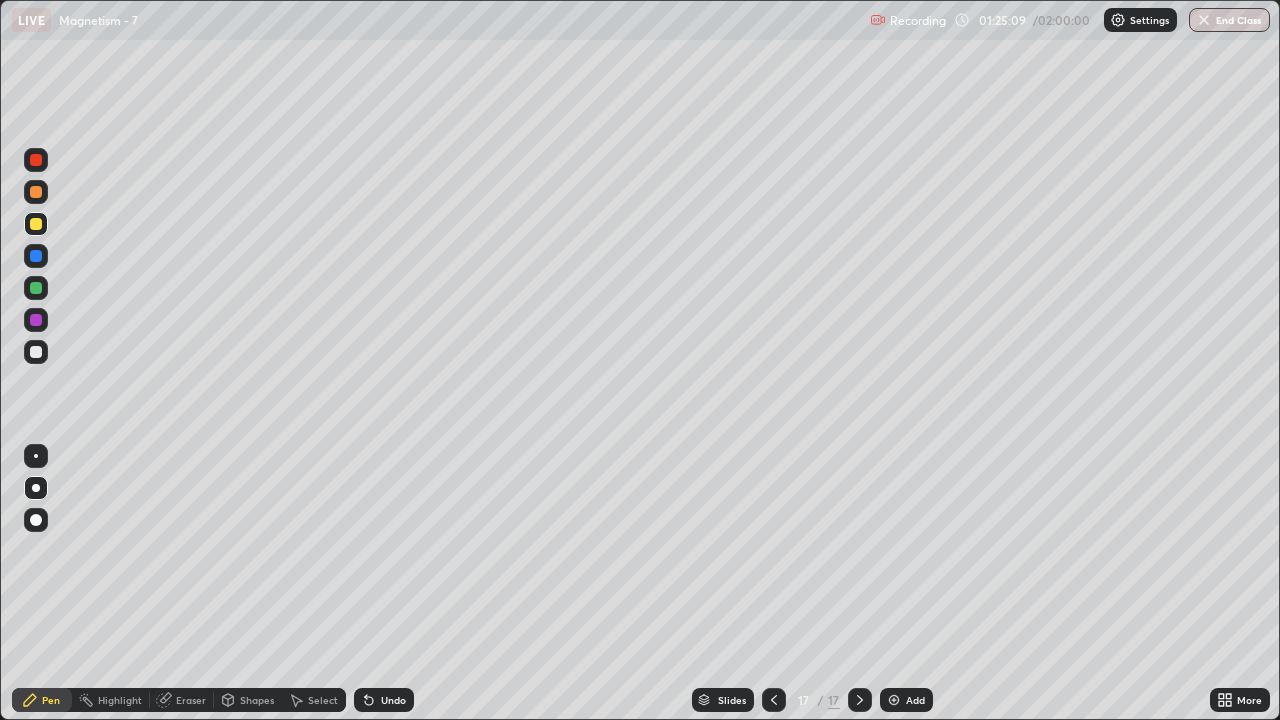click on "Add" at bounding box center [915, 700] 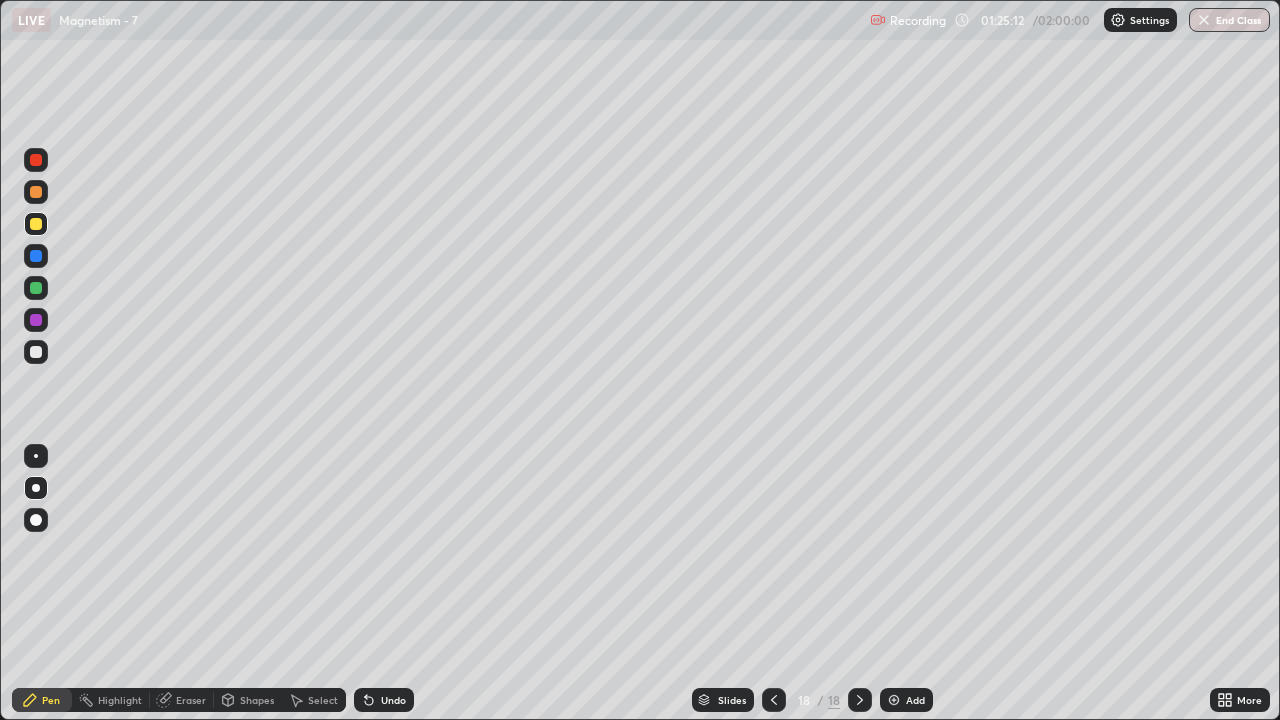 click at bounding box center [36, 352] 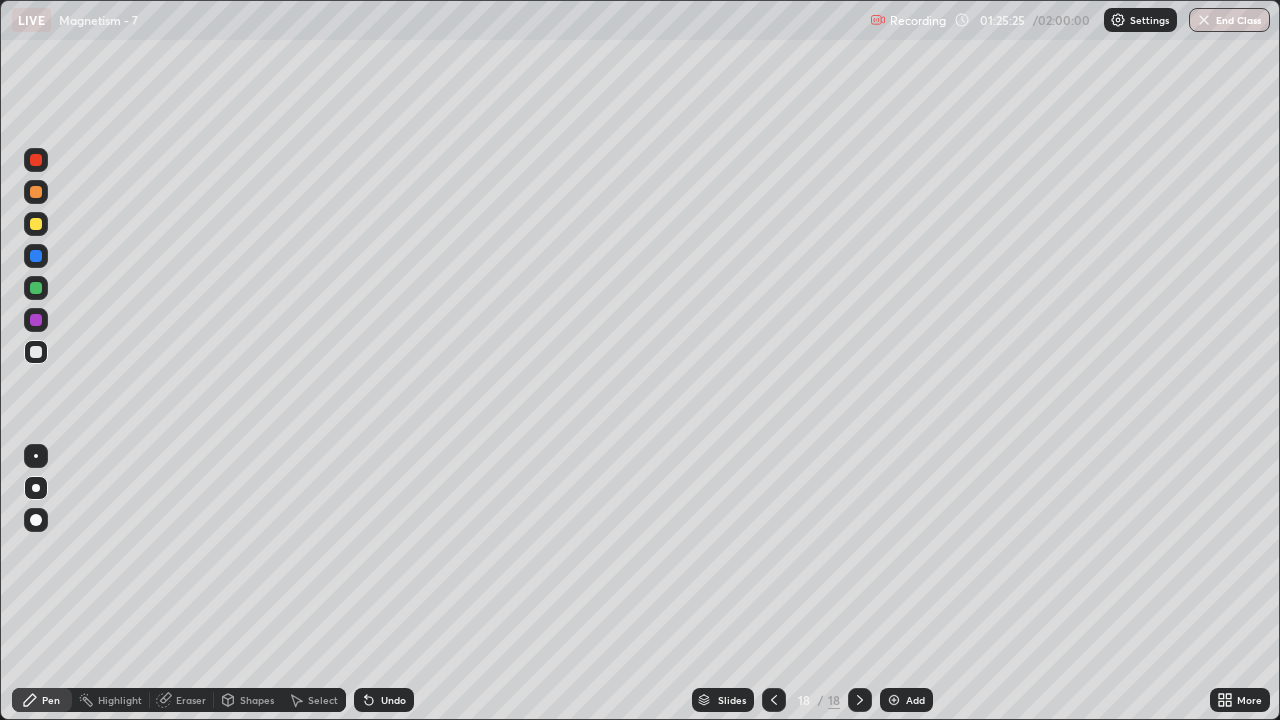 click at bounding box center [36, 224] 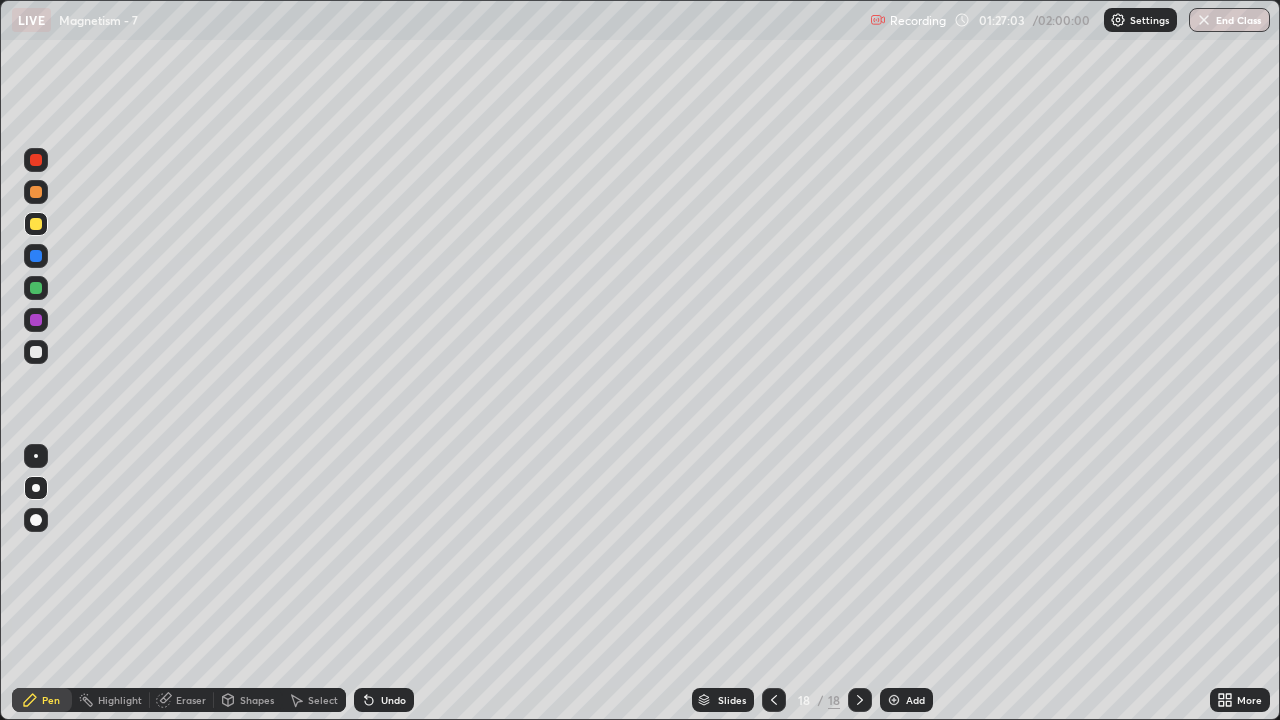 click at bounding box center (36, 288) 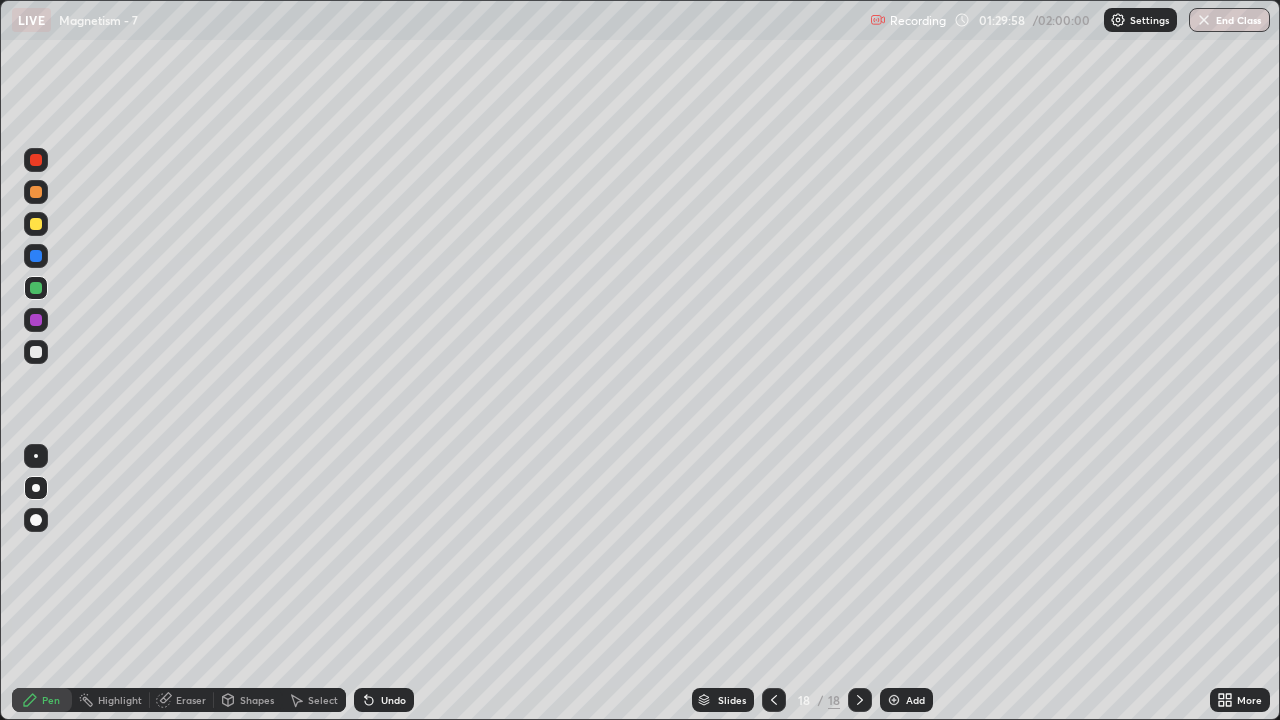 click 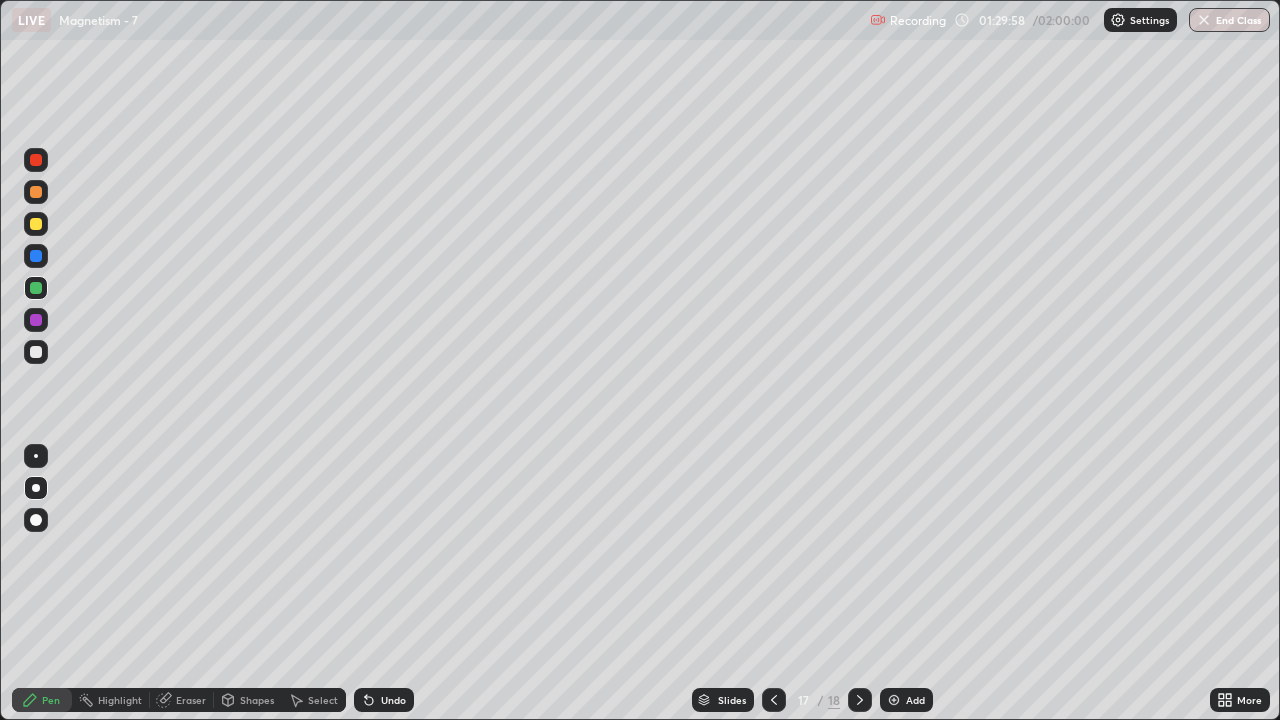 click 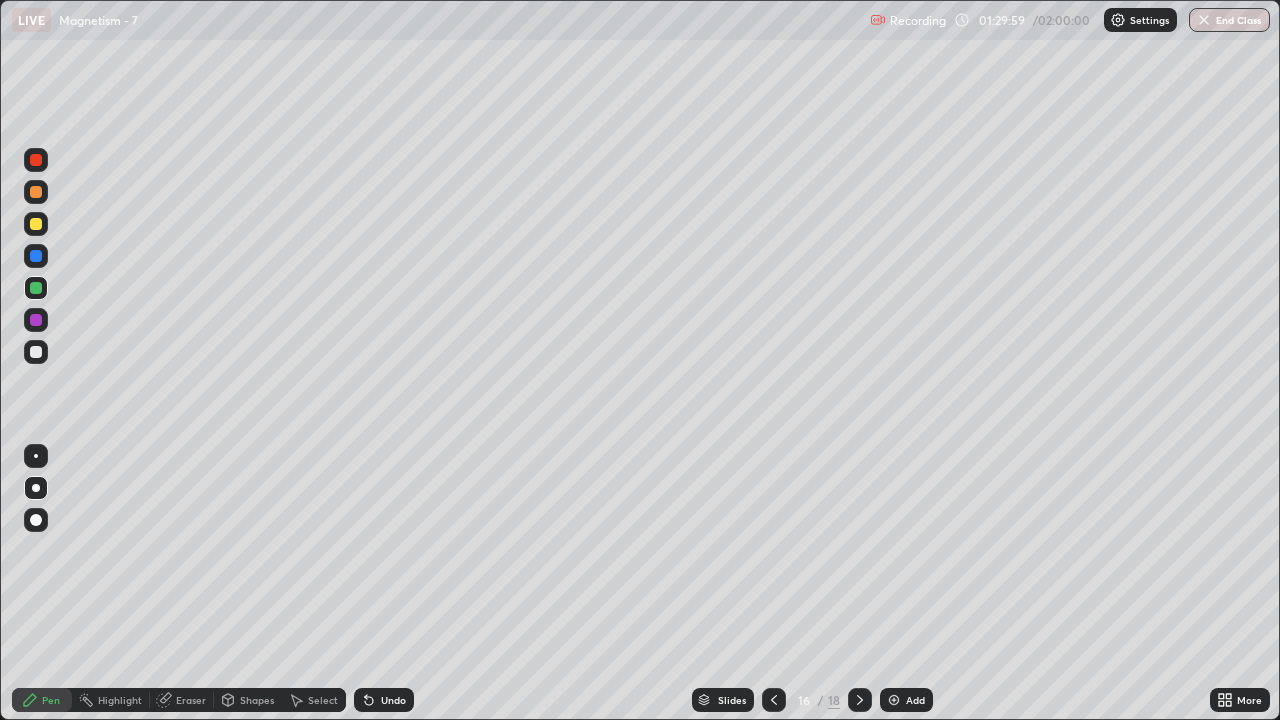 click 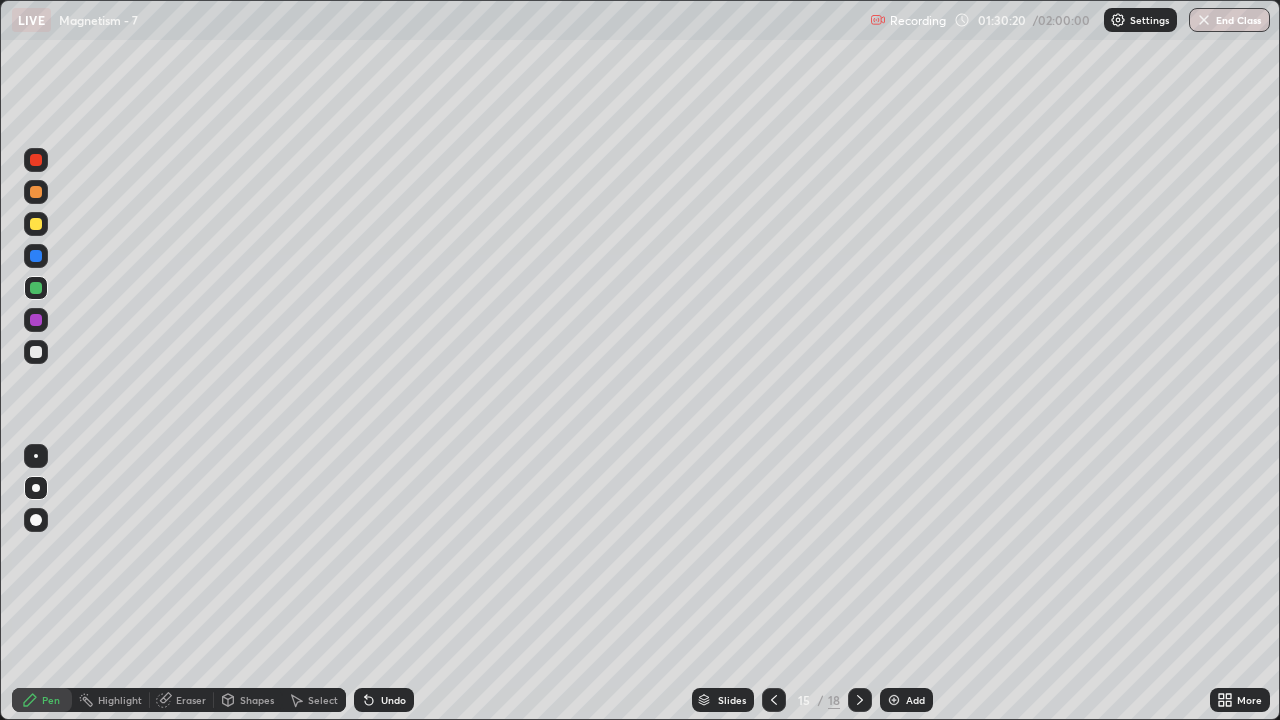 click 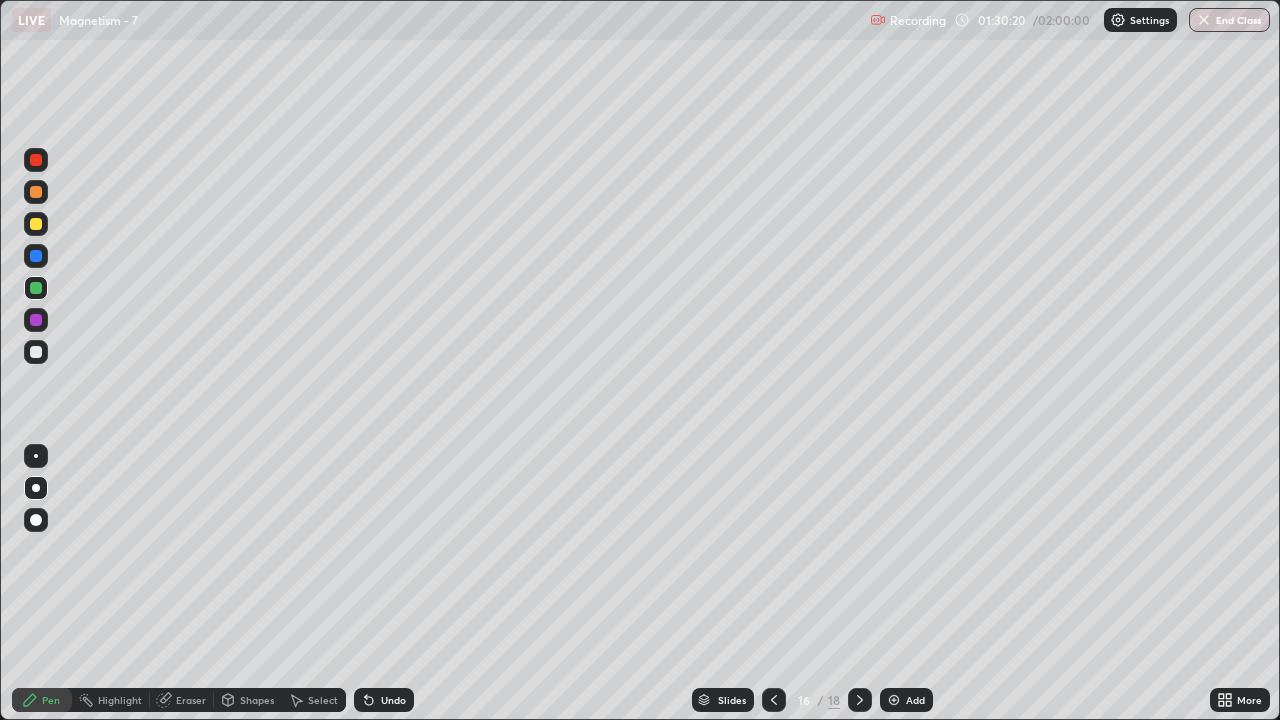 click 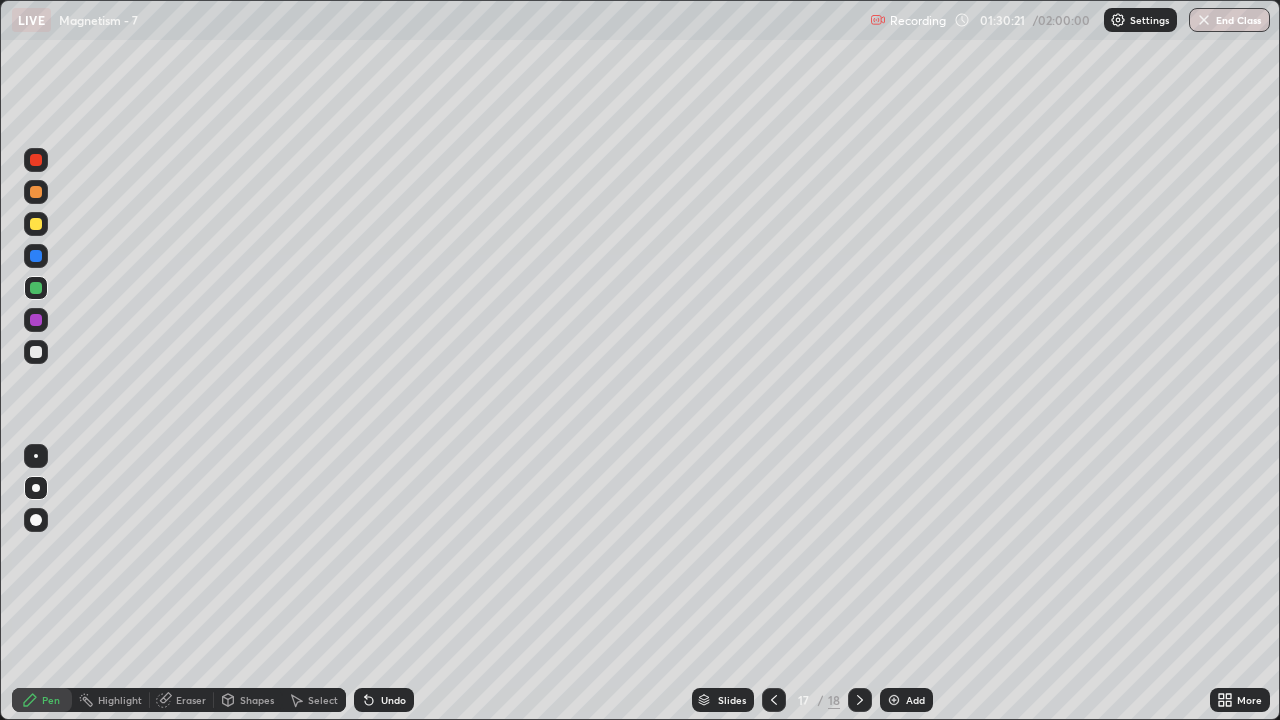 click 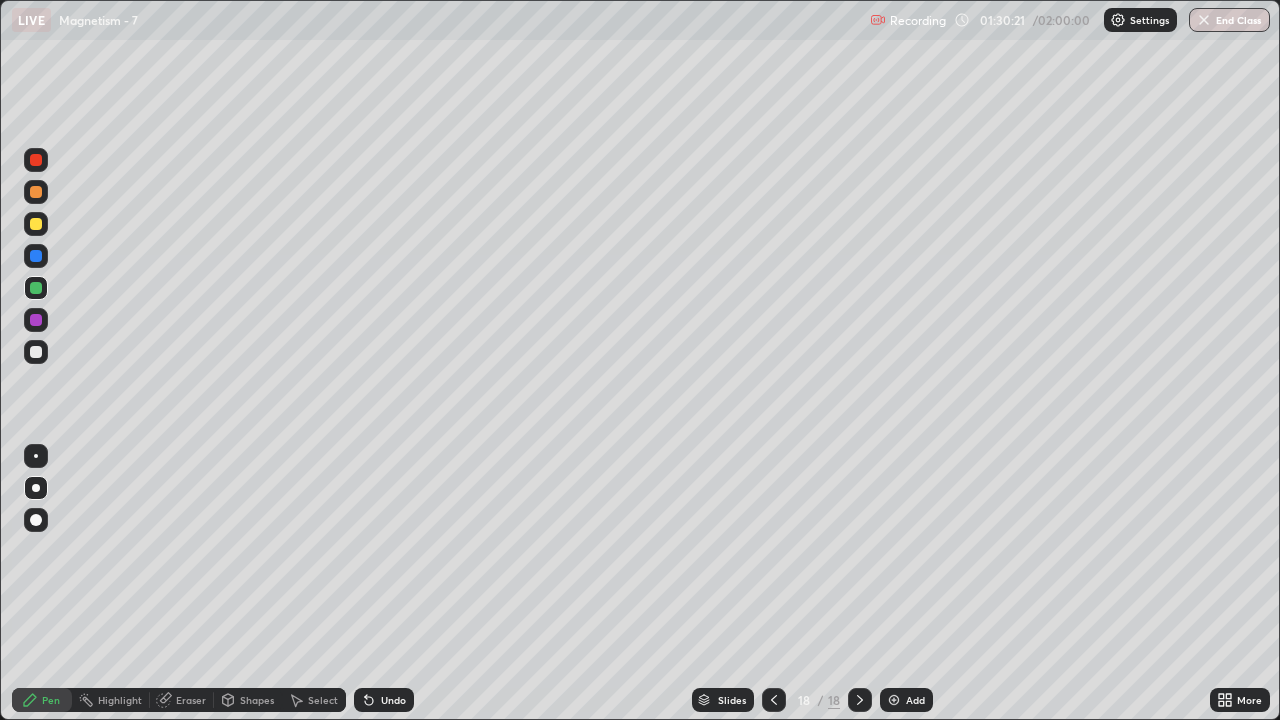 click 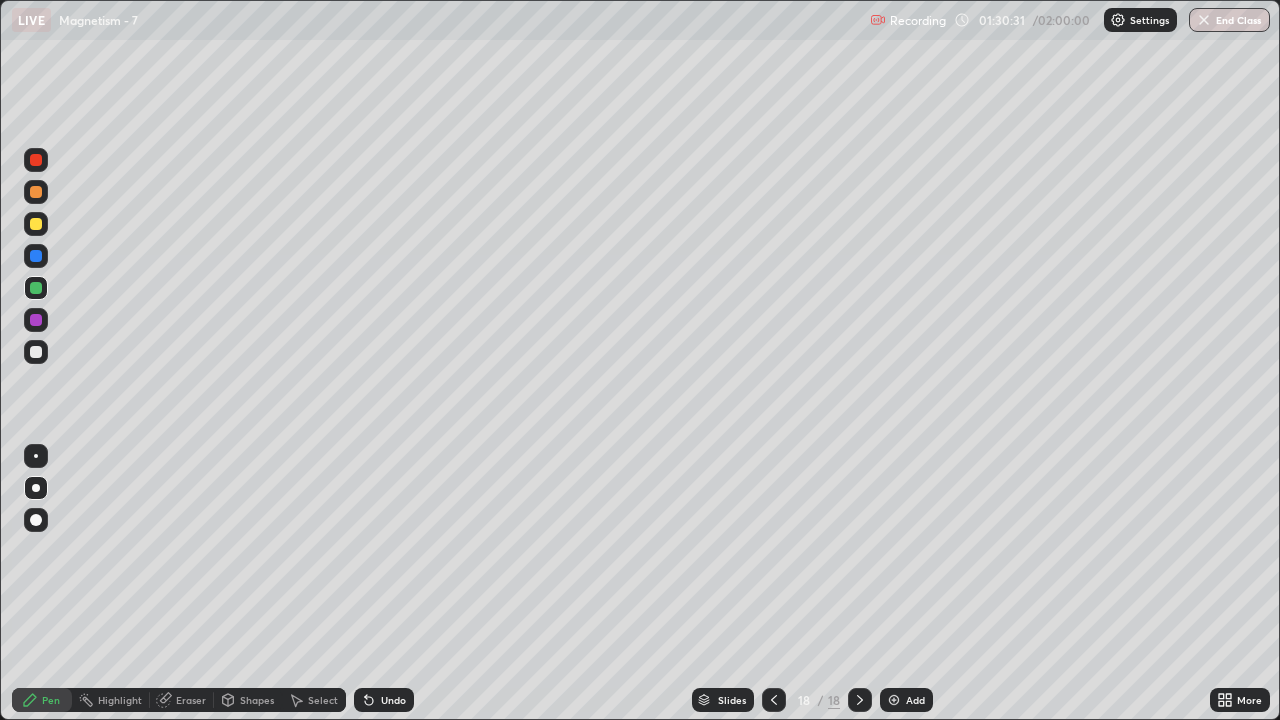 click at bounding box center (36, 224) 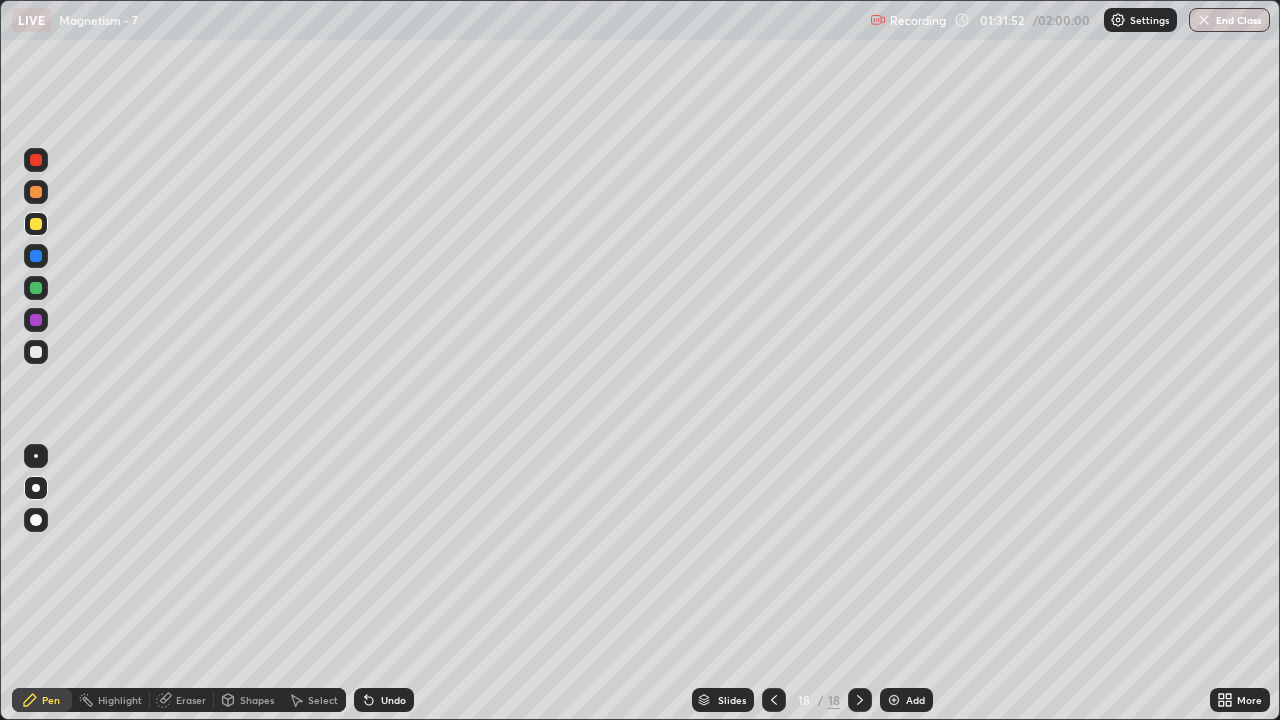 click on "Undo" at bounding box center [384, 700] 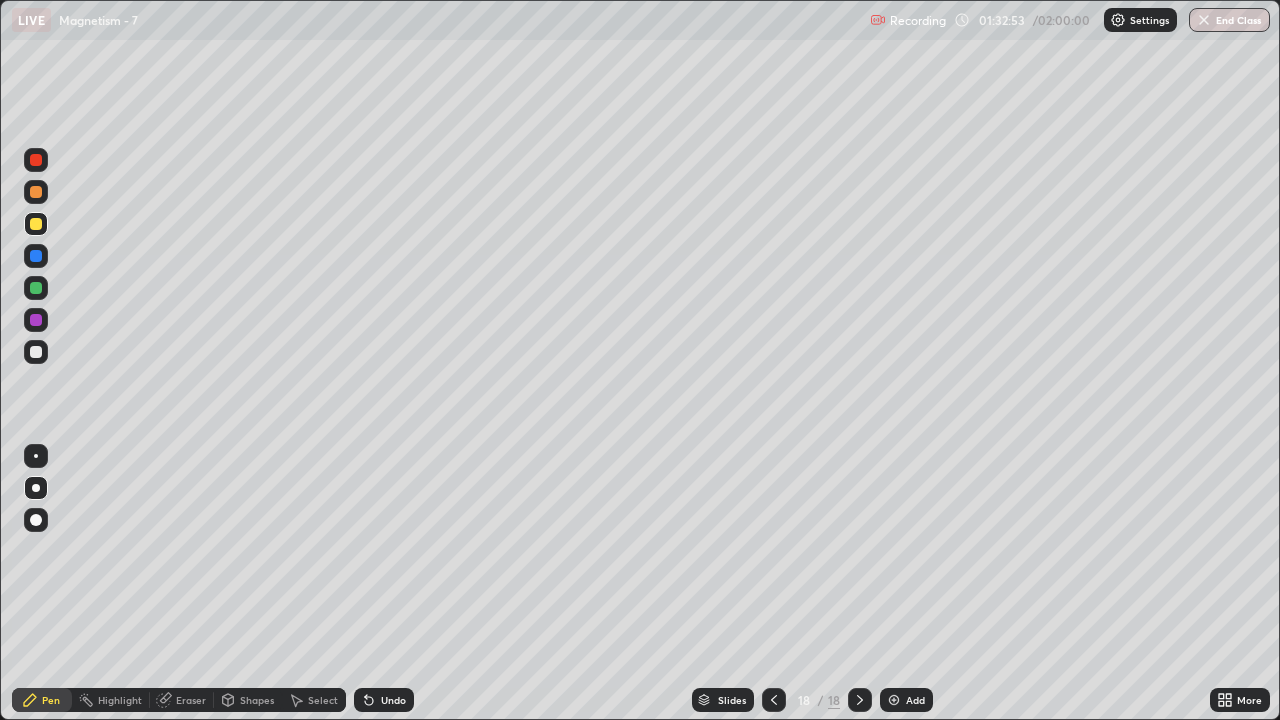 click on "Undo" at bounding box center (393, 700) 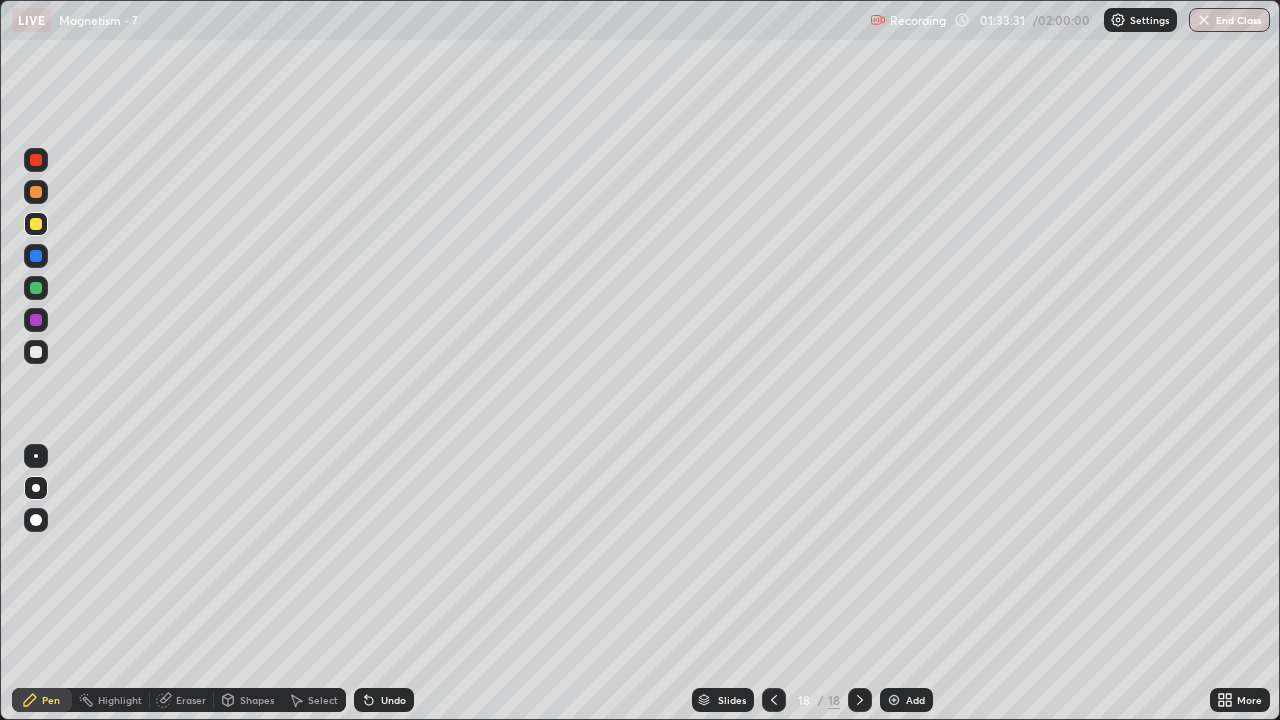 click on "Eraser" at bounding box center (182, 700) 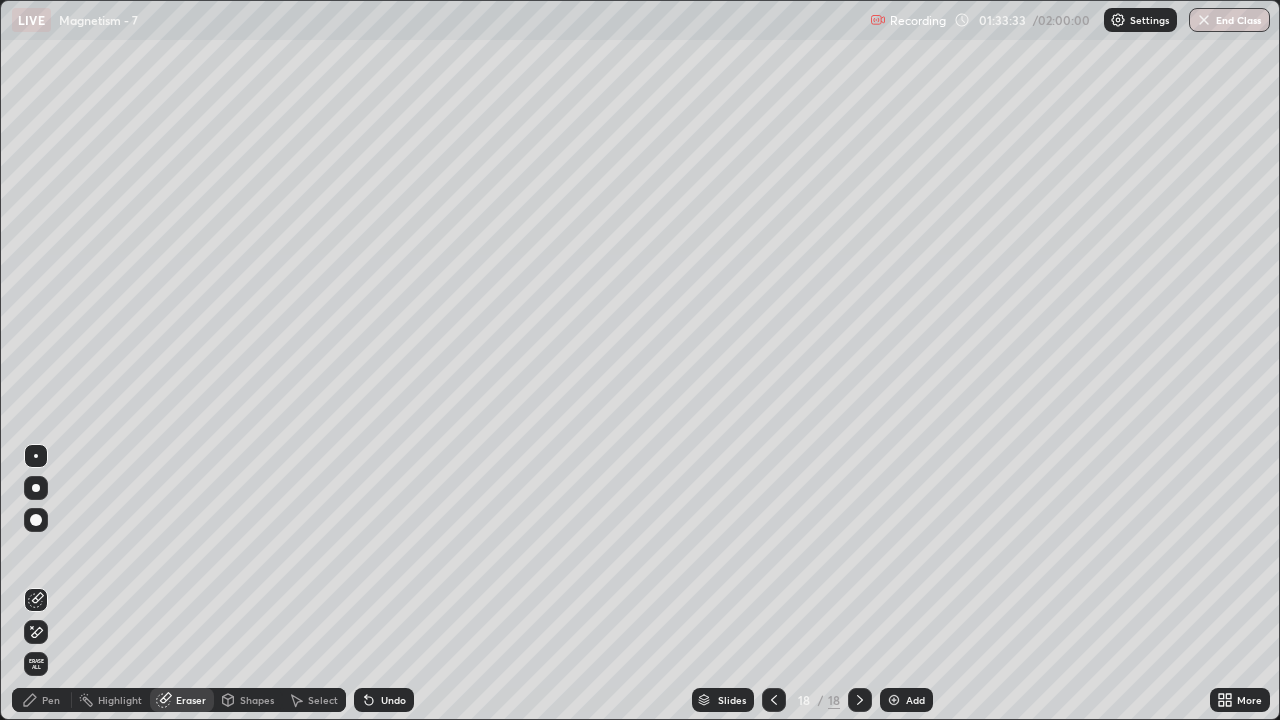 click on "Pen" at bounding box center [42, 700] 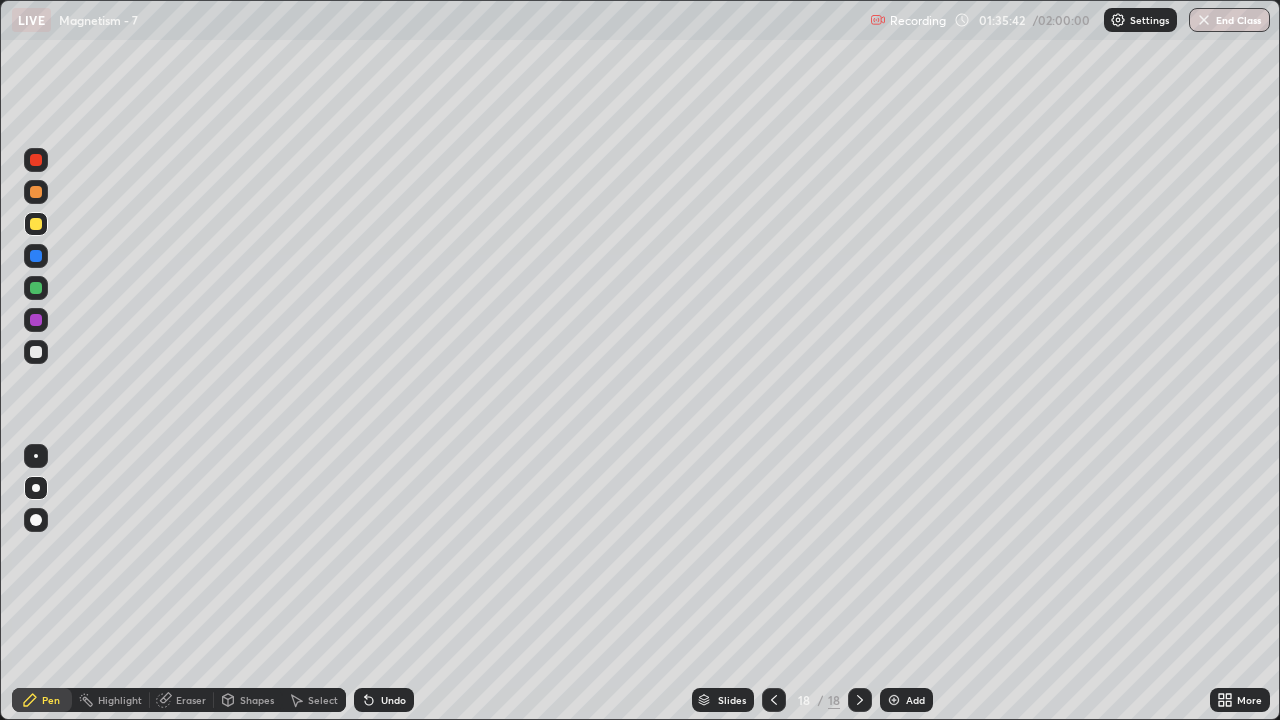 click on "Add" at bounding box center [915, 700] 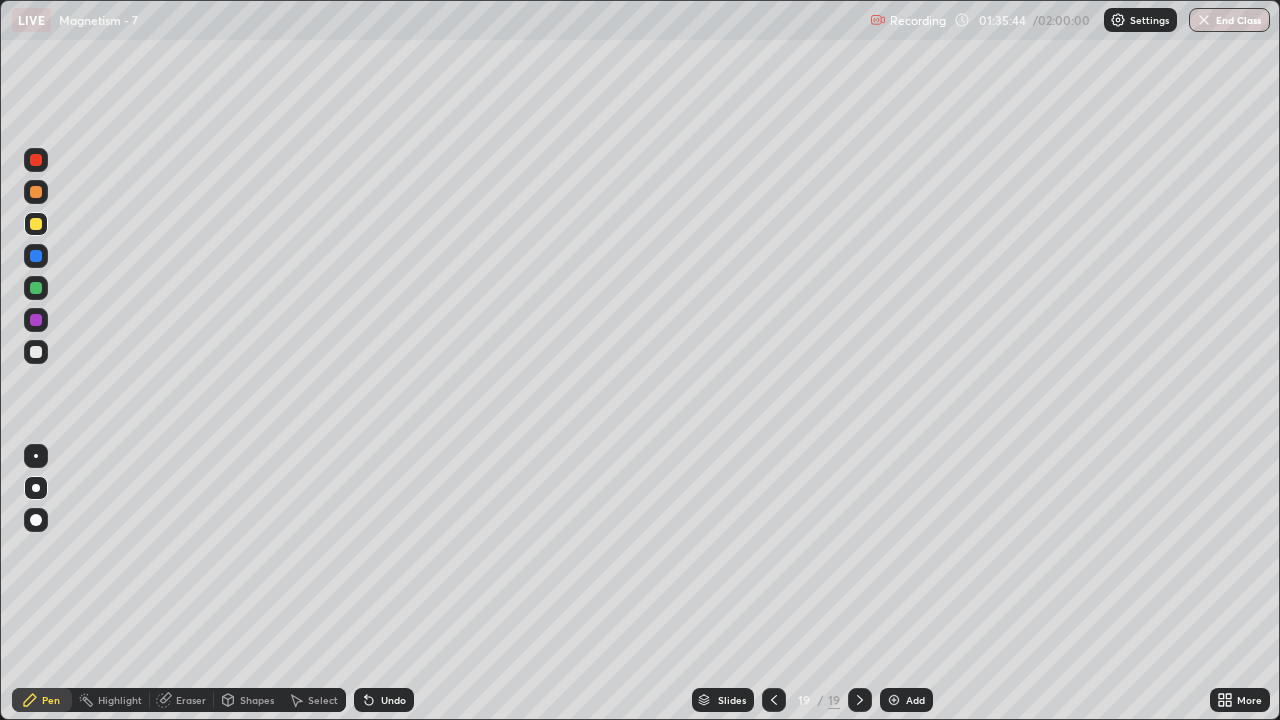click at bounding box center [36, 352] 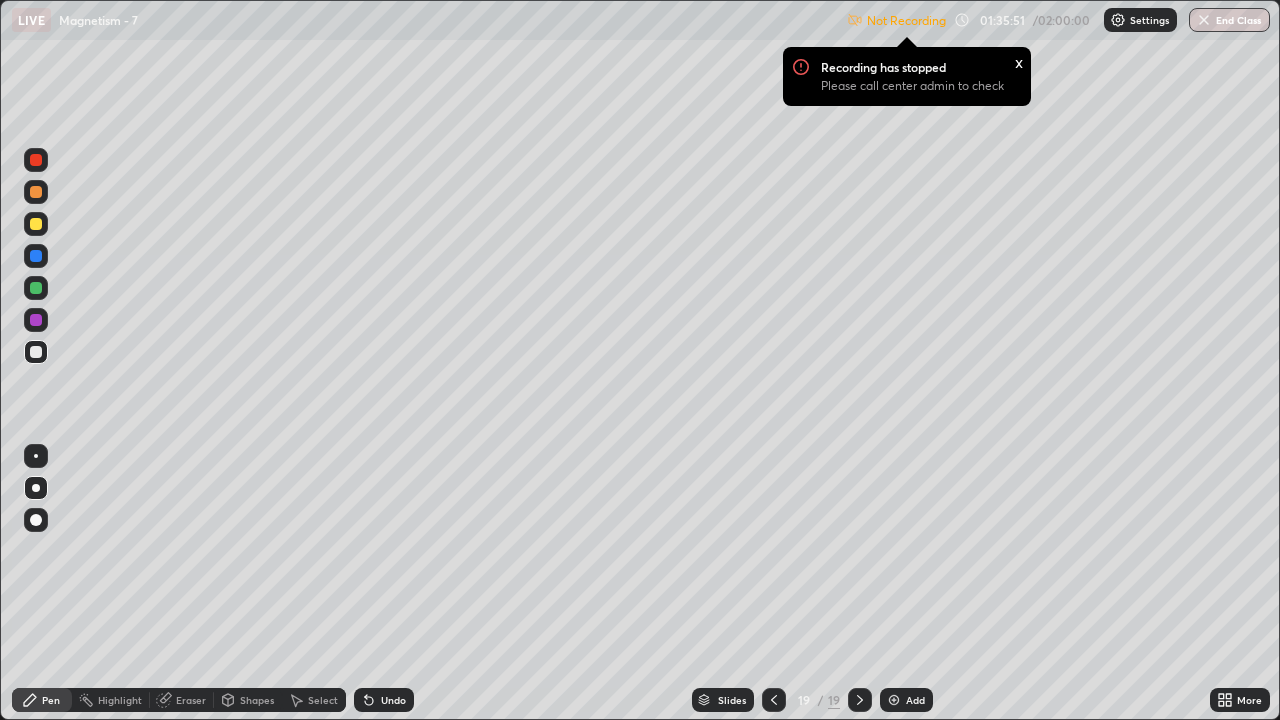 click at bounding box center (36, 224) 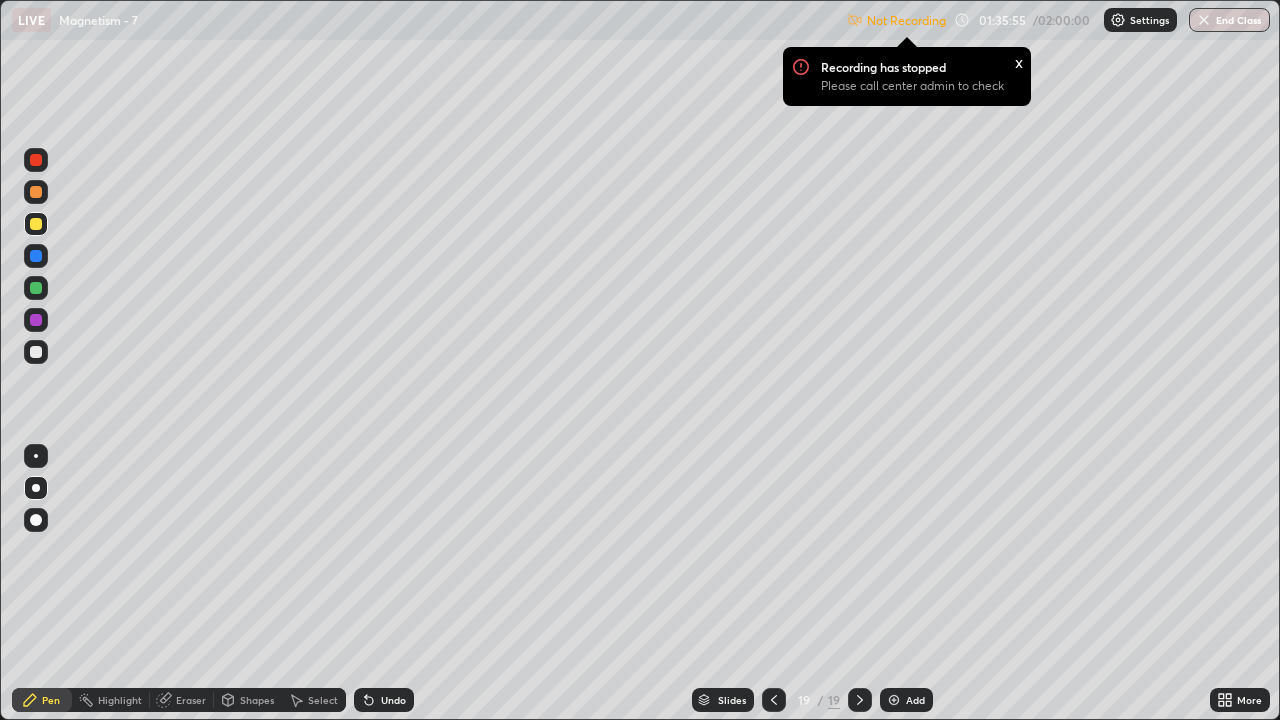 click at bounding box center [36, 520] 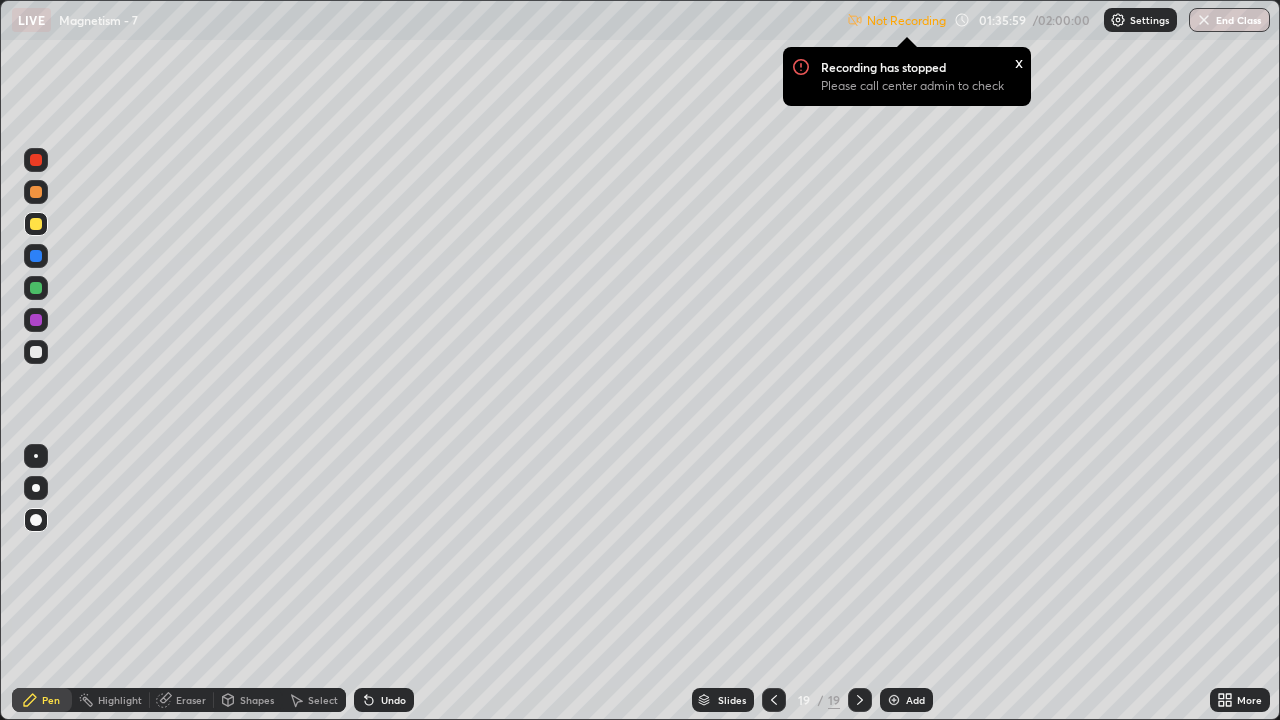 click on "Settings" at bounding box center [1149, 20] 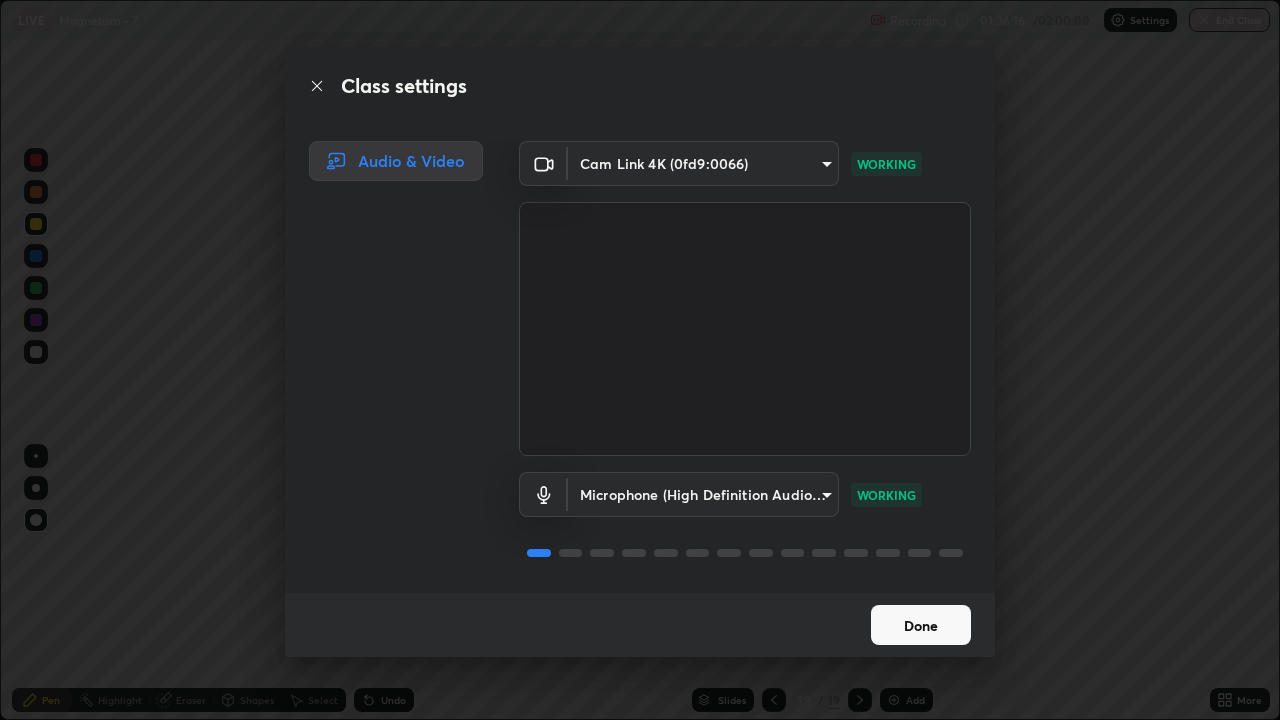 click on "Done" at bounding box center (921, 625) 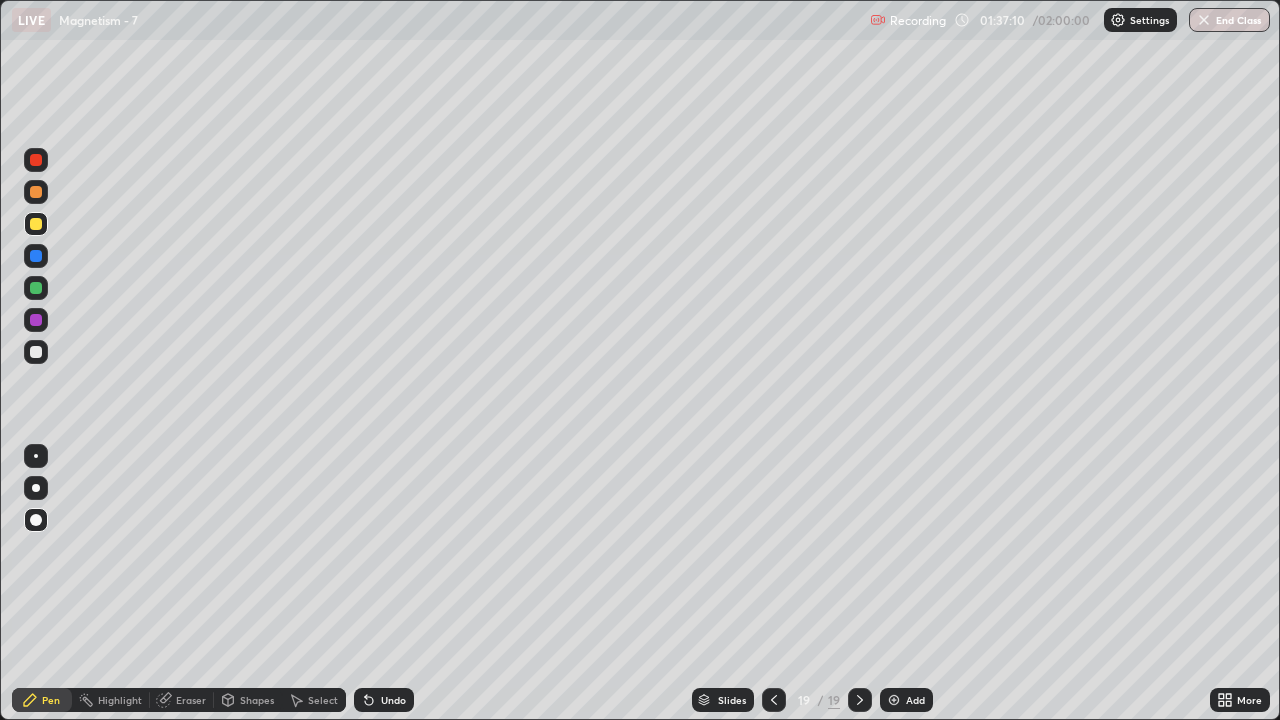 click at bounding box center [36, 192] 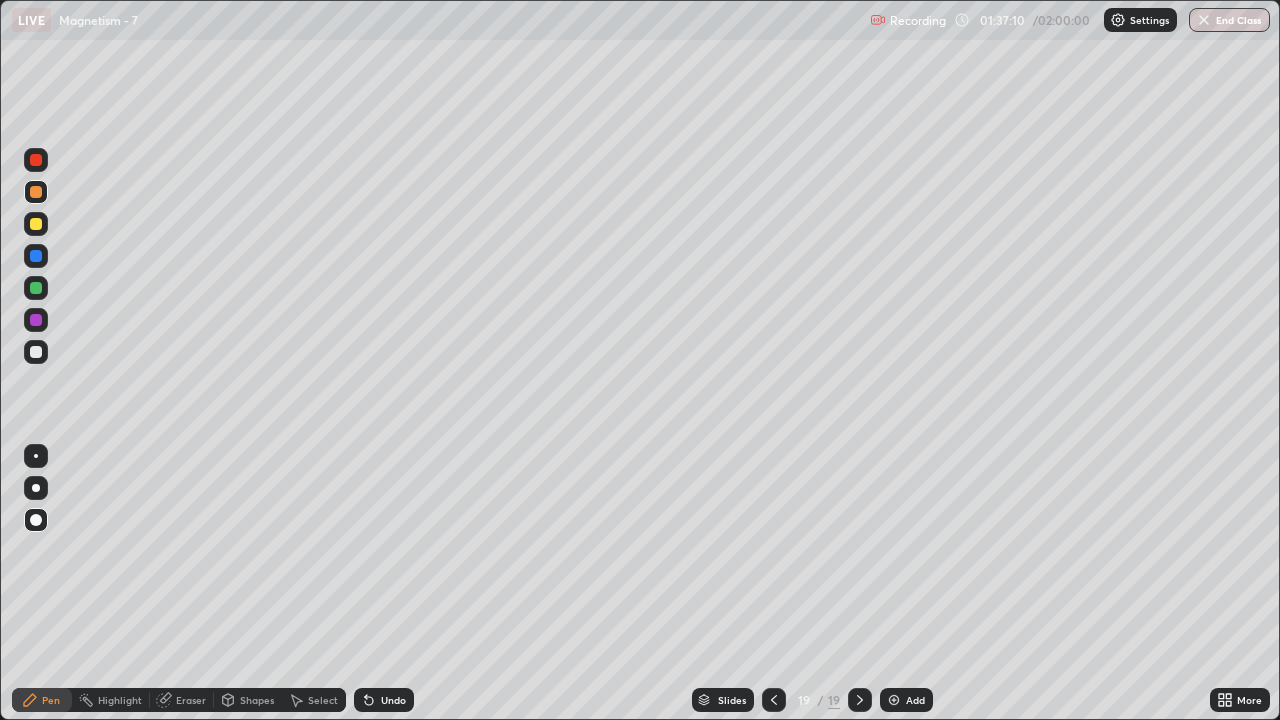 click at bounding box center (36, 520) 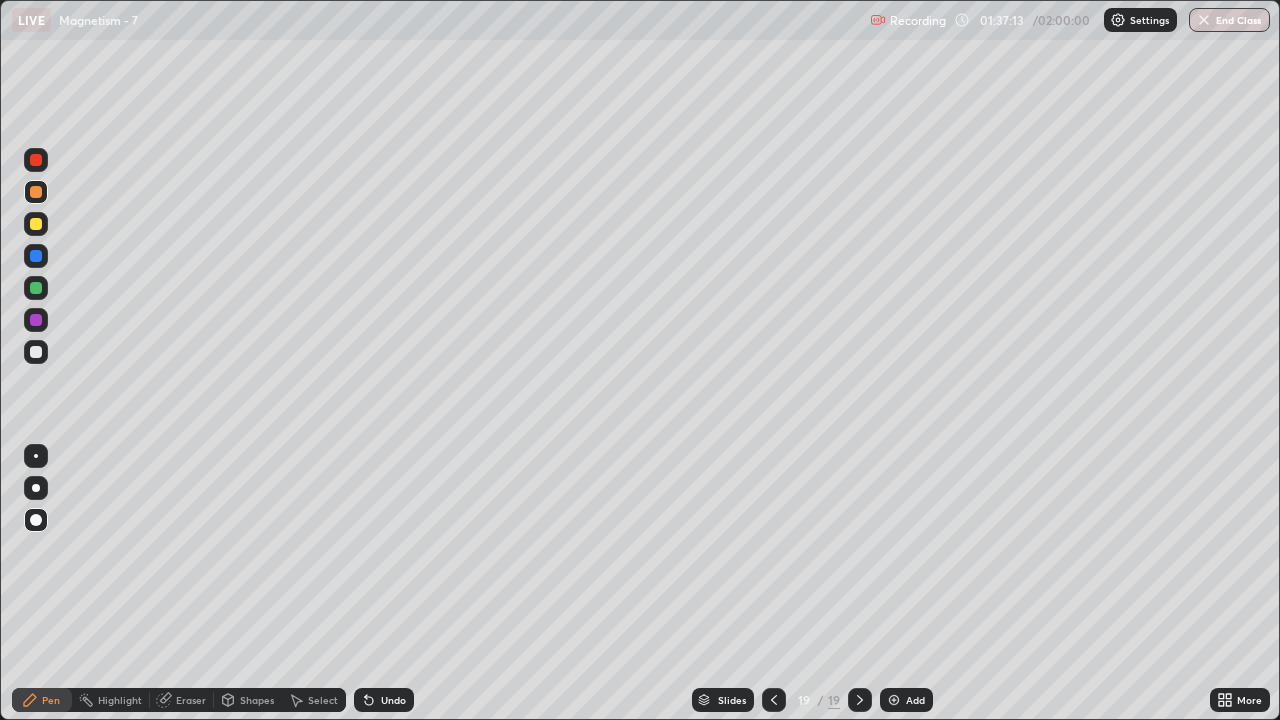 click on "Highlight" at bounding box center (120, 700) 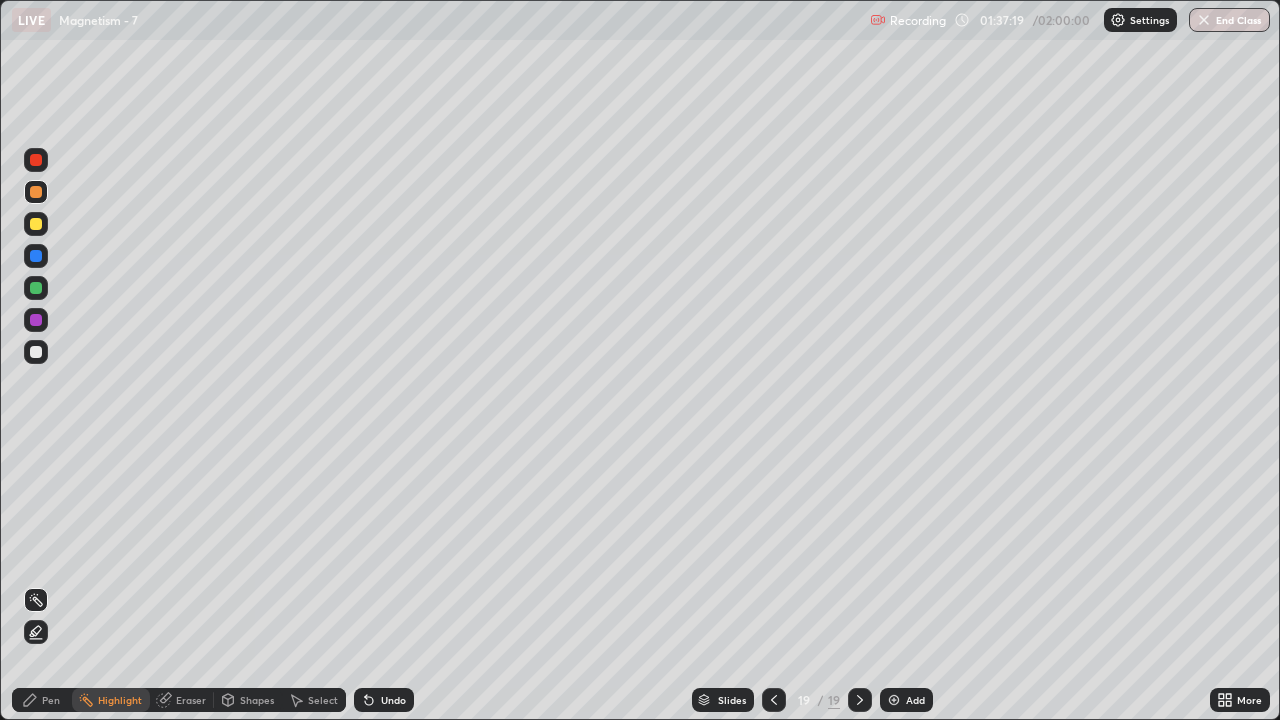 click on "Pen" at bounding box center (51, 700) 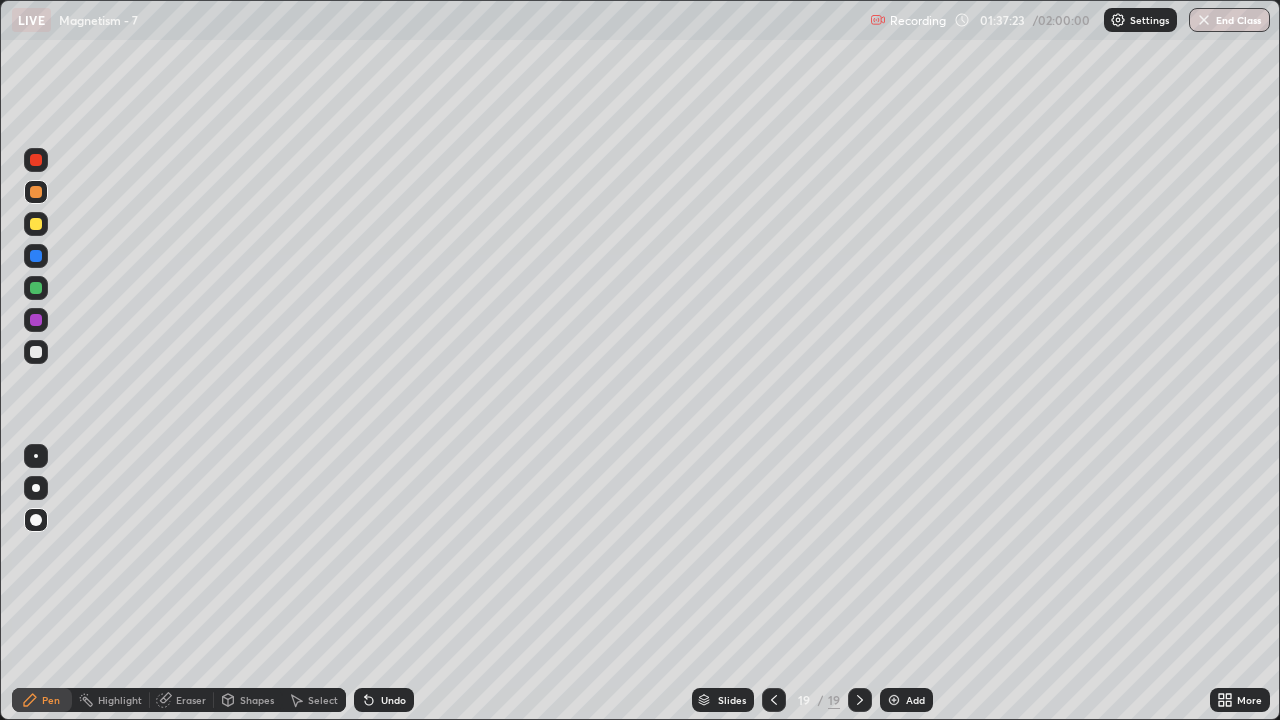 click at bounding box center [36, 192] 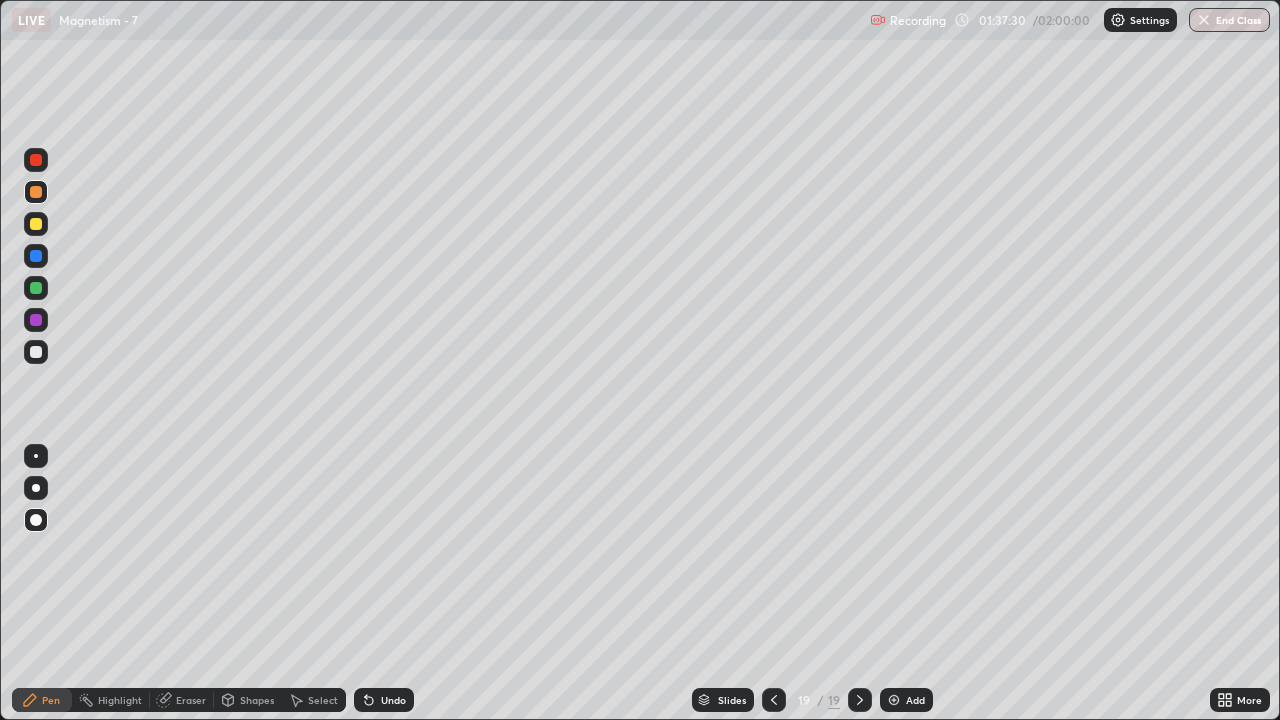 click at bounding box center (36, 224) 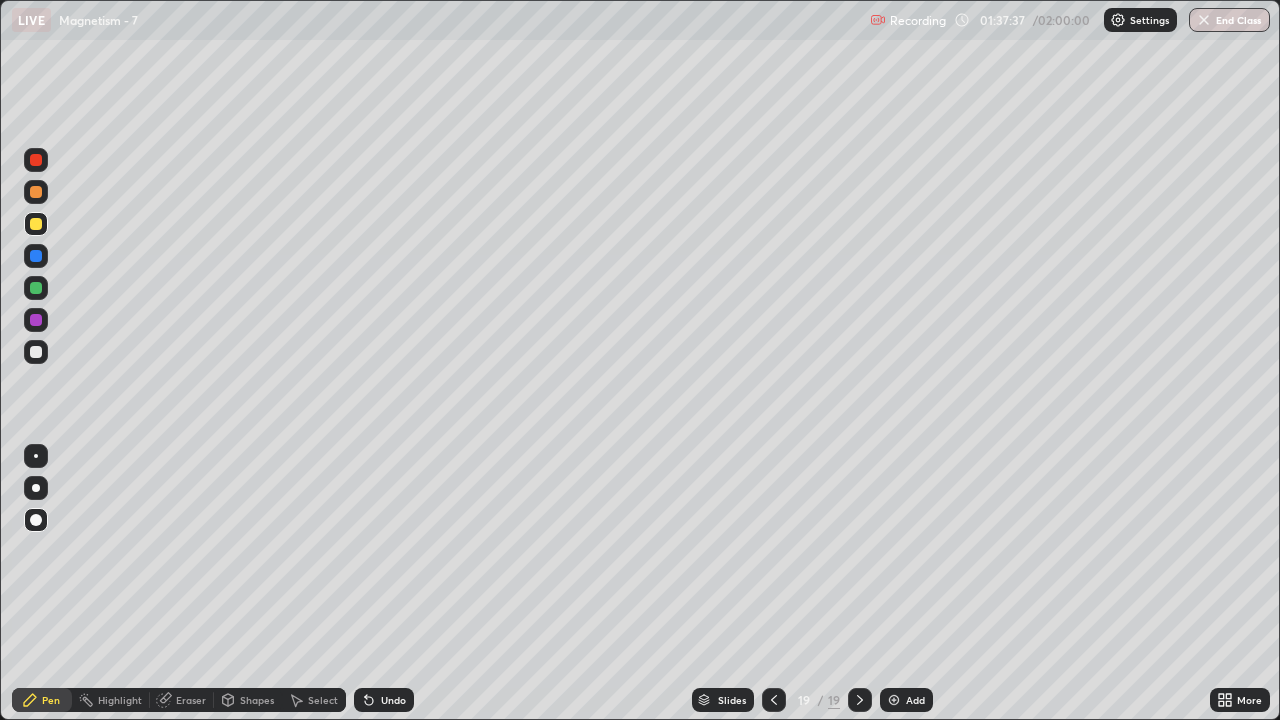 click at bounding box center (36, 352) 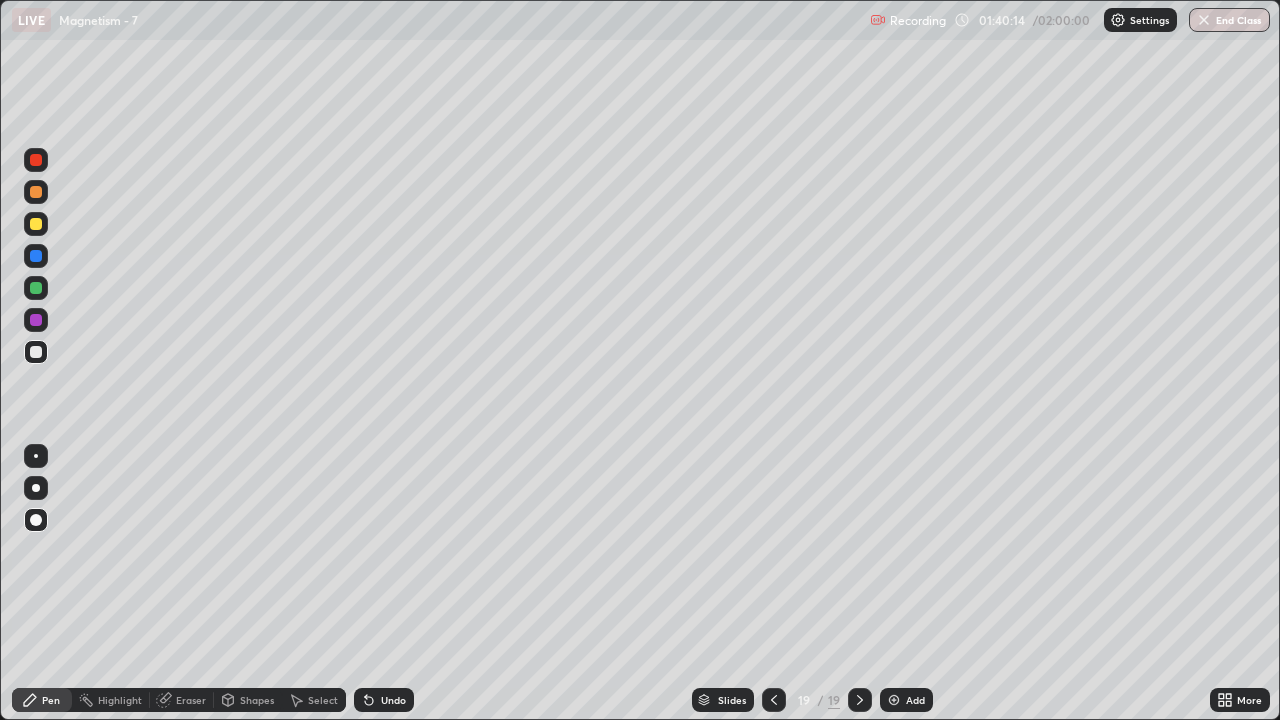 click on "Eraser" at bounding box center (182, 700) 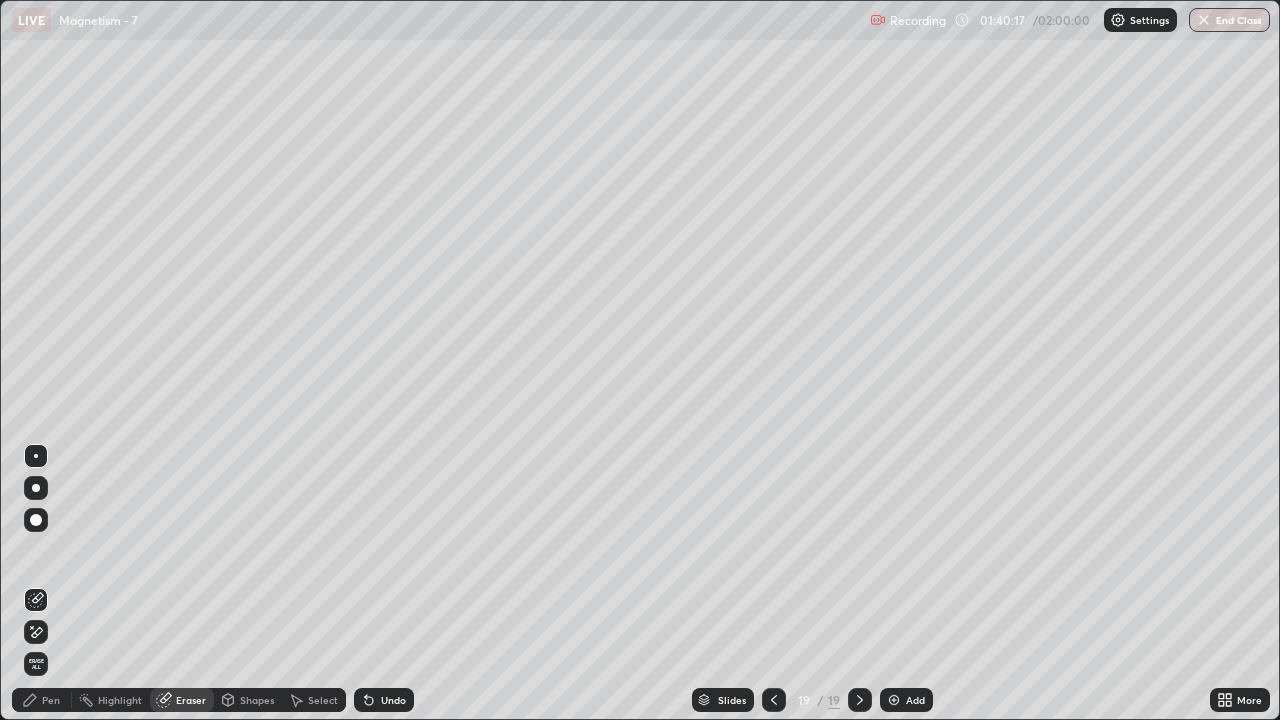 click on "Pen" at bounding box center [51, 700] 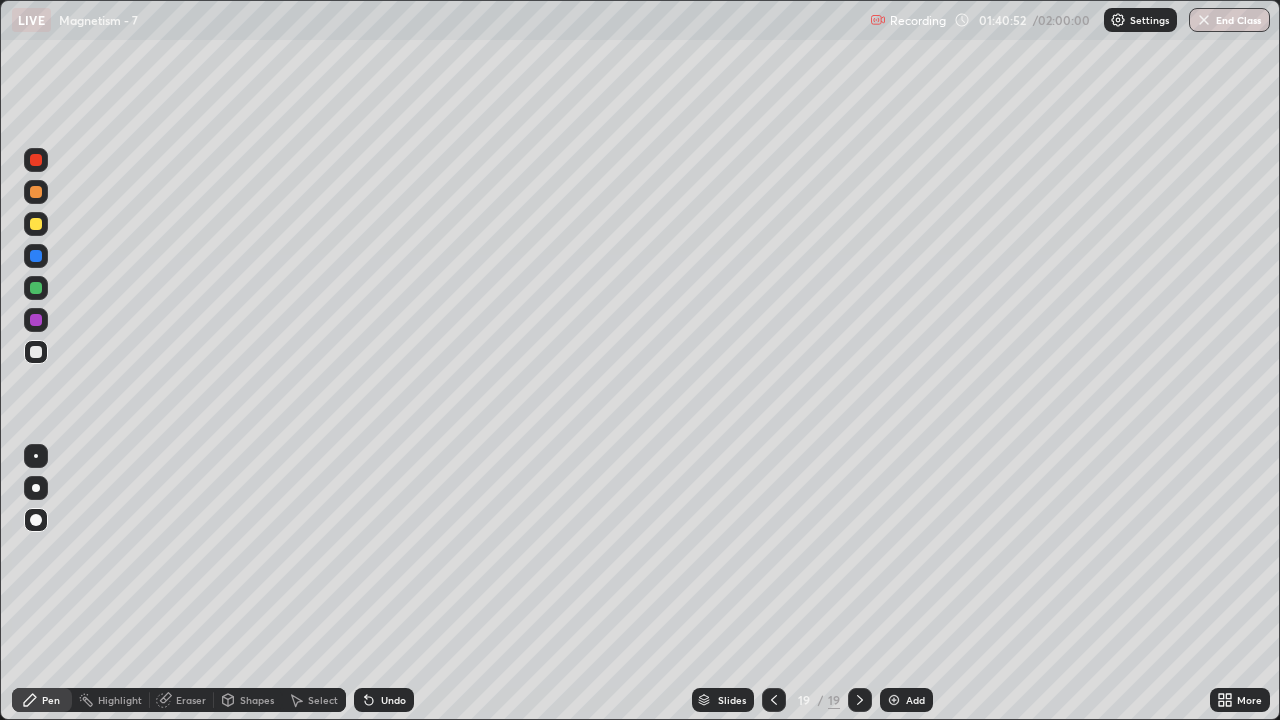 click at bounding box center (36, 488) 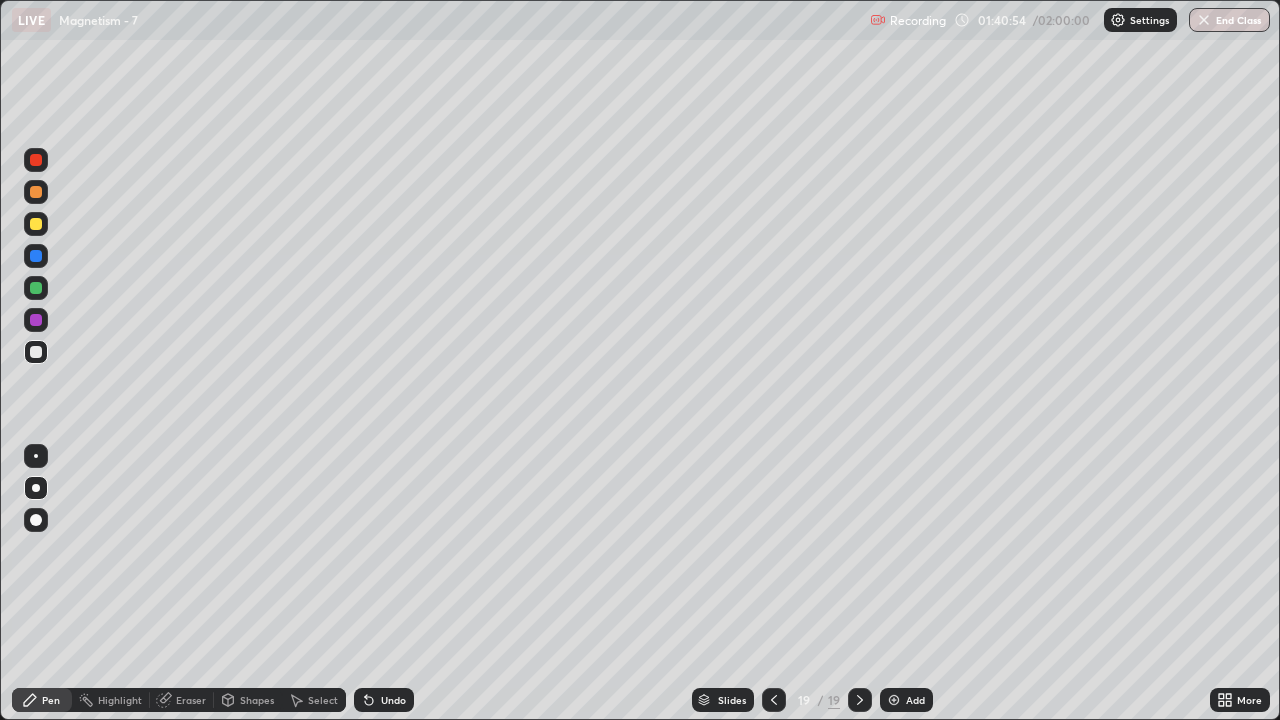 click at bounding box center [36, 320] 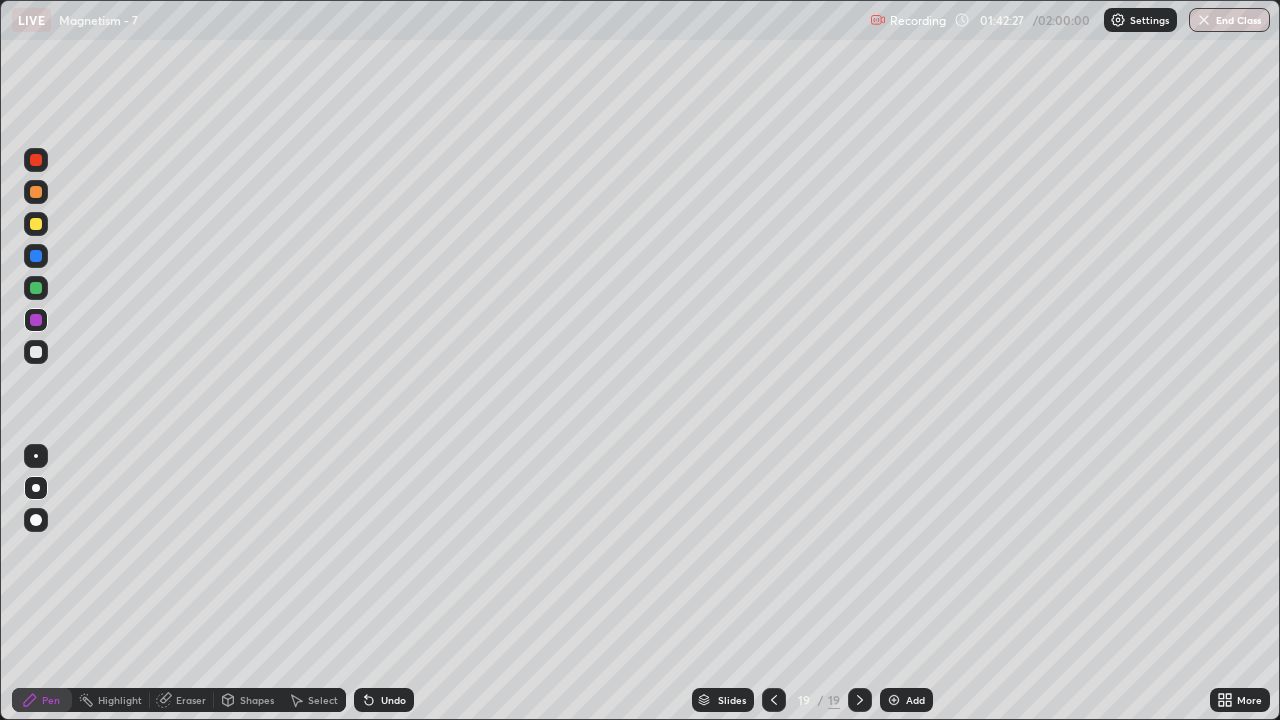 click on "Add" at bounding box center (915, 700) 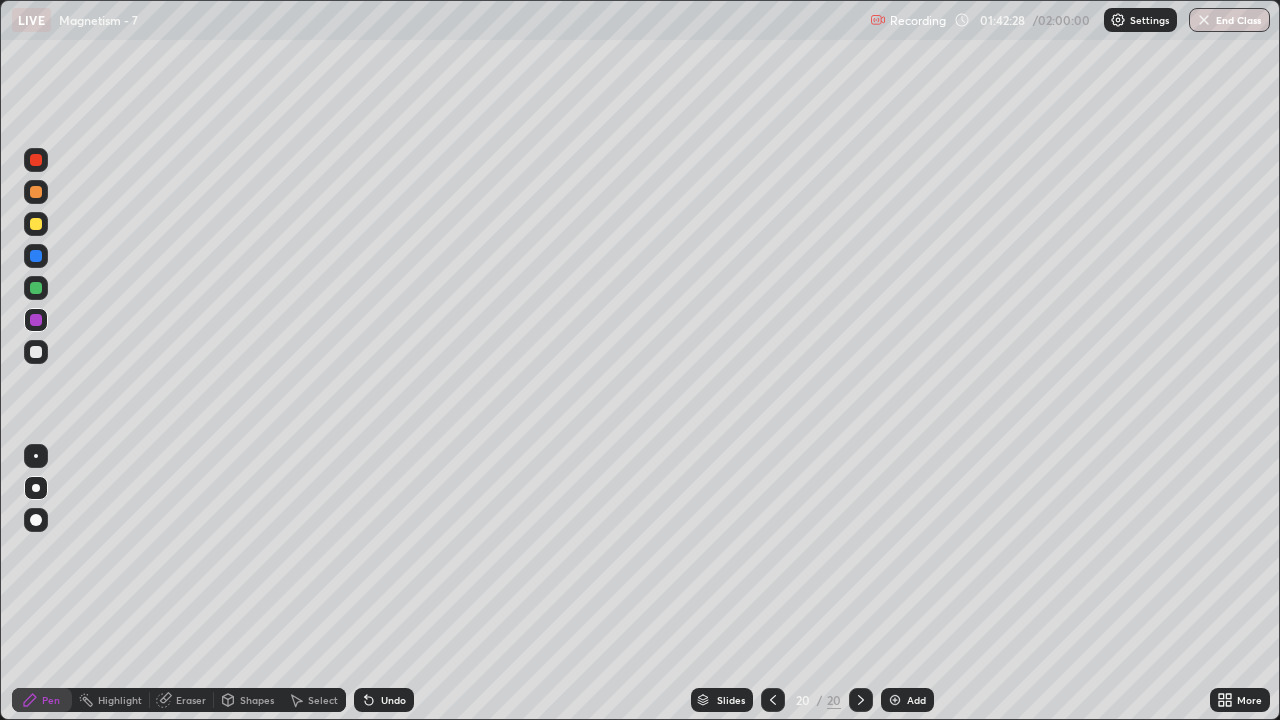 click at bounding box center (36, 488) 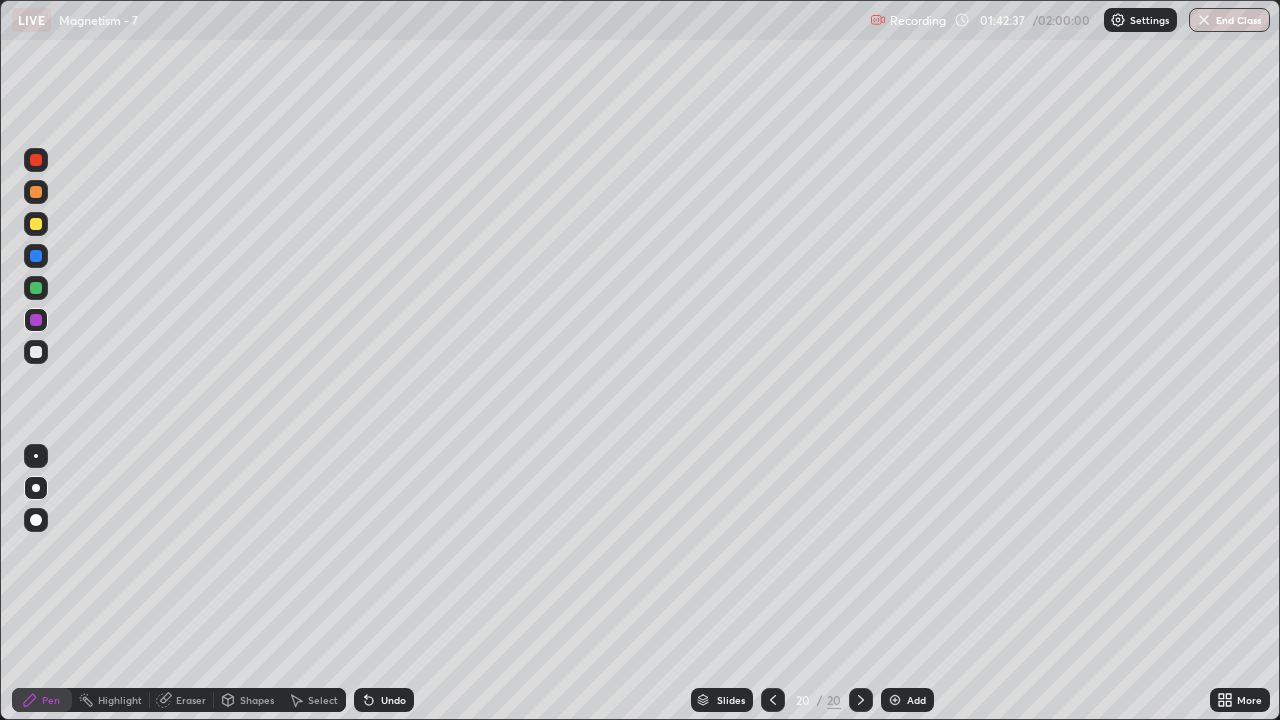 click at bounding box center (36, 352) 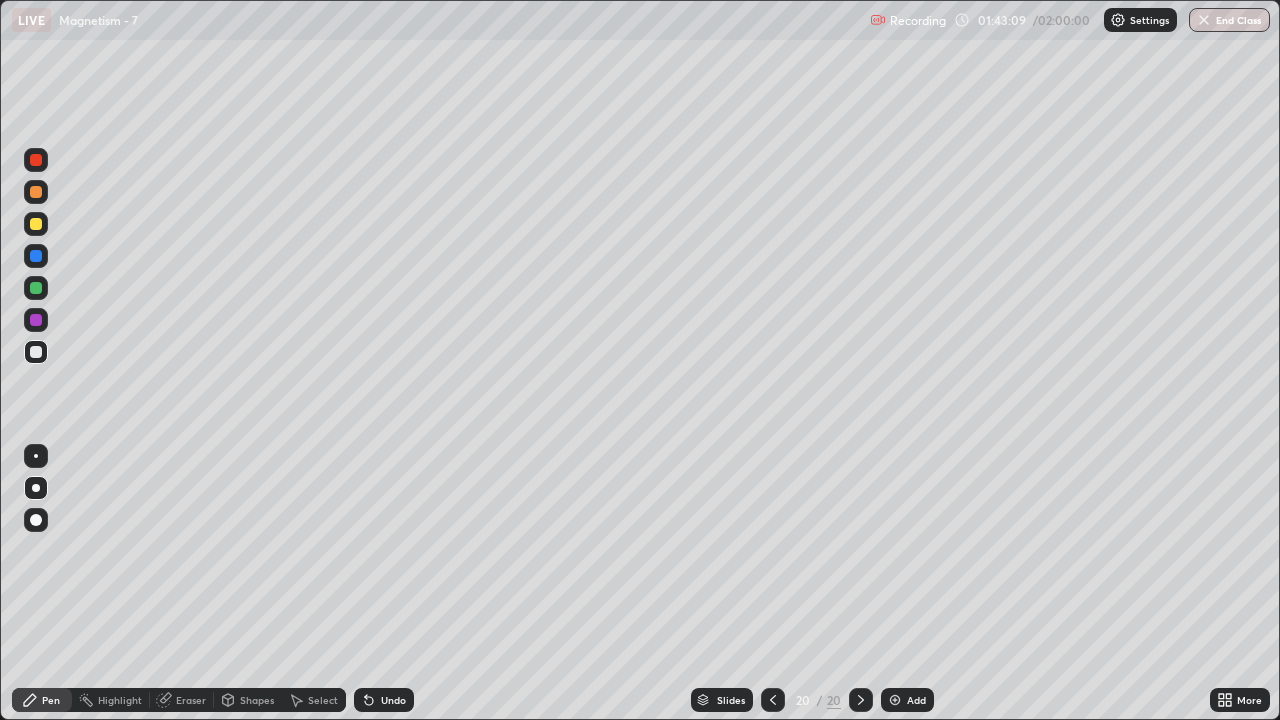 click at bounding box center (36, 352) 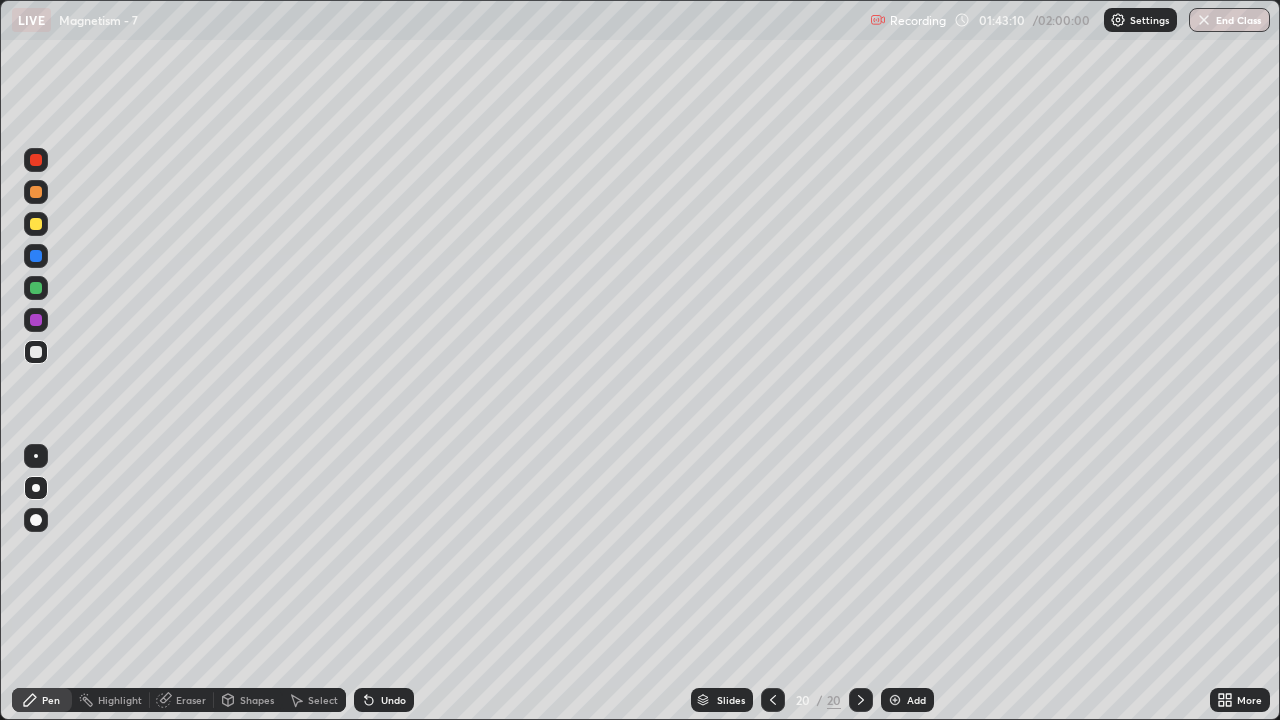 click at bounding box center (36, 224) 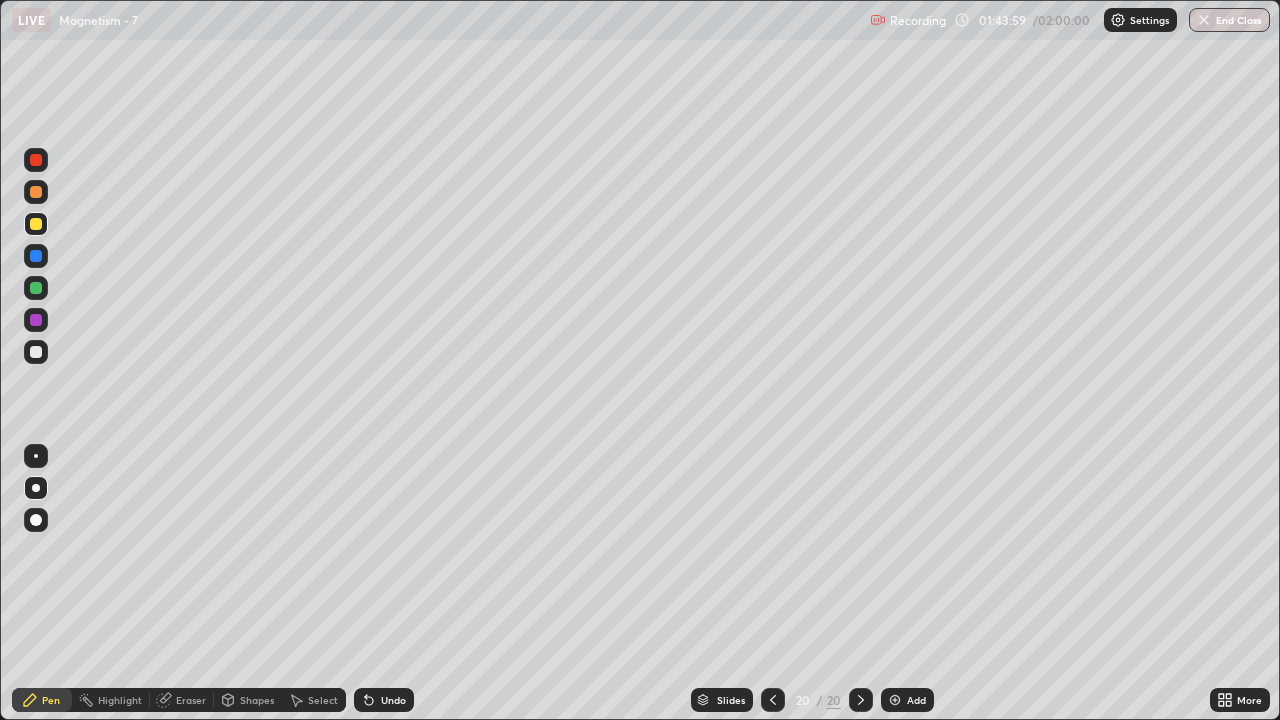 click on "Undo" at bounding box center (384, 700) 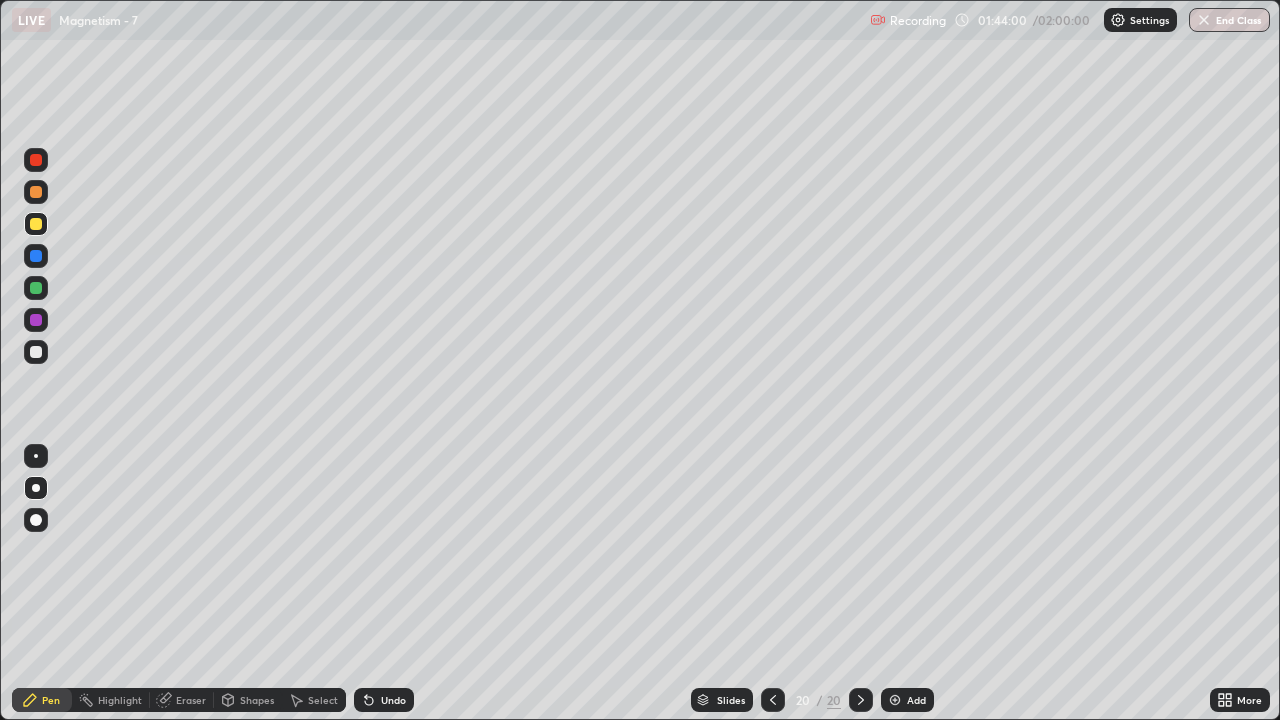 click on "Undo" at bounding box center [393, 700] 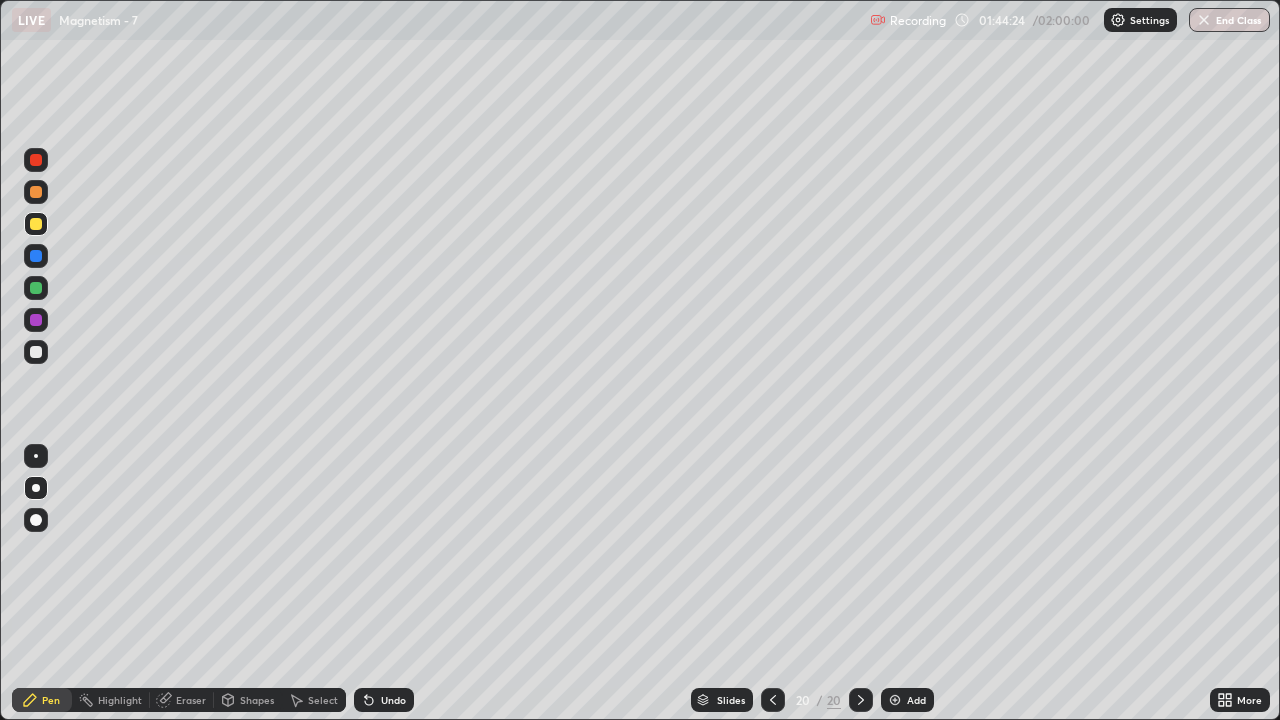 click at bounding box center (36, 192) 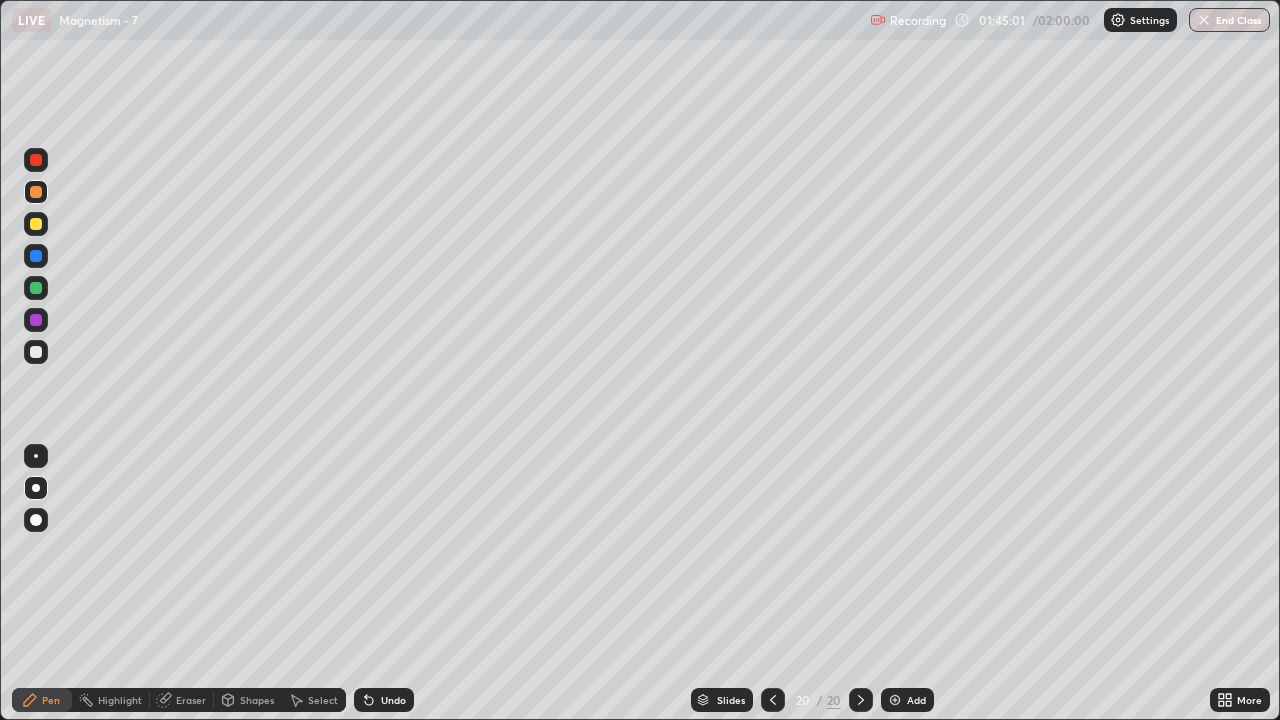 click at bounding box center [36, 192] 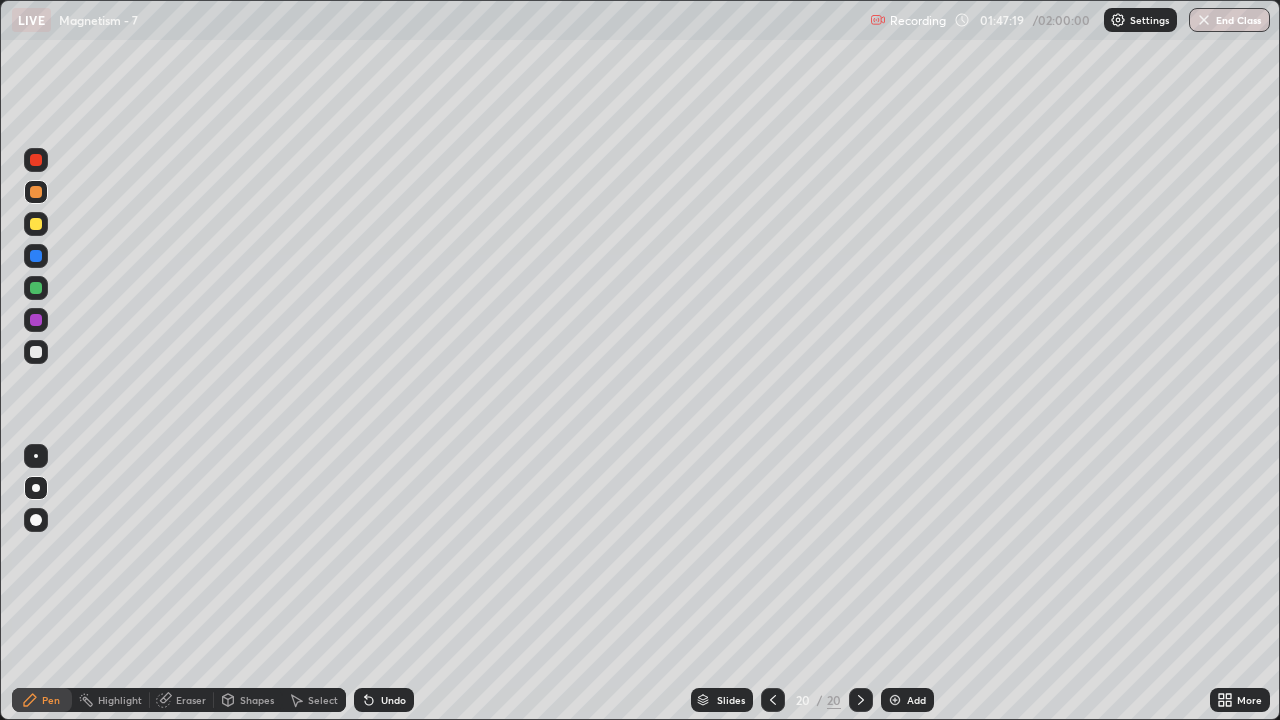click at bounding box center (36, 352) 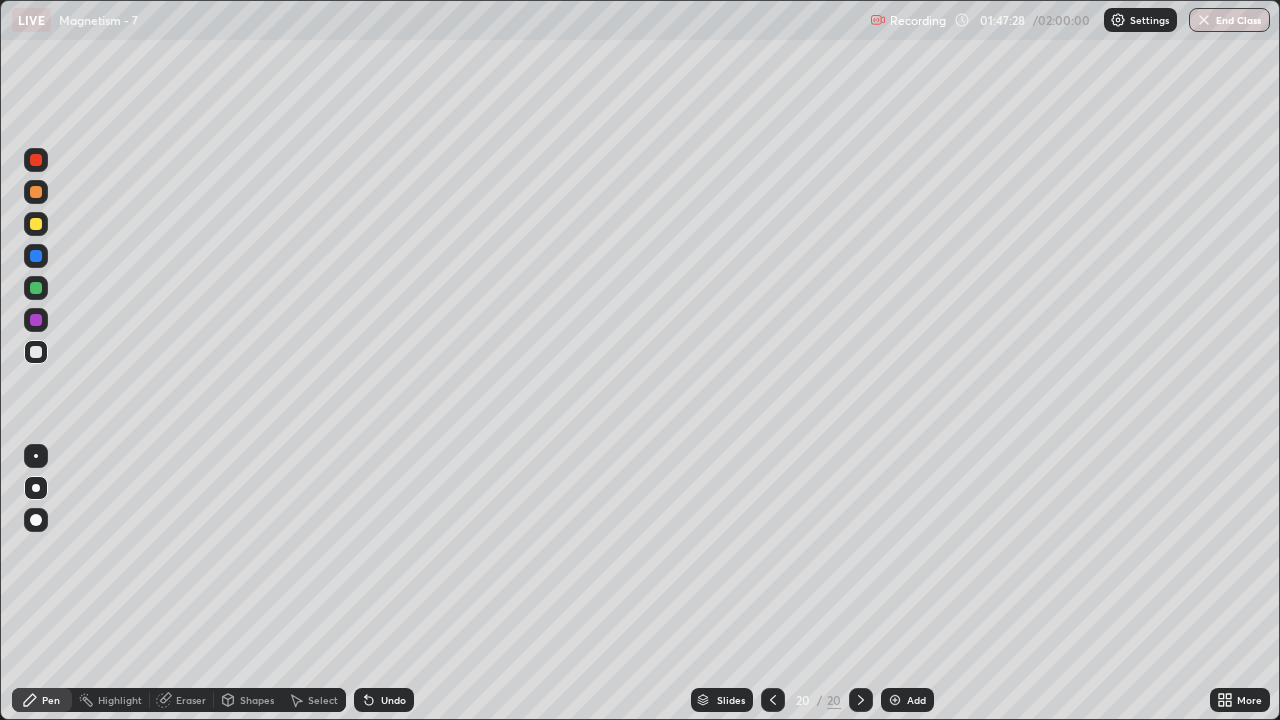click on "Undo" at bounding box center (393, 700) 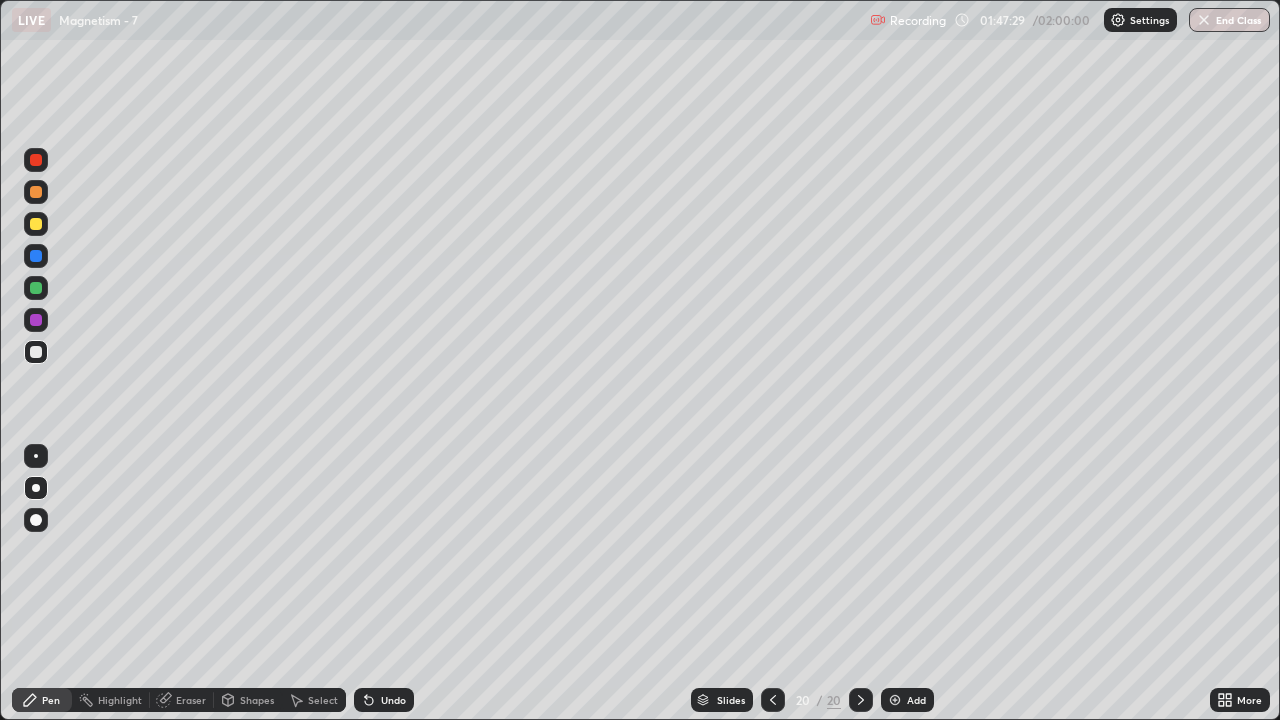 click on "Undo" at bounding box center (393, 700) 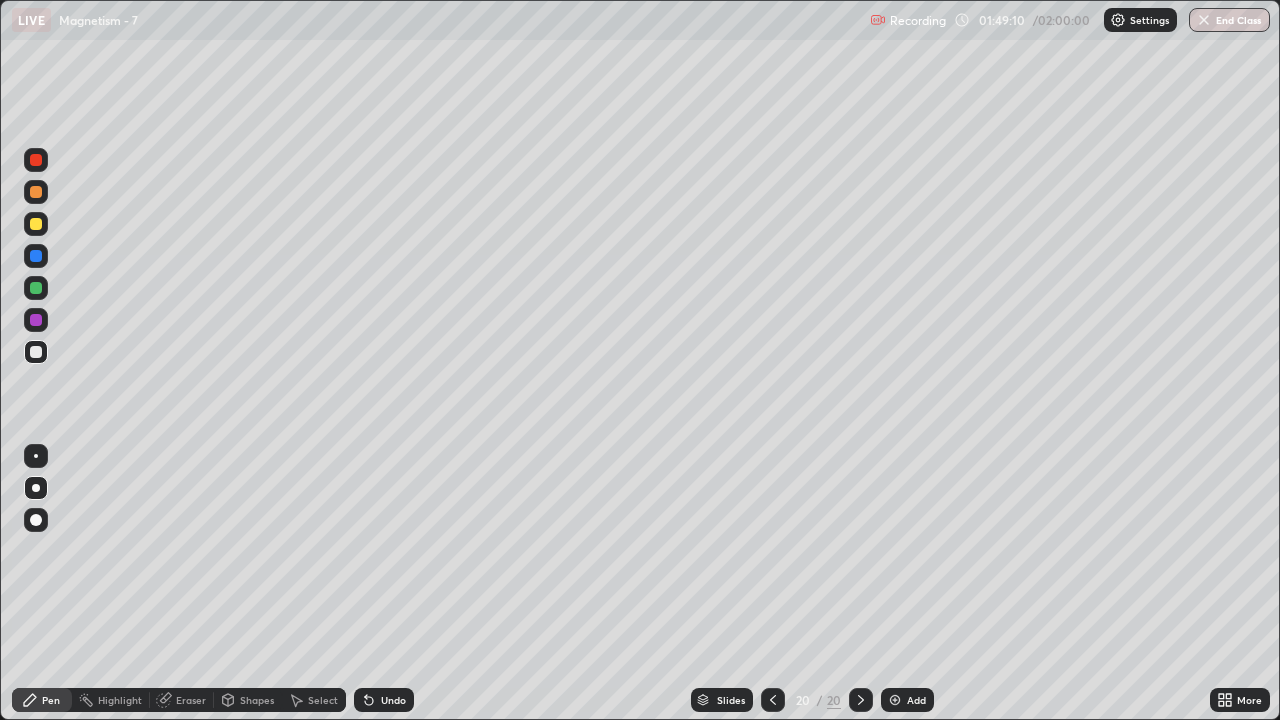 click at bounding box center [36, 352] 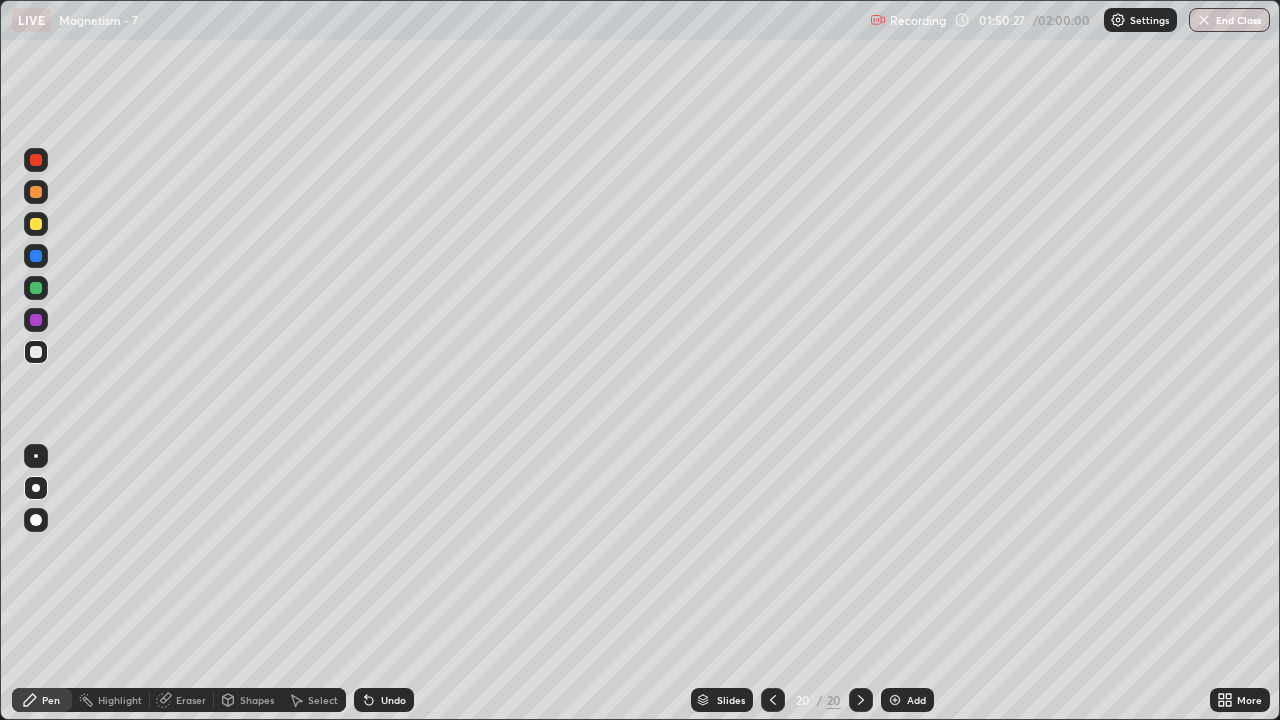 click at bounding box center [895, 700] 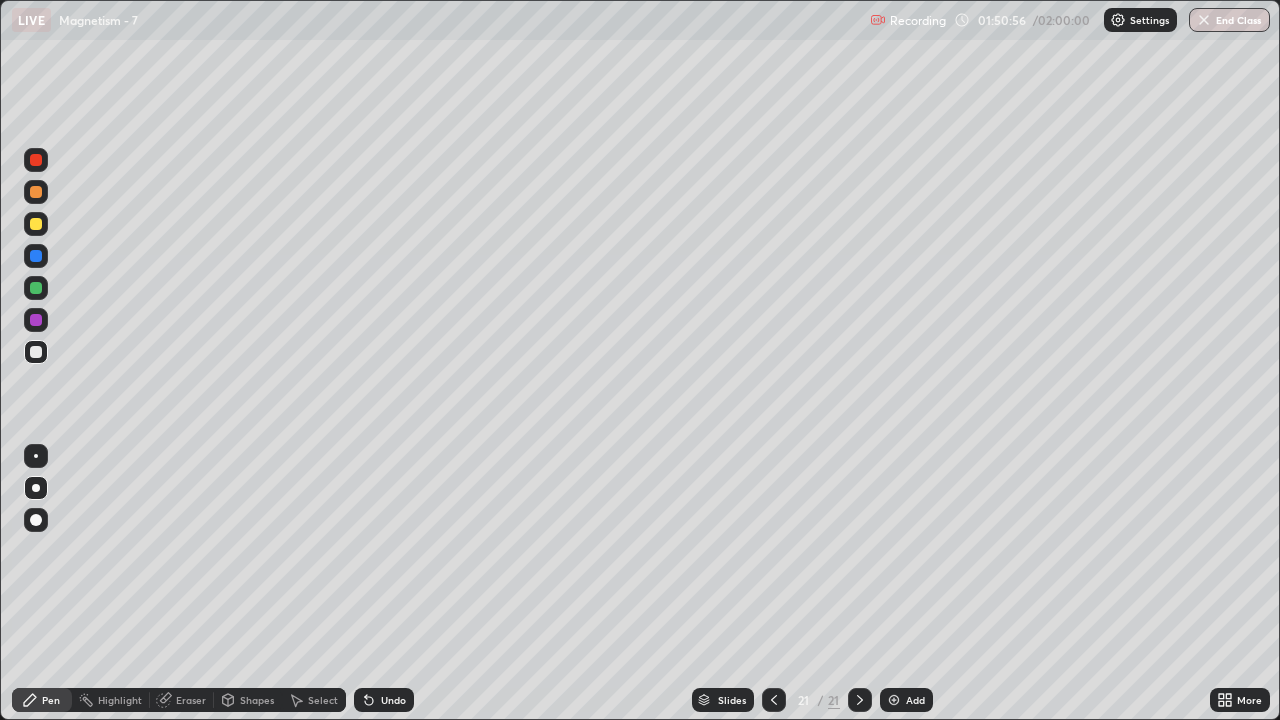 click at bounding box center (36, 224) 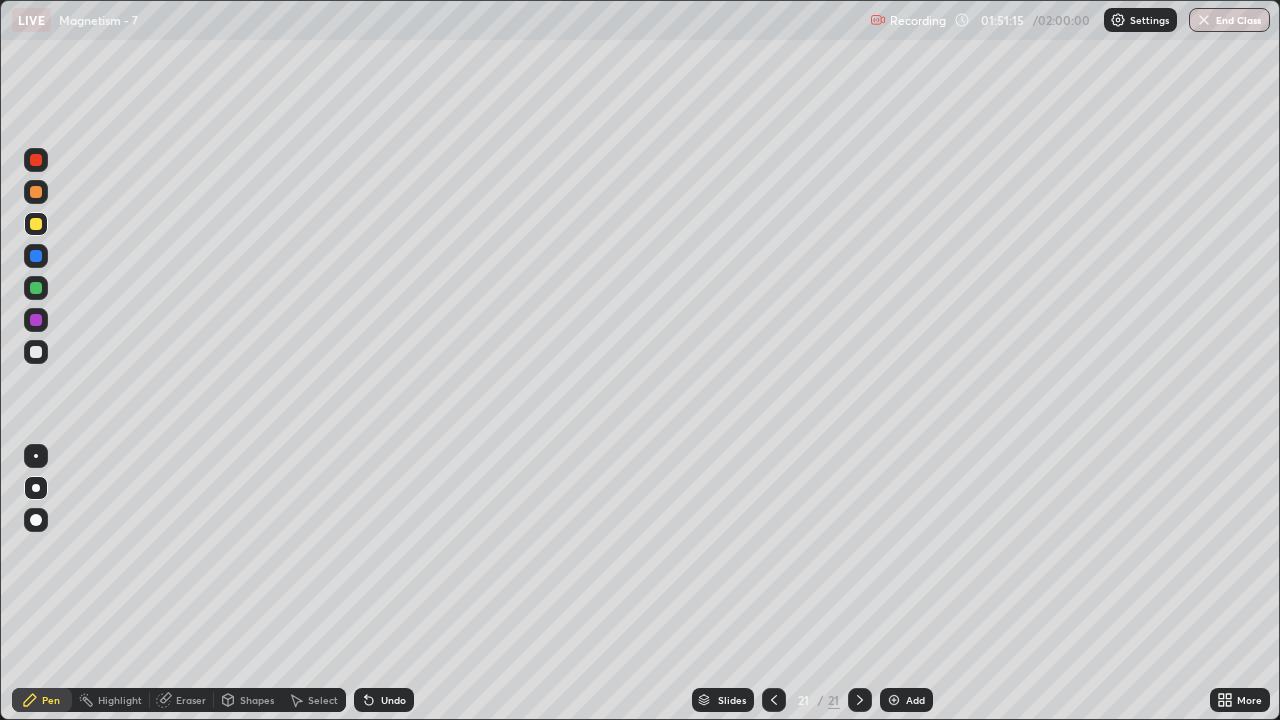 click at bounding box center [36, 192] 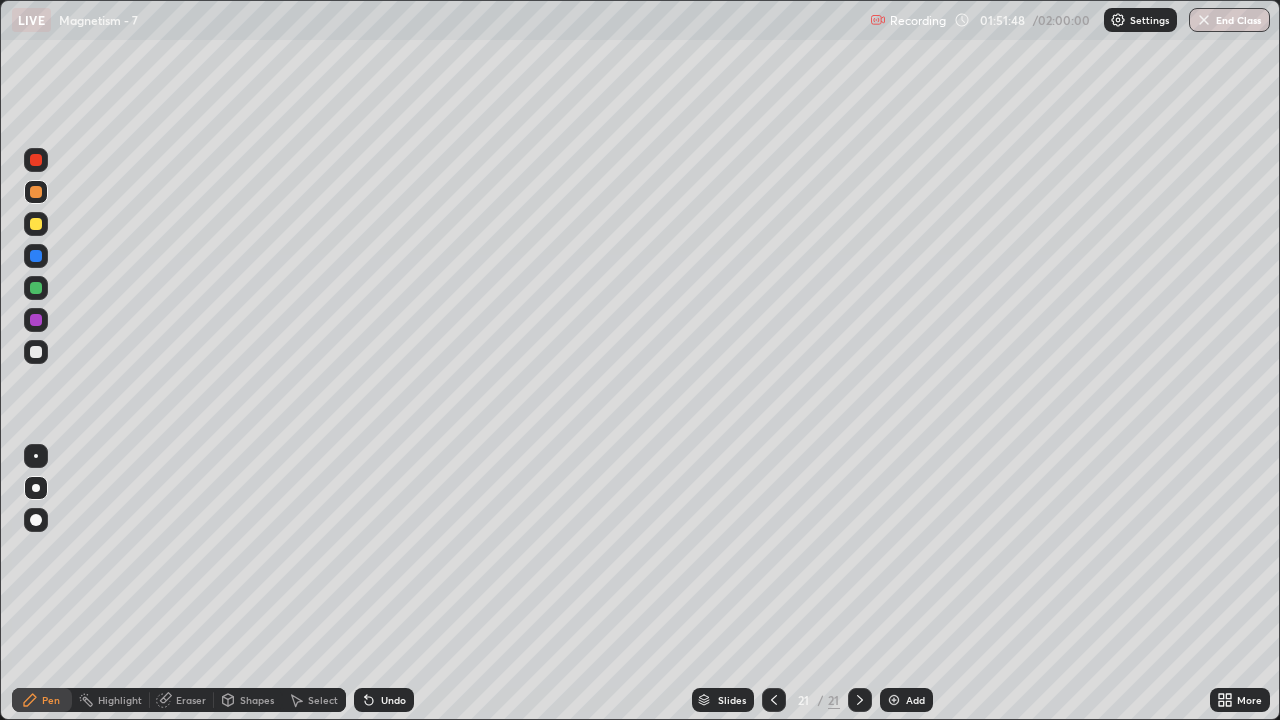 click 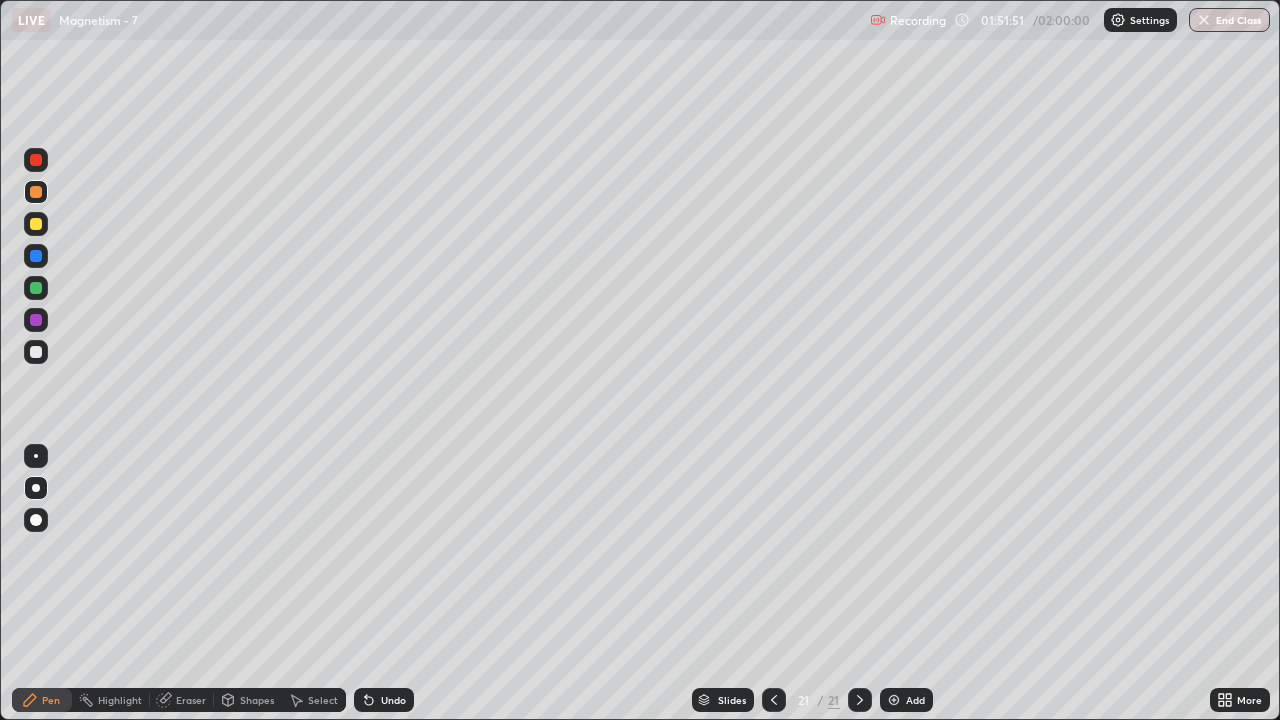 click on "Add" at bounding box center [915, 700] 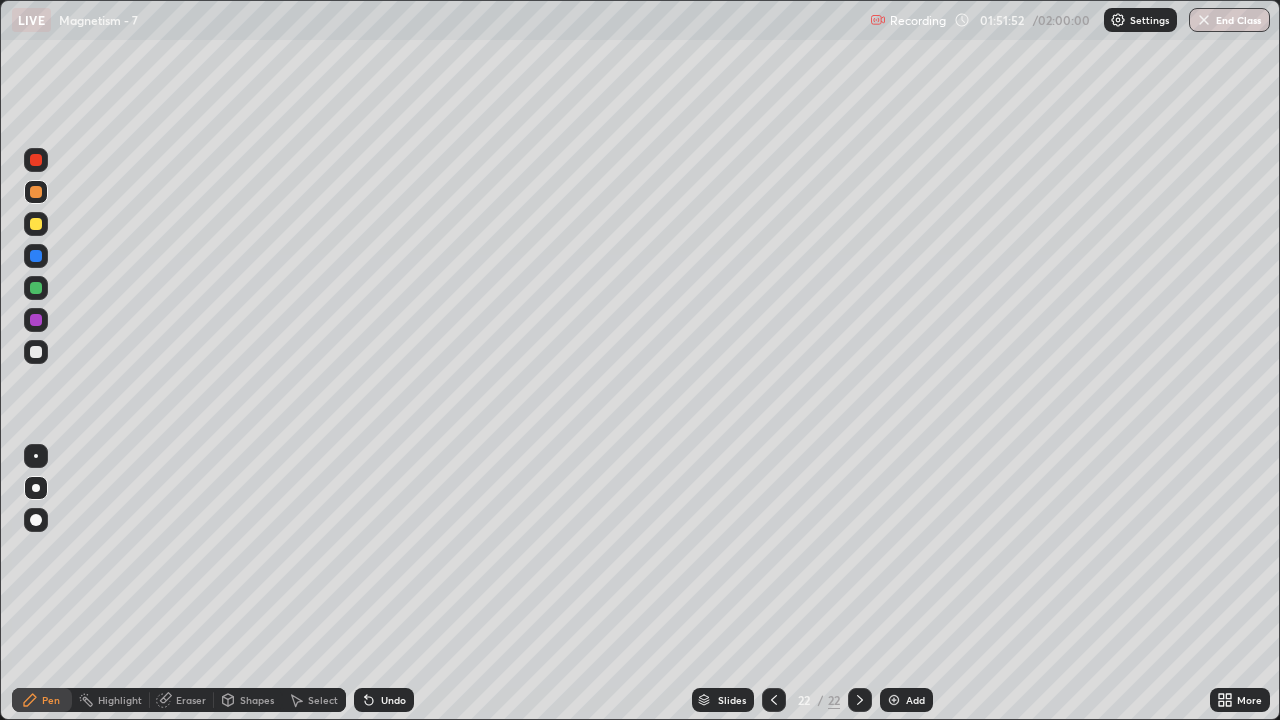 click at bounding box center (36, 352) 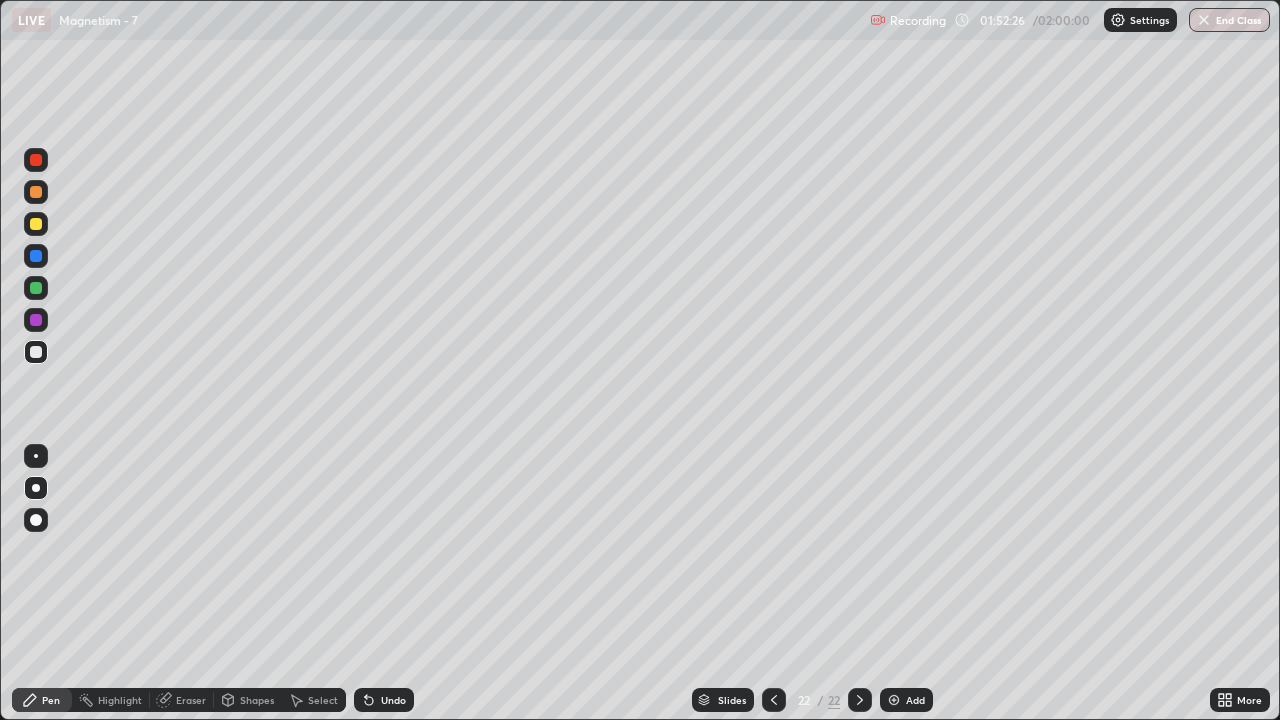 click at bounding box center (36, 192) 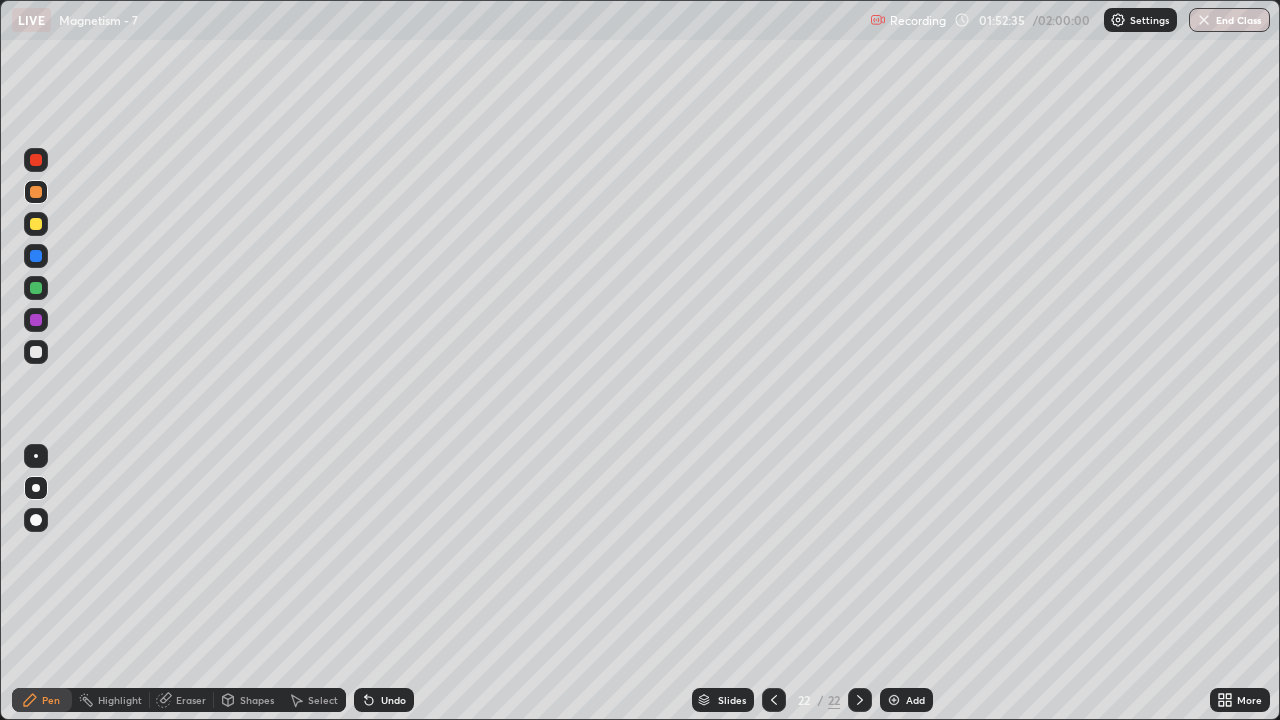 click at bounding box center (36, 352) 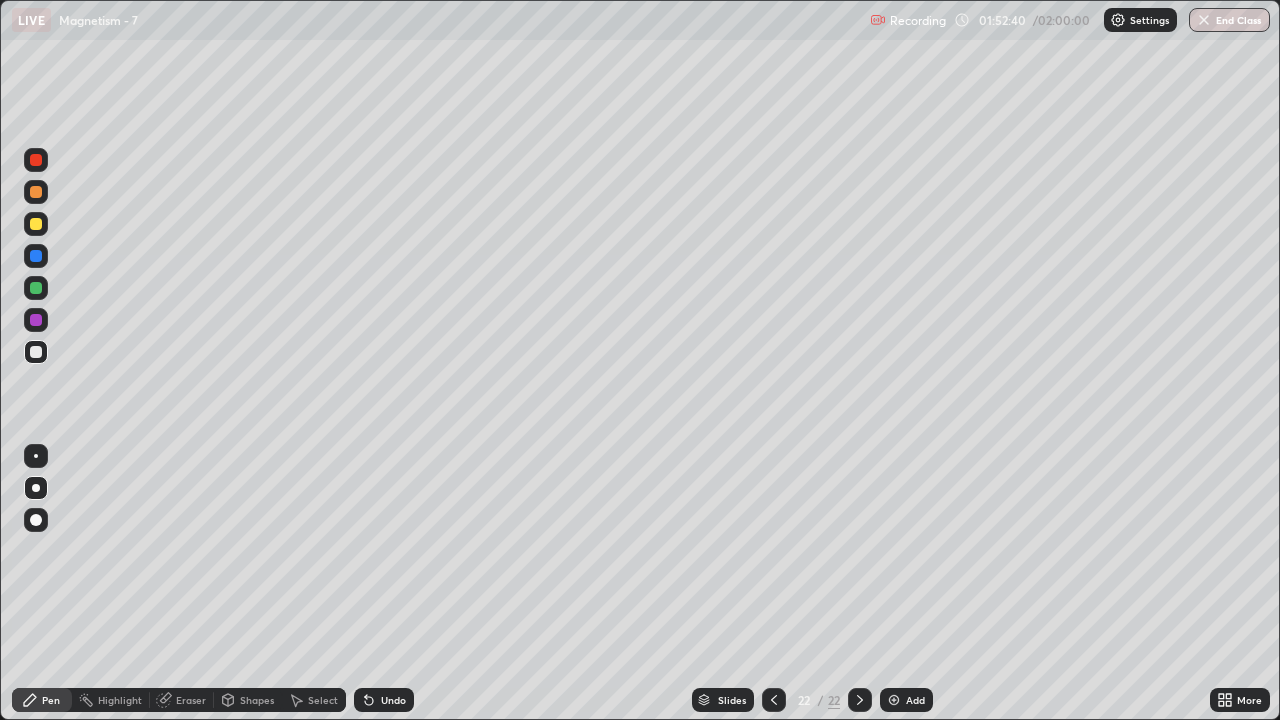 click at bounding box center [36, 224] 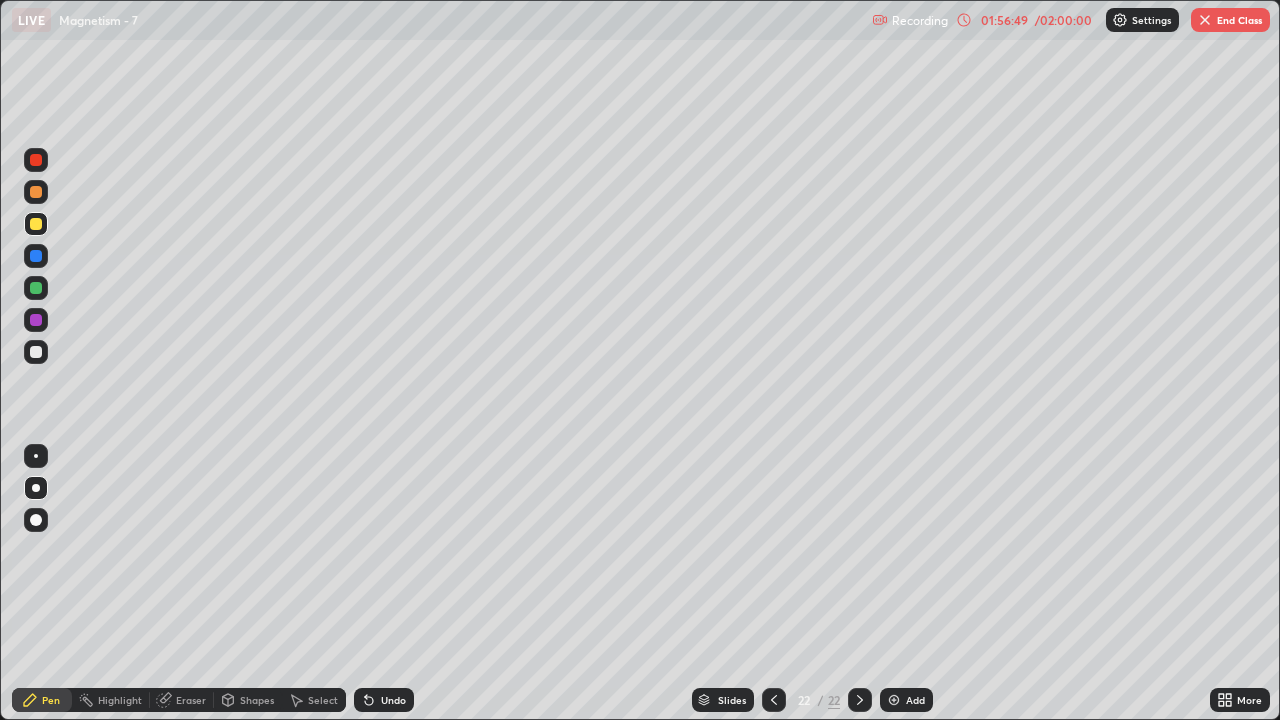 click on "End Class" at bounding box center [1230, 20] 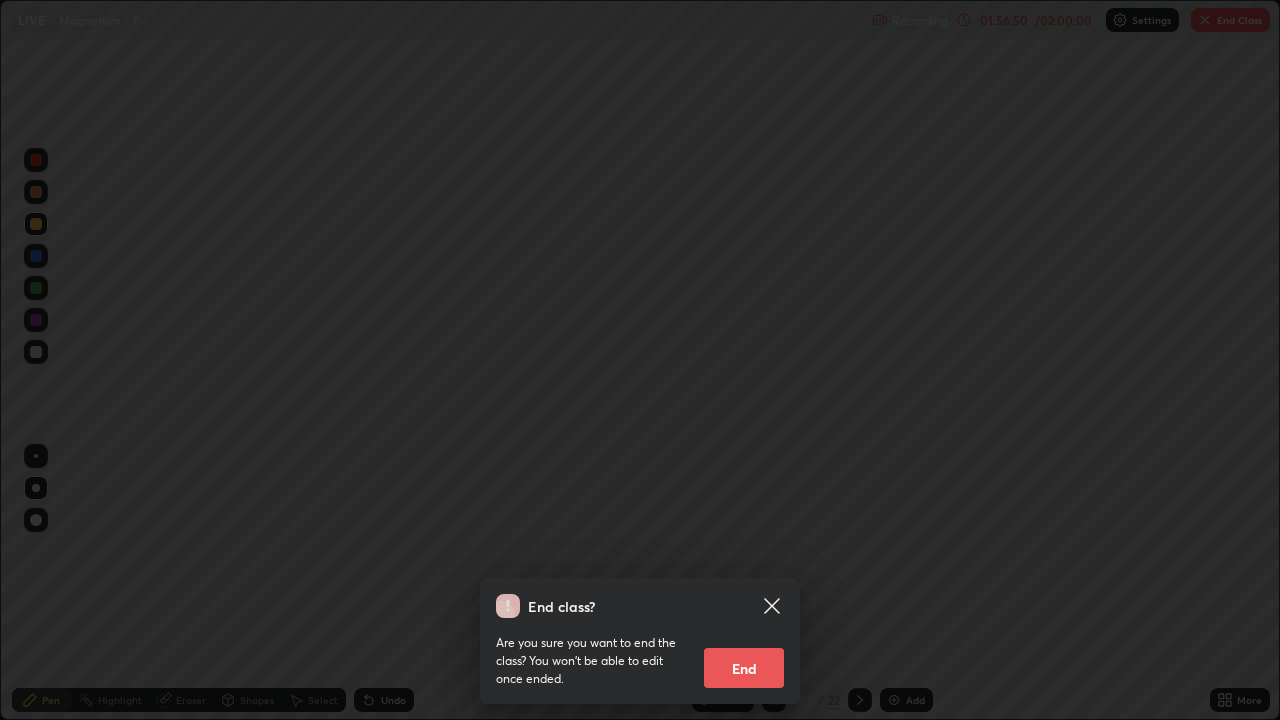 click on "End" at bounding box center [744, 668] 